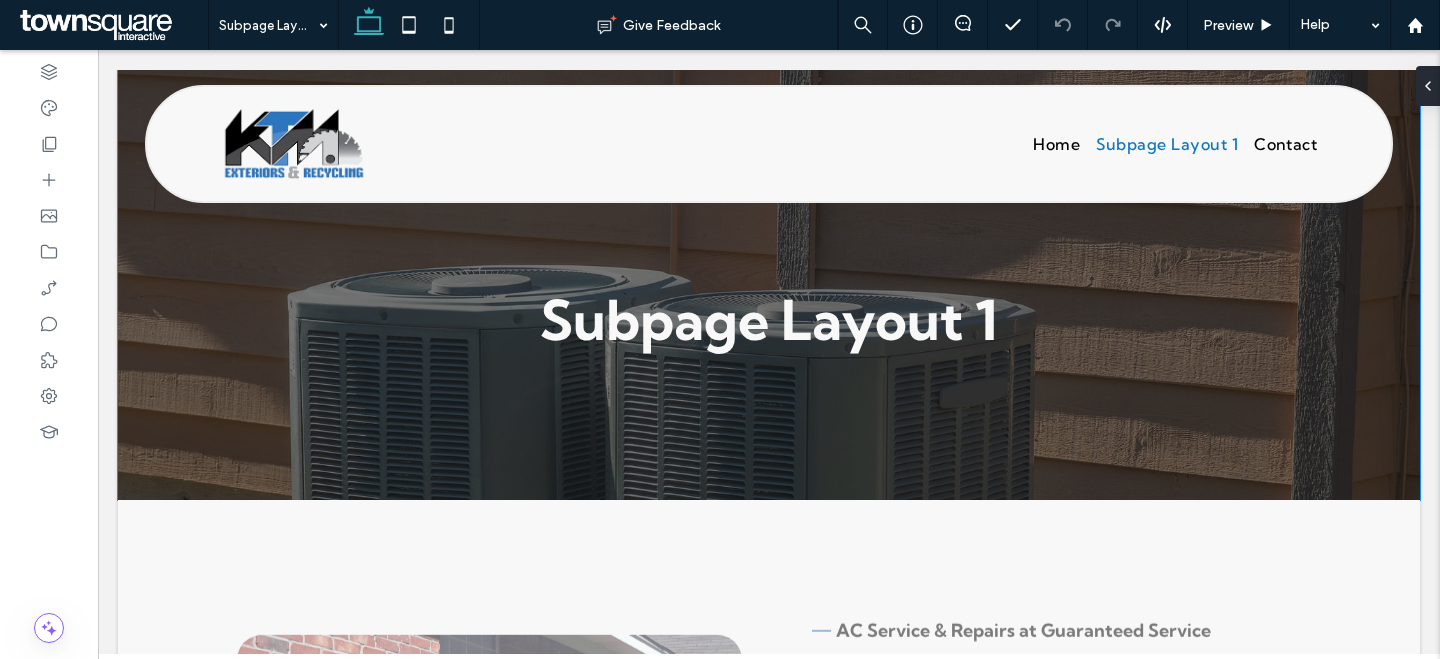 scroll, scrollTop: 0, scrollLeft: 0, axis: both 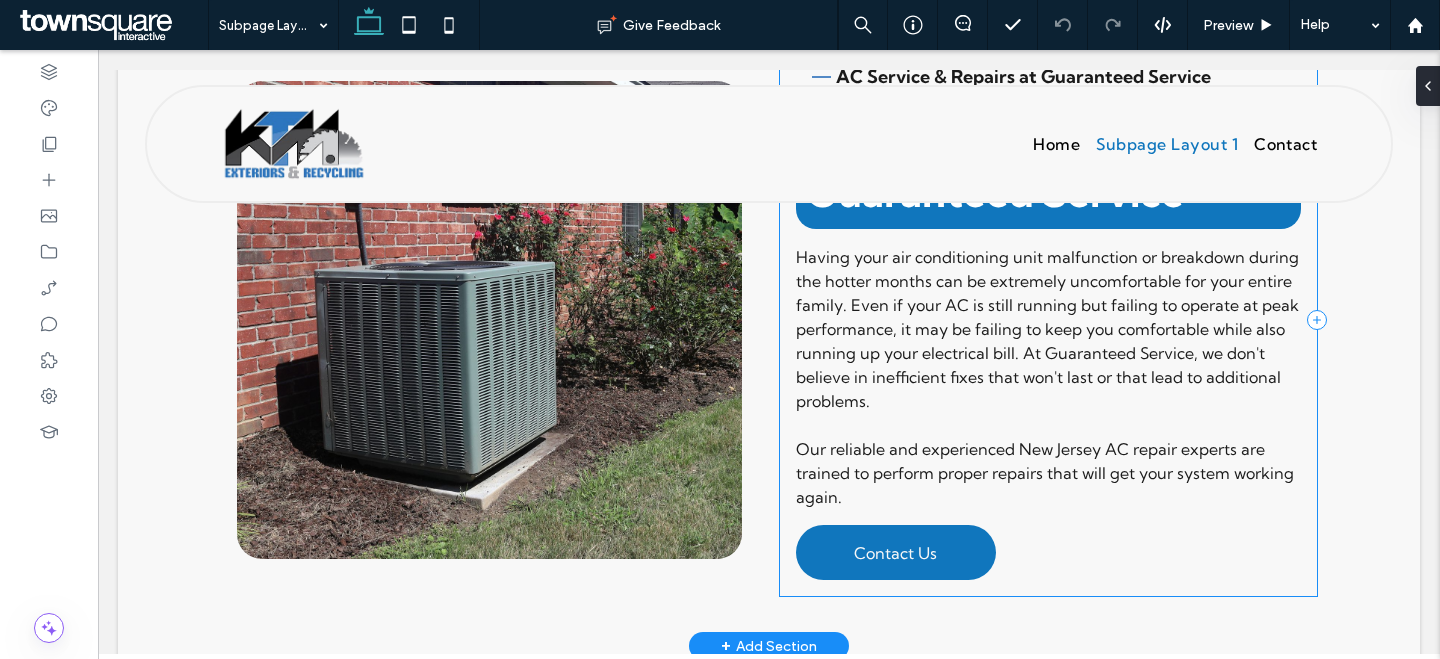 click on "AC Service & Repairs at Guaranteed Service
AC Service & Repairs at Guaranteed Service
Having your air conditioning unit malfunction or breakdown during the hotter months can be extremely uncomfortable for your entire family. Even if your AC is still running but failing to operate at peak performance, it may be failing to keep you comfortable while also running up your electrical bill. At Guaranteed Service, we don't believe in inefficient fixes that won't last or that lead to additional problems. ﻿ Our reliable and experienced [STATE] AC repair experts are trained to perform proper repairs that will get your system working again.
Contact Us" at bounding box center [1048, 320] 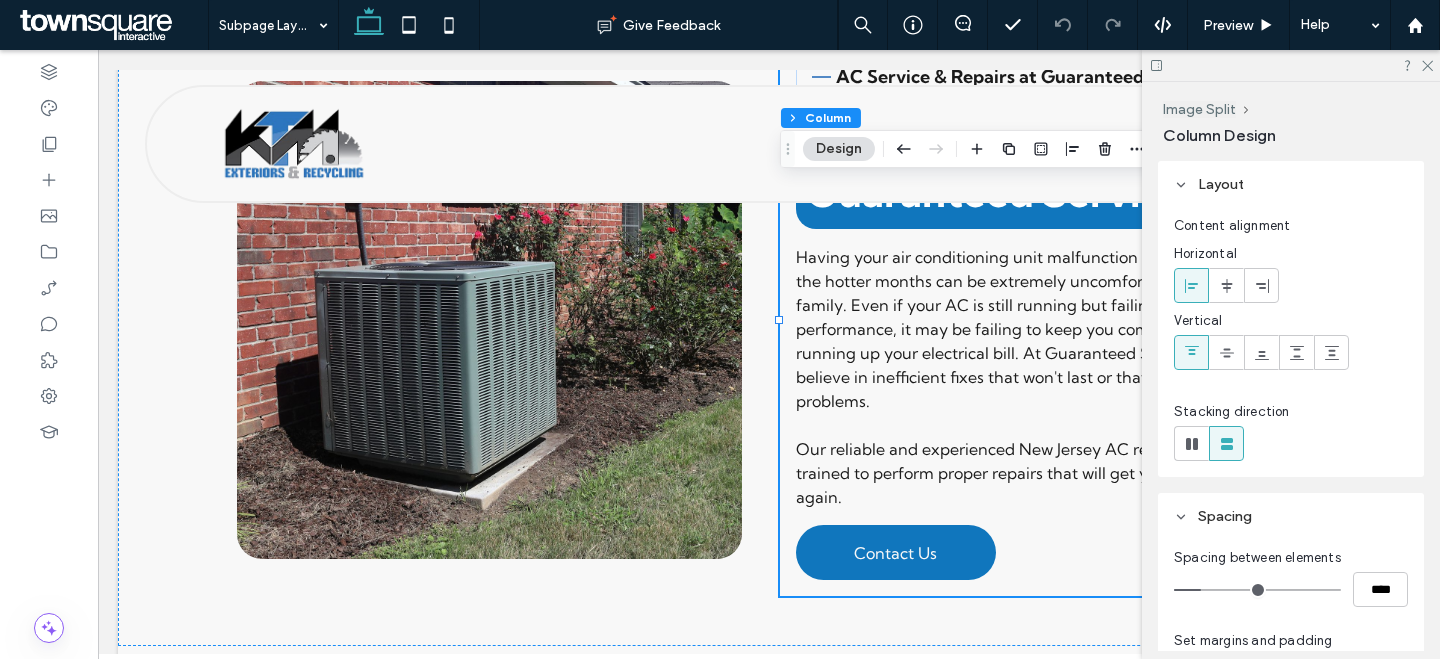 scroll, scrollTop: 548, scrollLeft: 0, axis: vertical 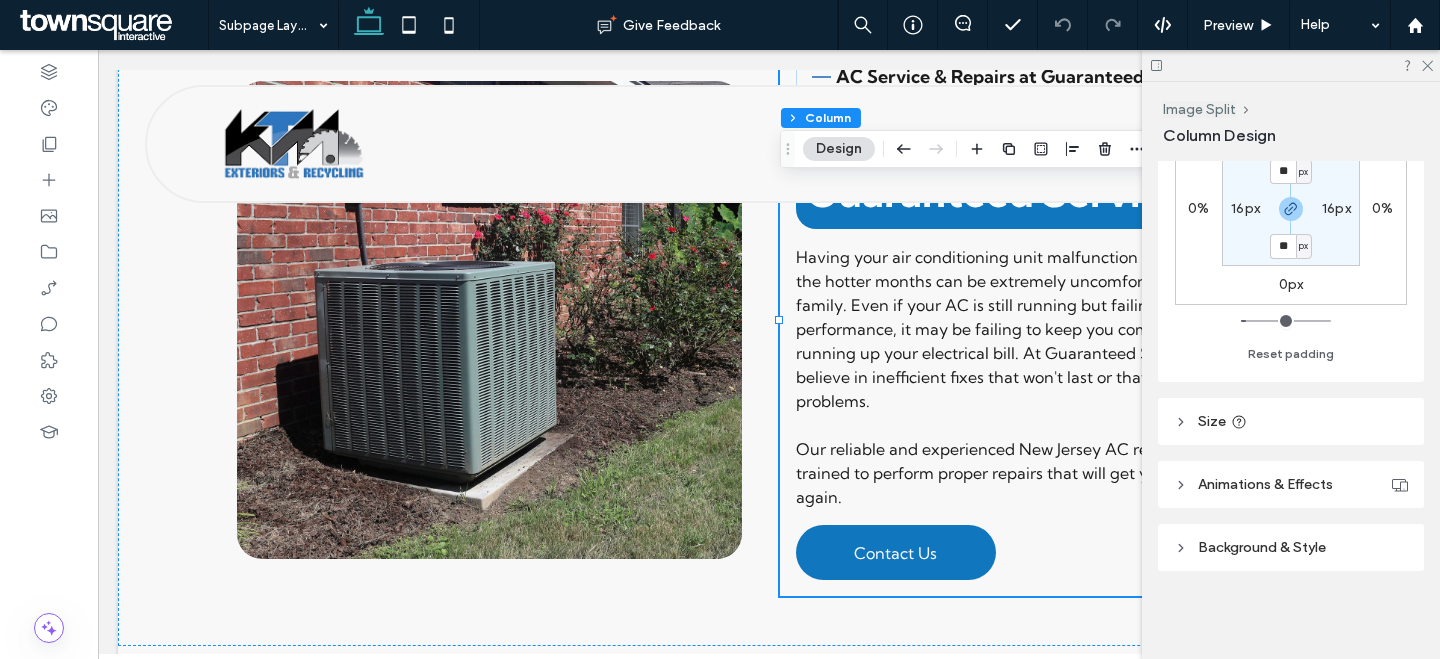 click on "Animations & Effects" at bounding box center (1265, 484) 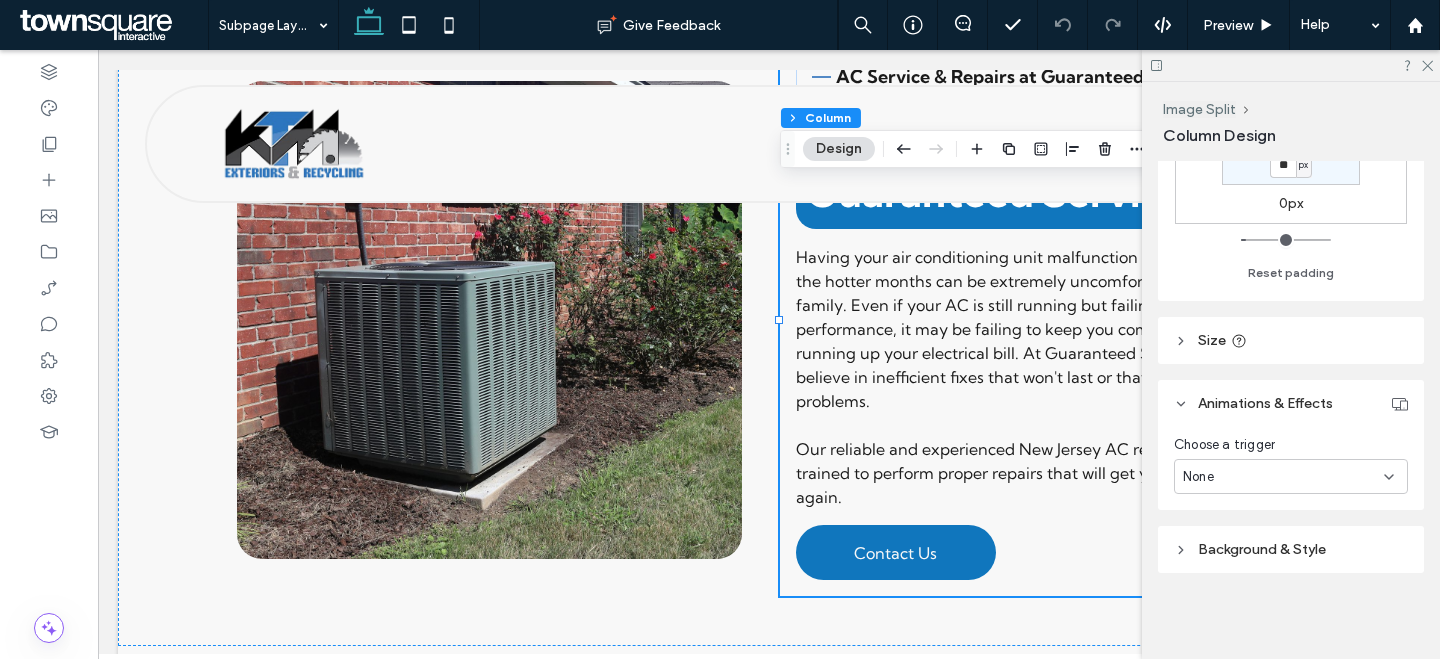 scroll, scrollTop: 629, scrollLeft: 0, axis: vertical 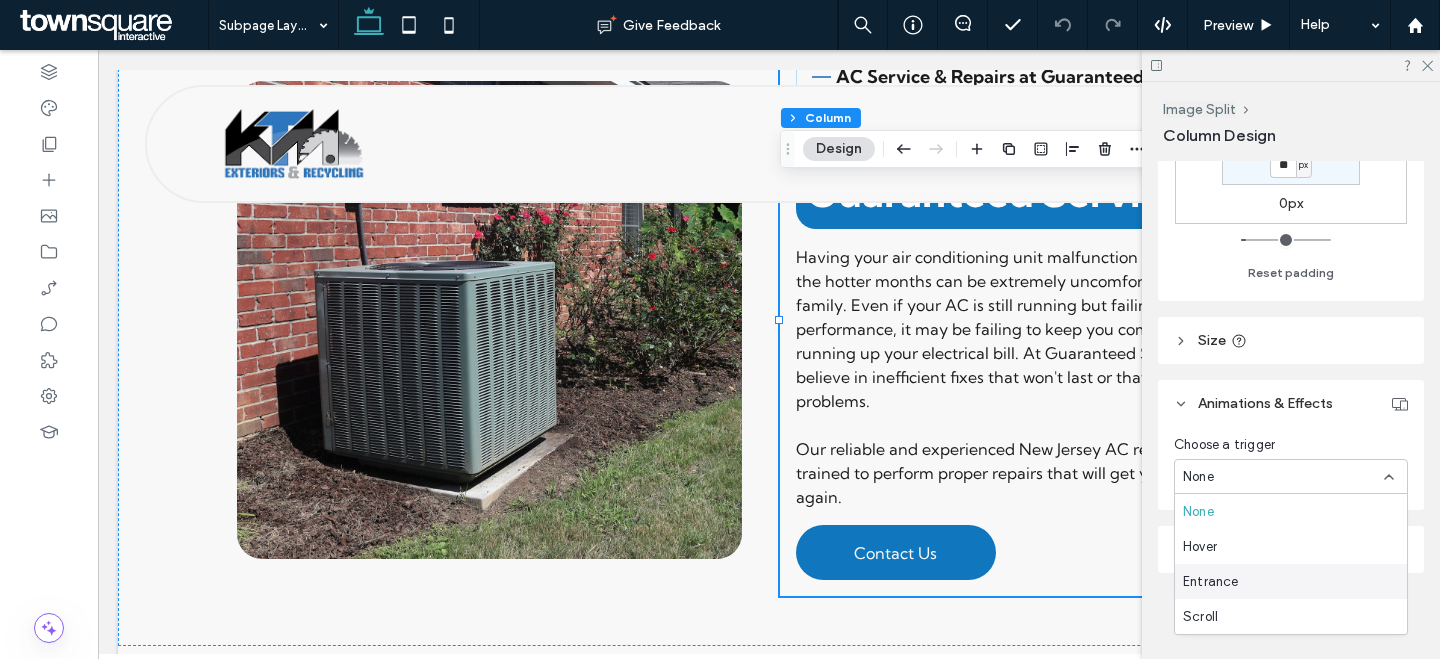 click on "Entrance" at bounding box center (1211, 582) 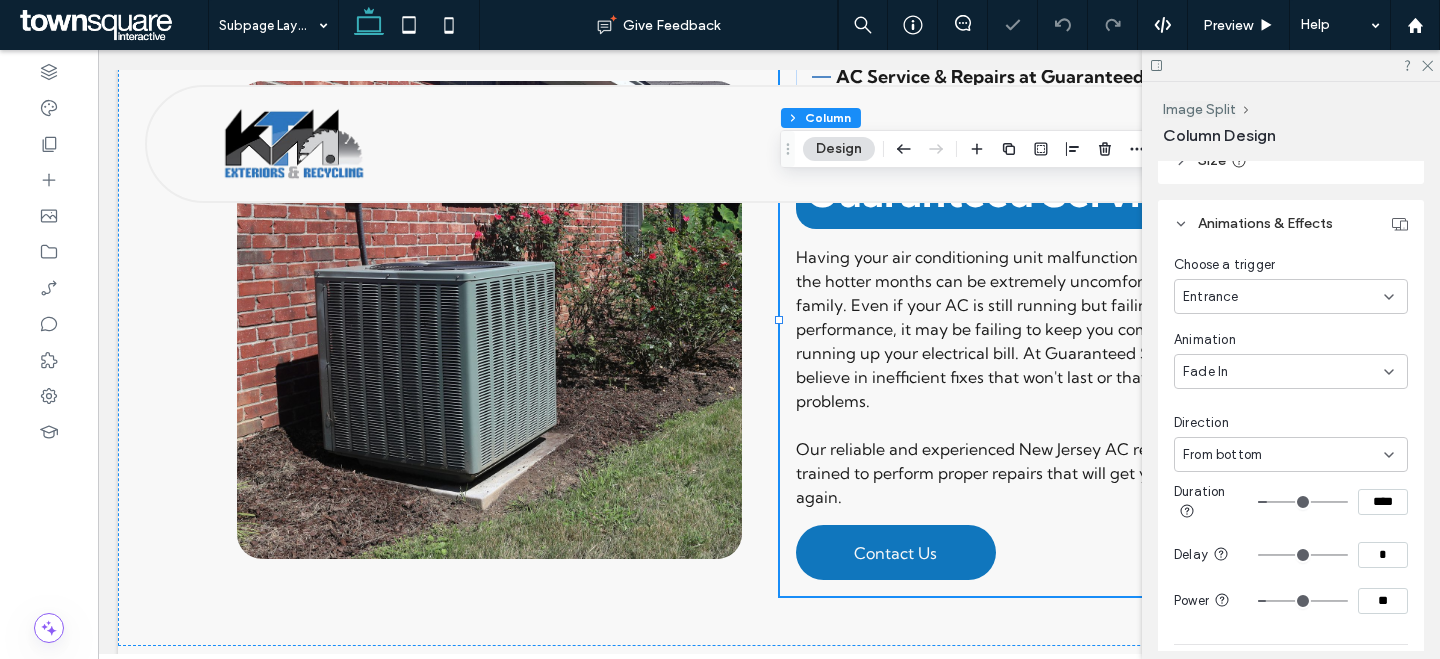 scroll, scrollTop: 810, scrollLeft: 0, axis: vertical 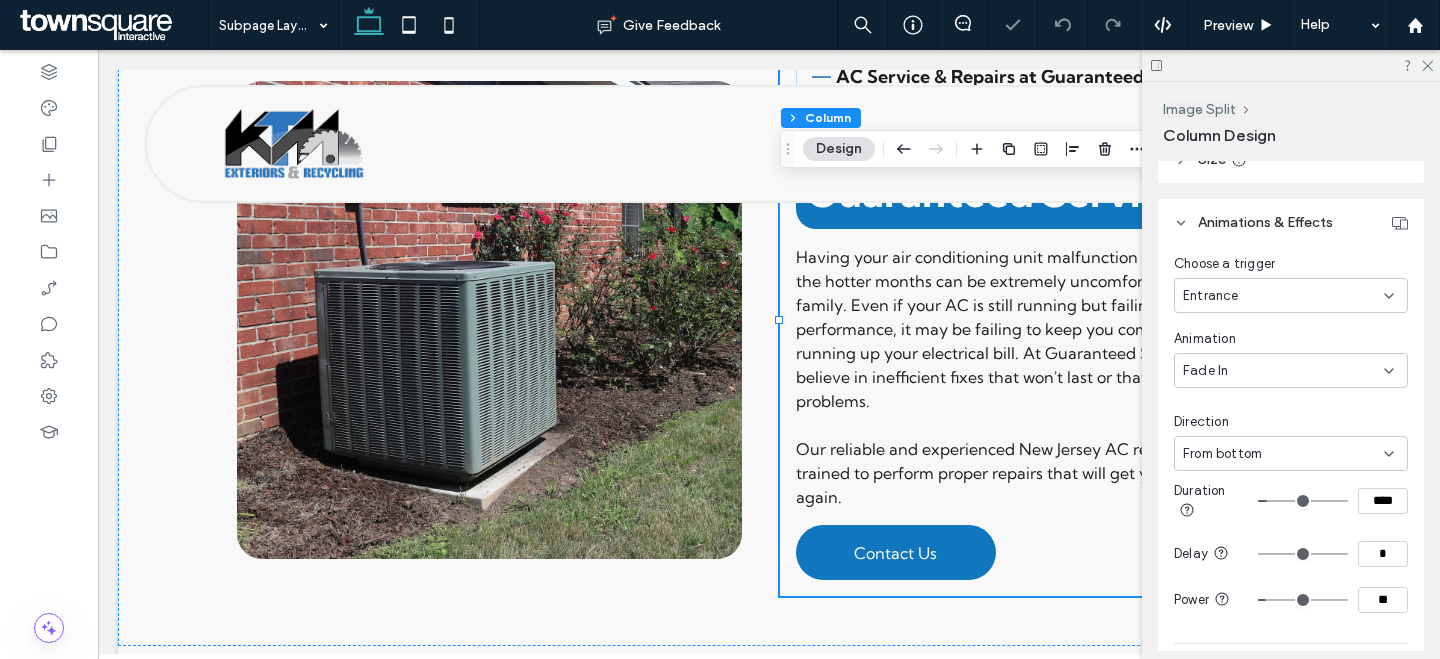 click on "From bottom" at bounding box center (1291, 453) 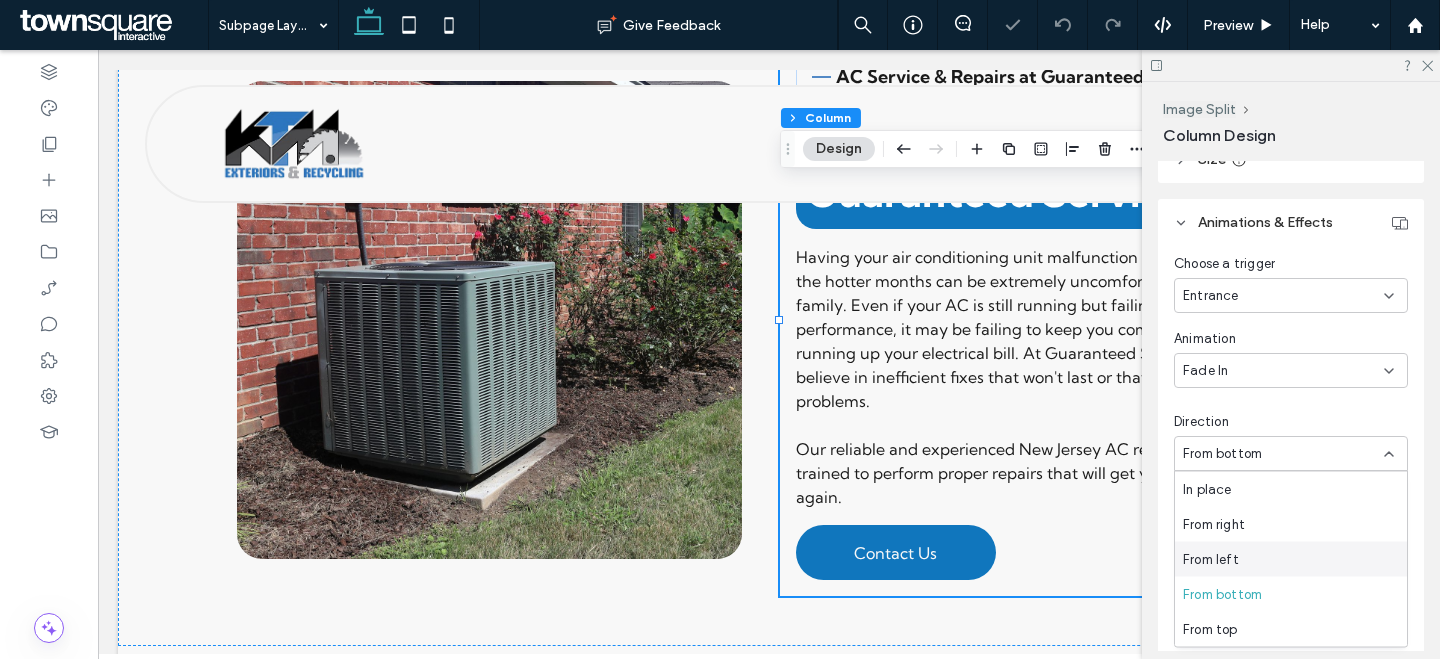 click on "From left" at bounding box center (1291, 559) 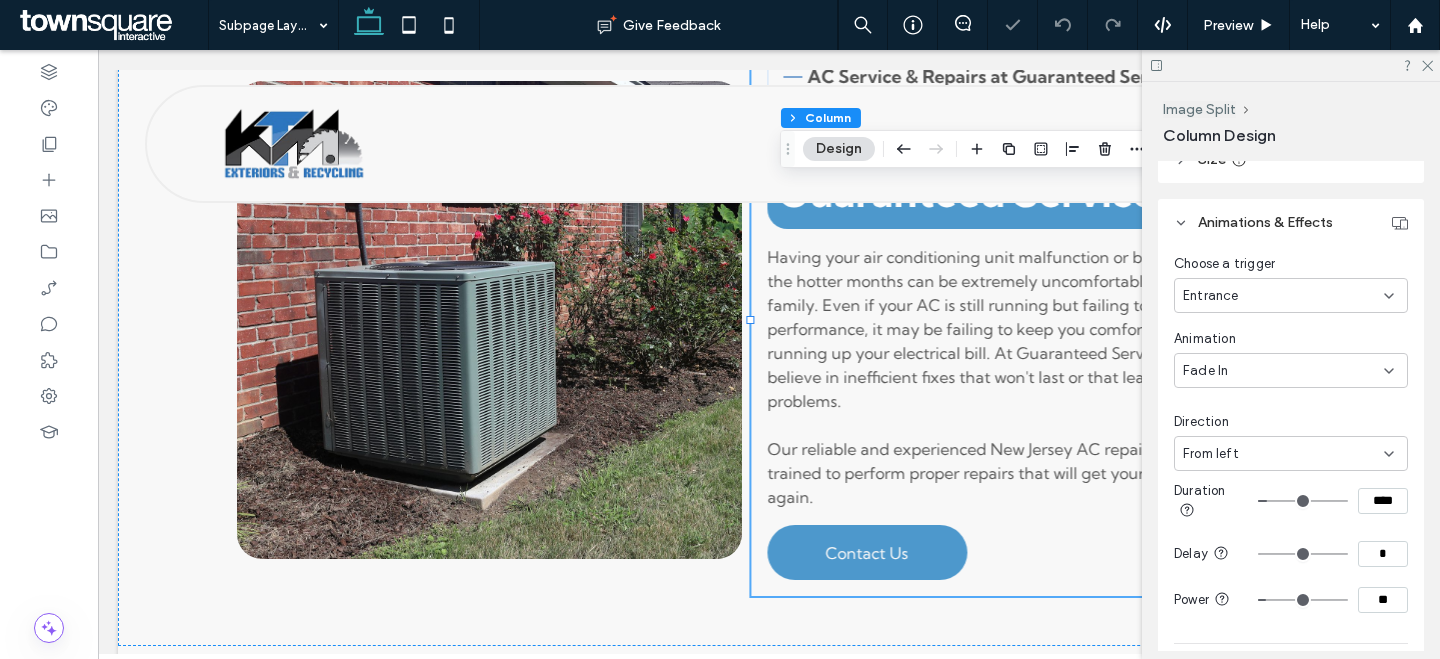 click on "From left" at bounding box center [1283, 454] 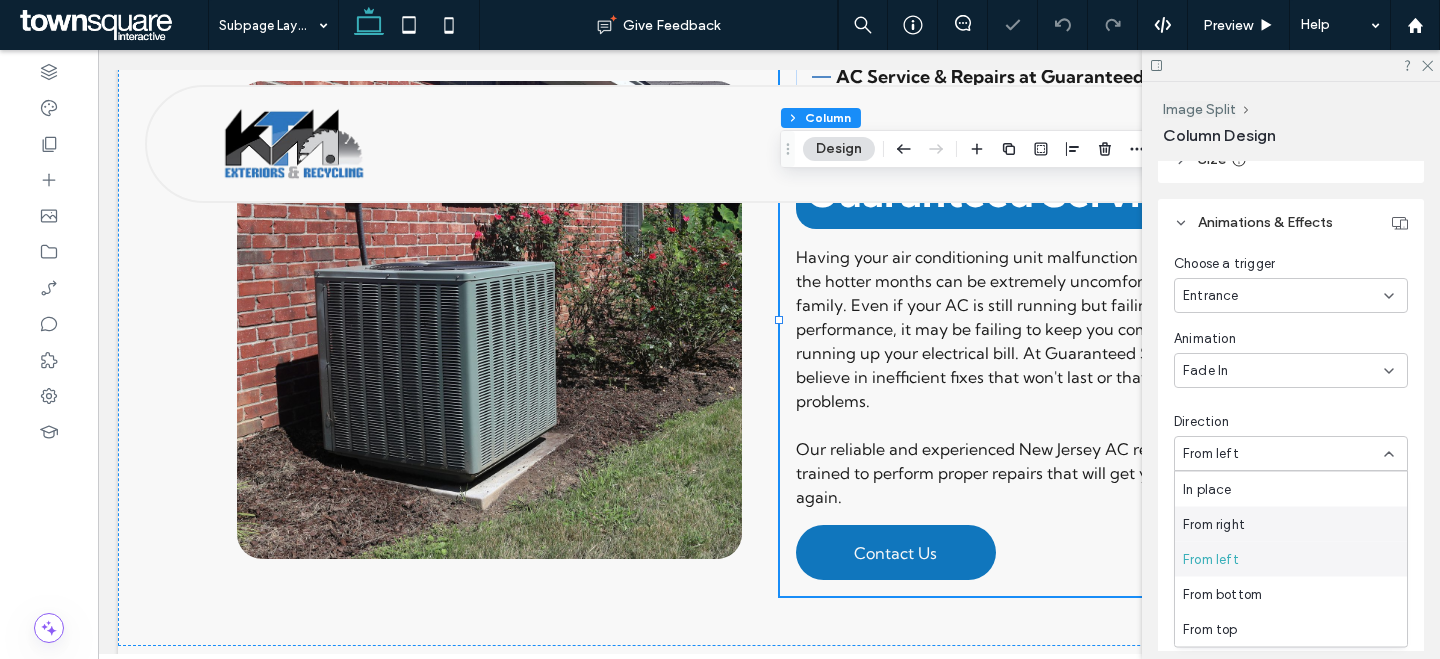 click on "From right" at bounding box center (1214, 524) 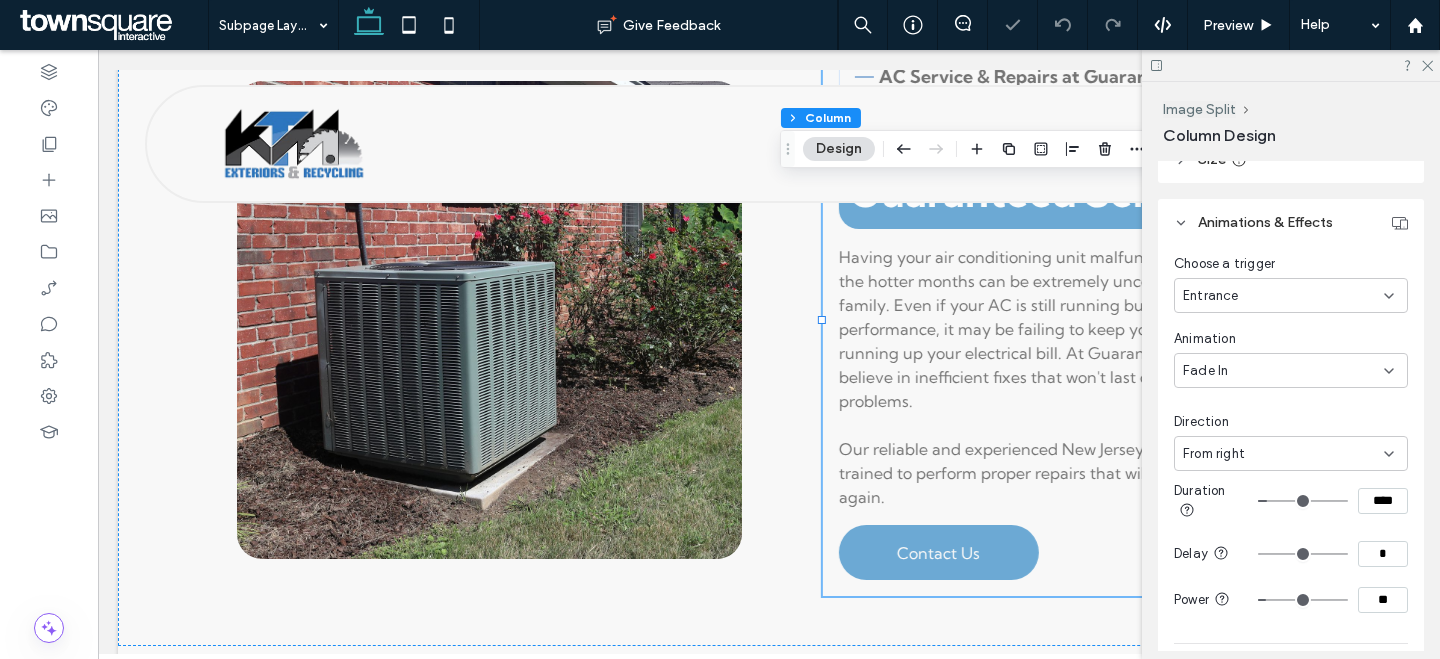 click on "**" at bounding box center [1383, 600] 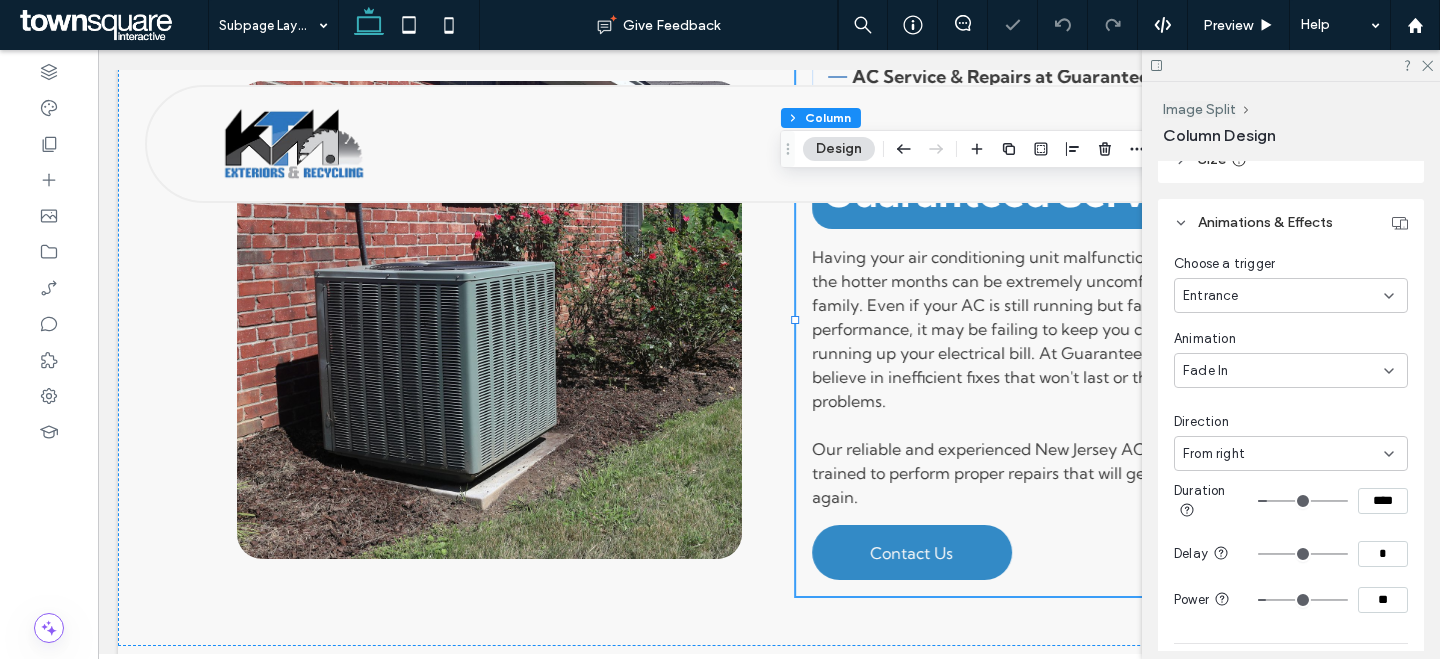 type on "*" 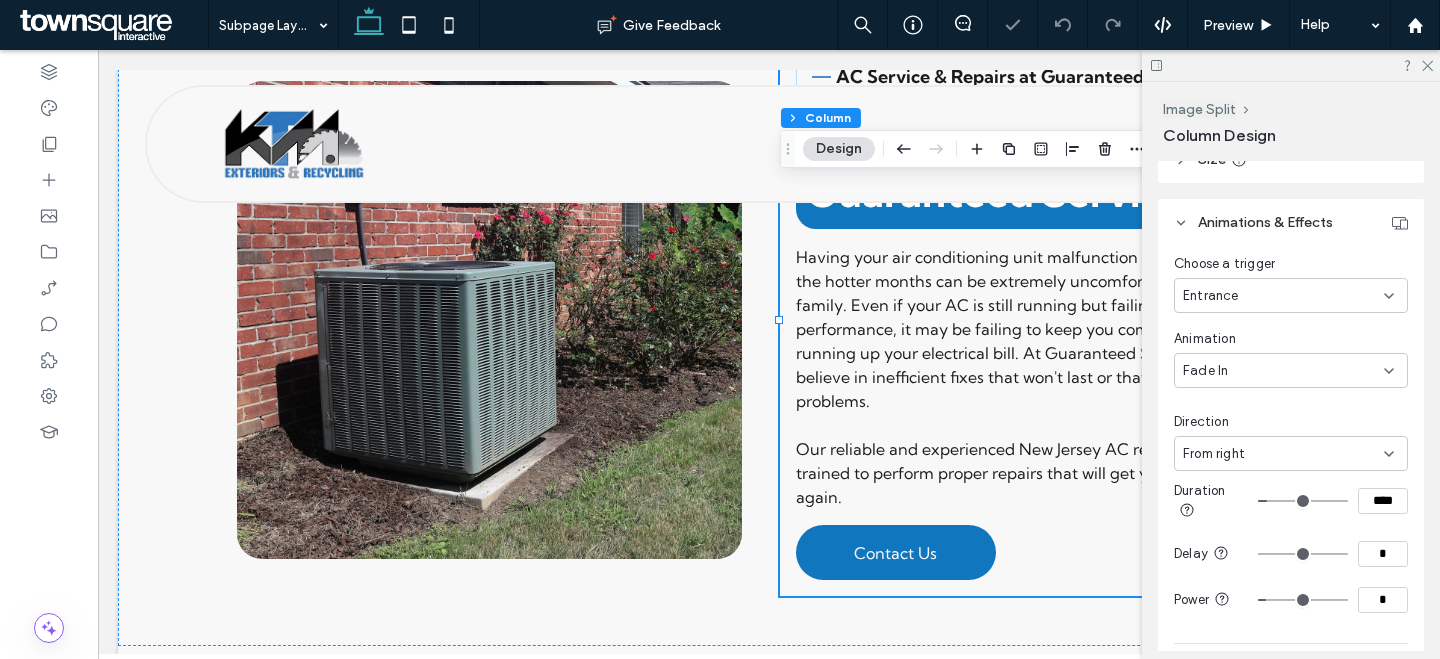 type on "*" 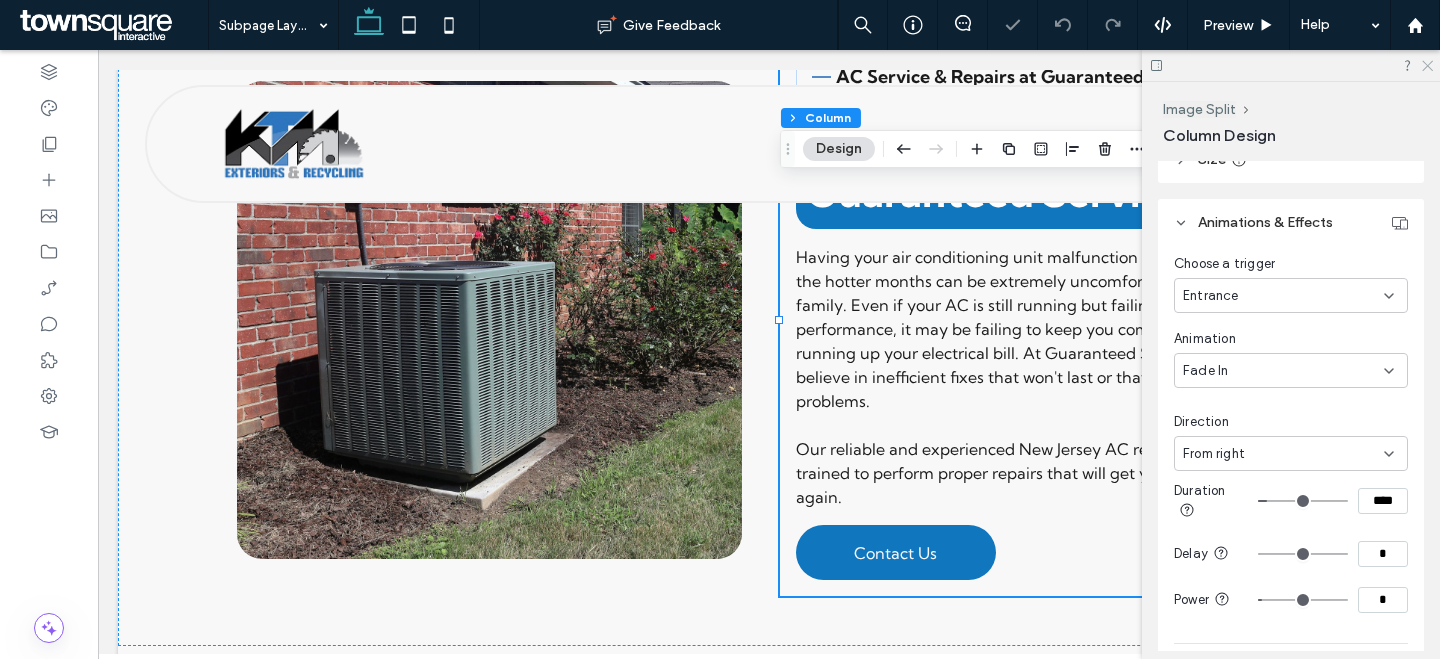click 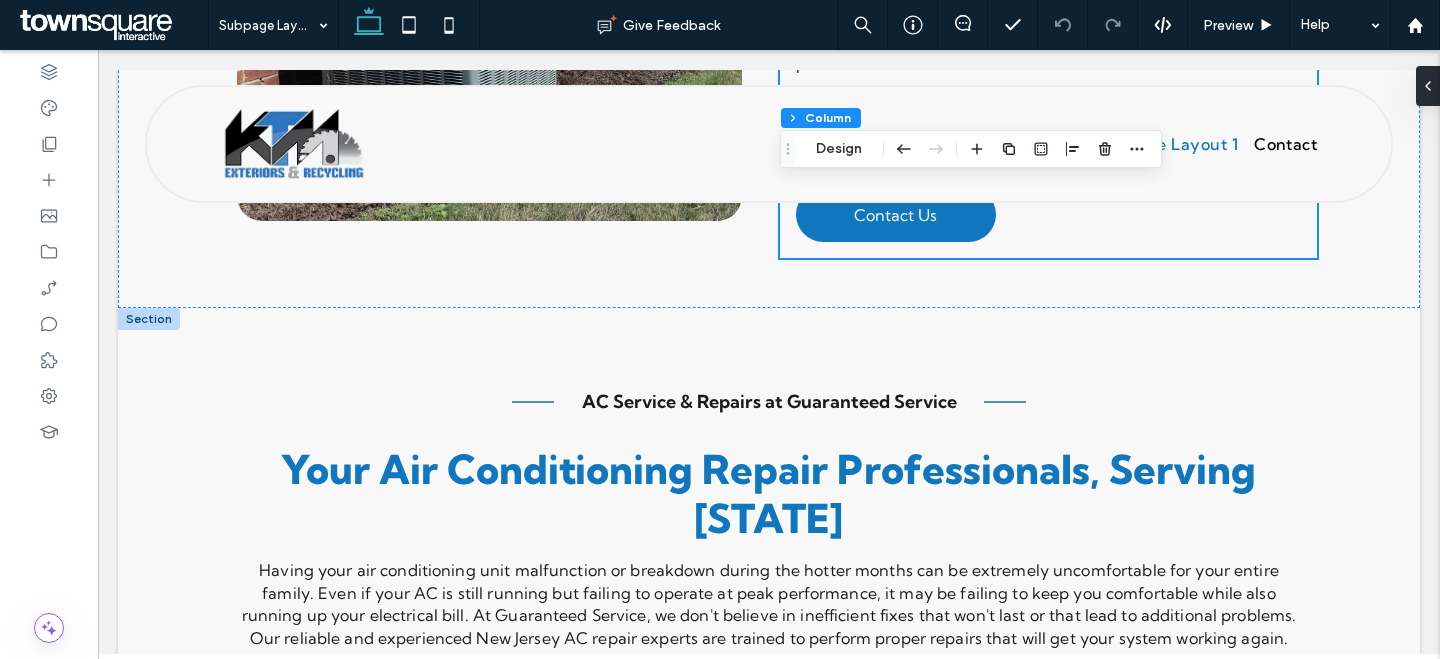 scroll, scrollTop: 951, scrollLeft: 0, axis: vertical 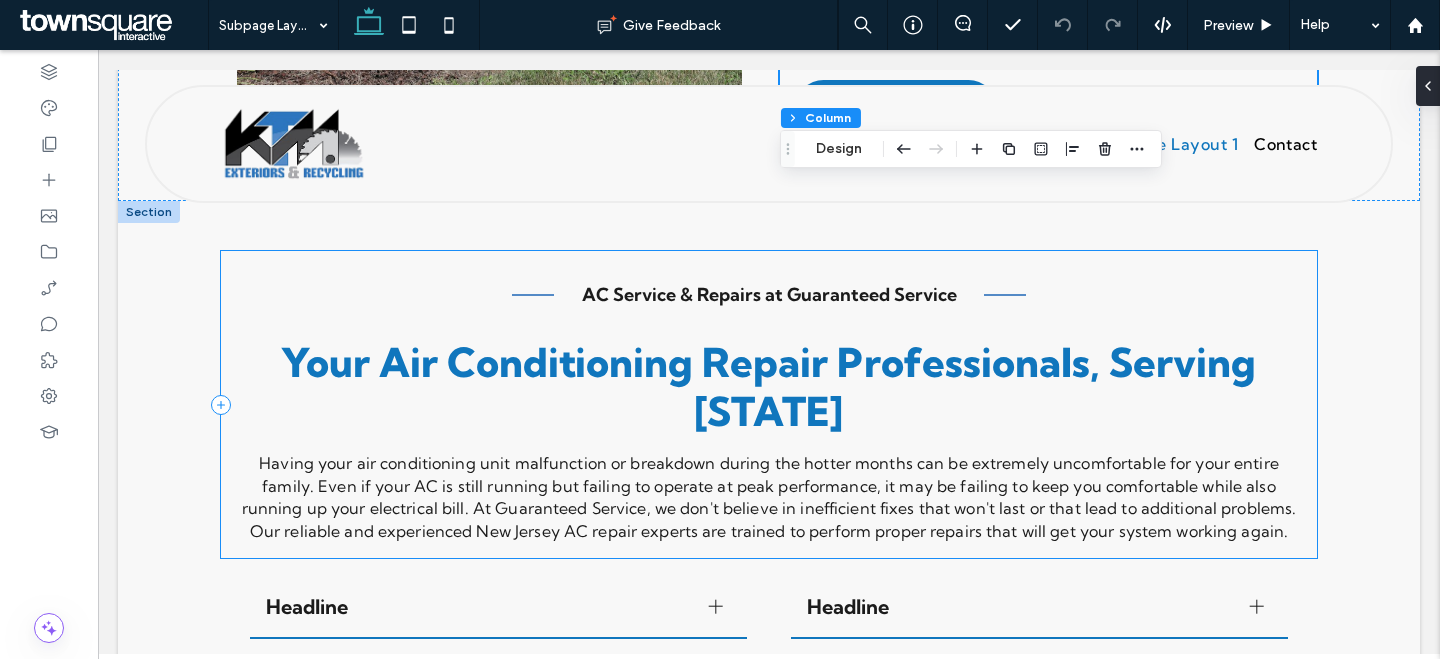 click on "Having your air conditioning unit malfunction or breakdown during the hotter months can be extremely uncomfortable for your entire family. Even if your AC is still running but failing to operate at peak performance, it may be failing to keep you comfortable while also running up your electrical bill. At Guaranteed Service, we don't believe in inefficient fixes that won't last or that lead to additional problems. Our reliable and experienced [STATE] AC repair experts are trained to perform proper repairs that will get your system working again.
AC Service & Repairs at Guaranteed Service
Your Air Conditioning Repair Professionals, Serving [STATE]" at bounding box center (769, 404) 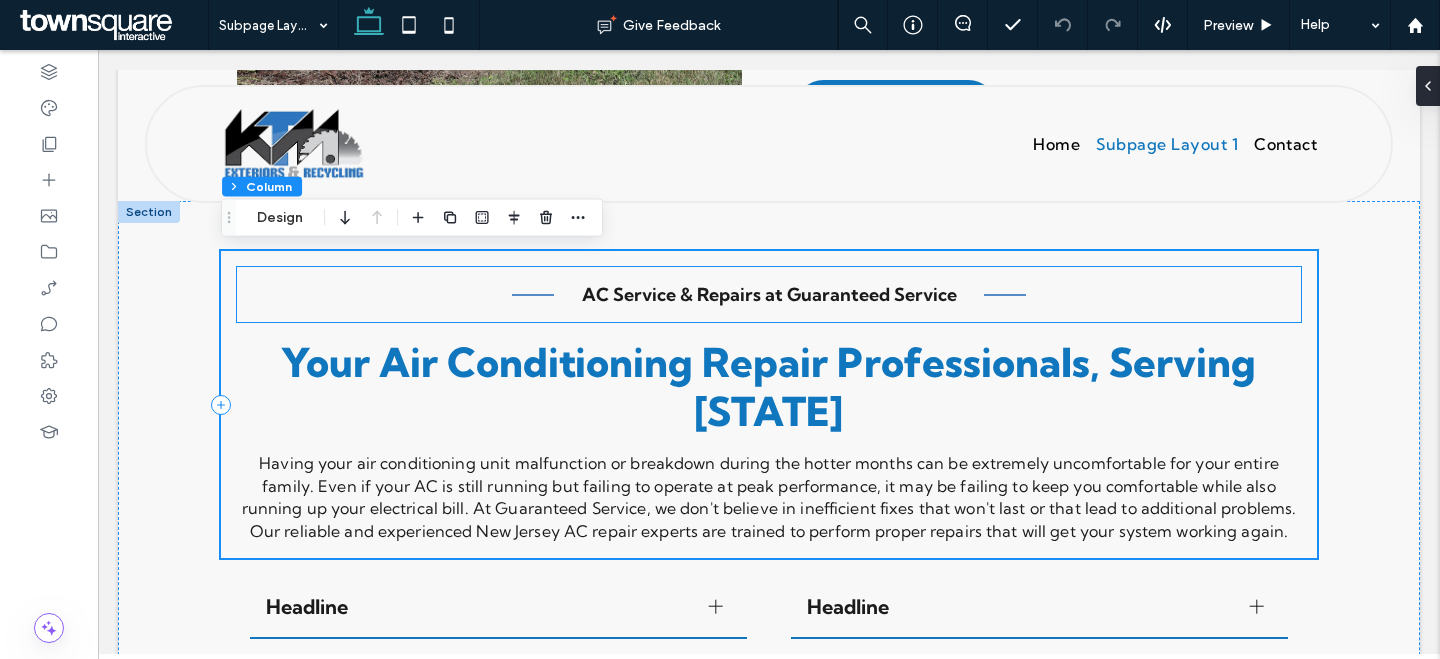 scroll, scrollTop: 984, scrollLeft: 0, axis: vertical 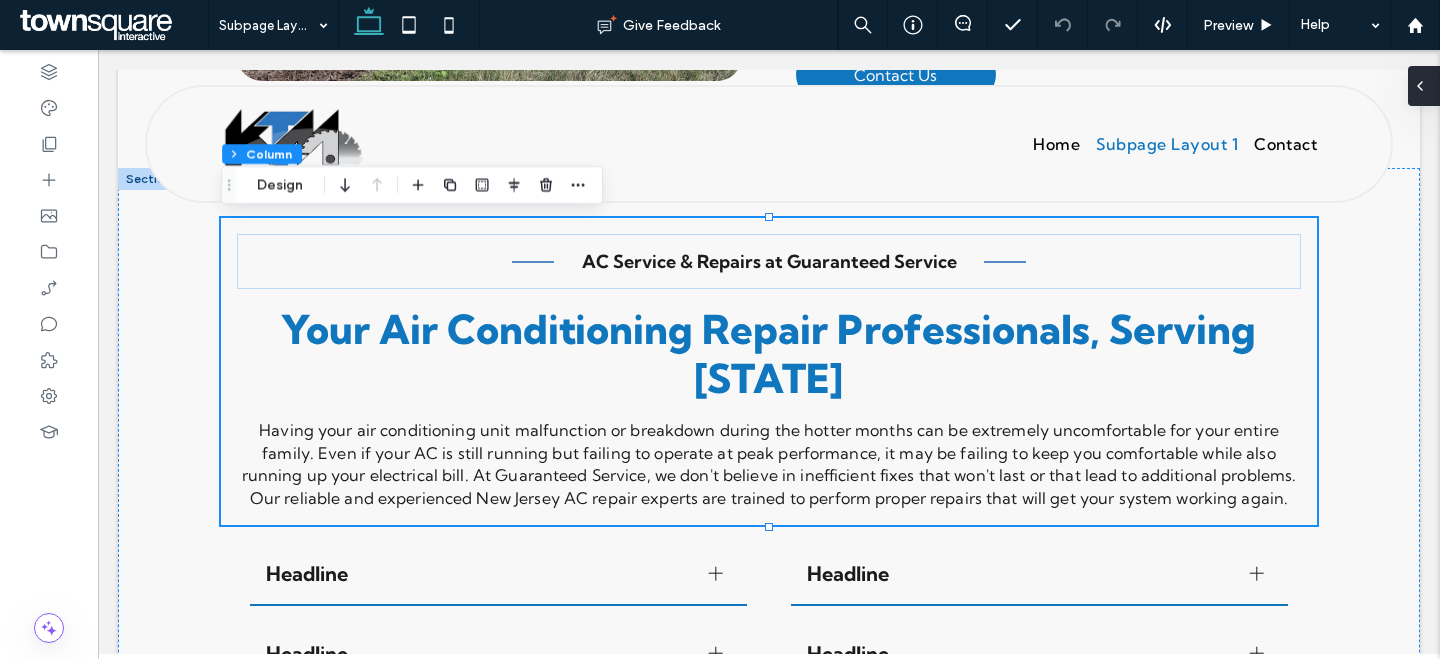 click 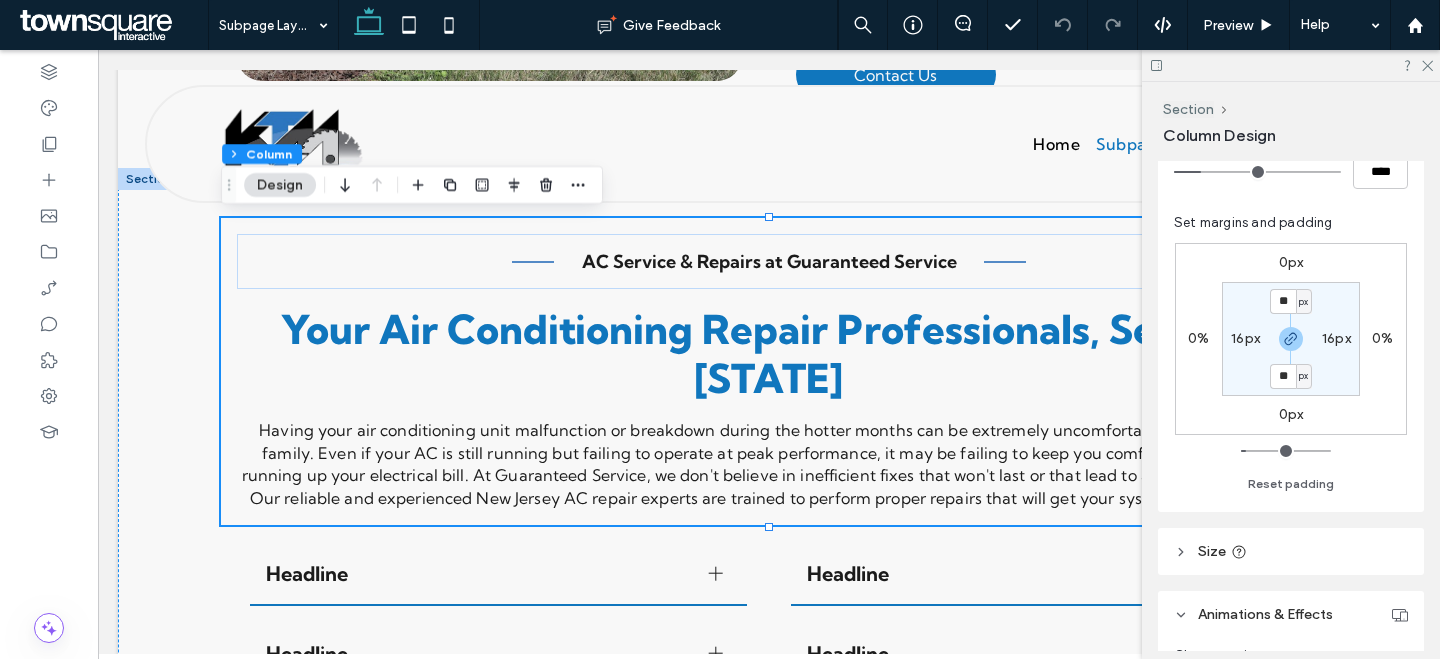 scroll, scrollTop: 631, scrollLeft: 0, axis: vertical 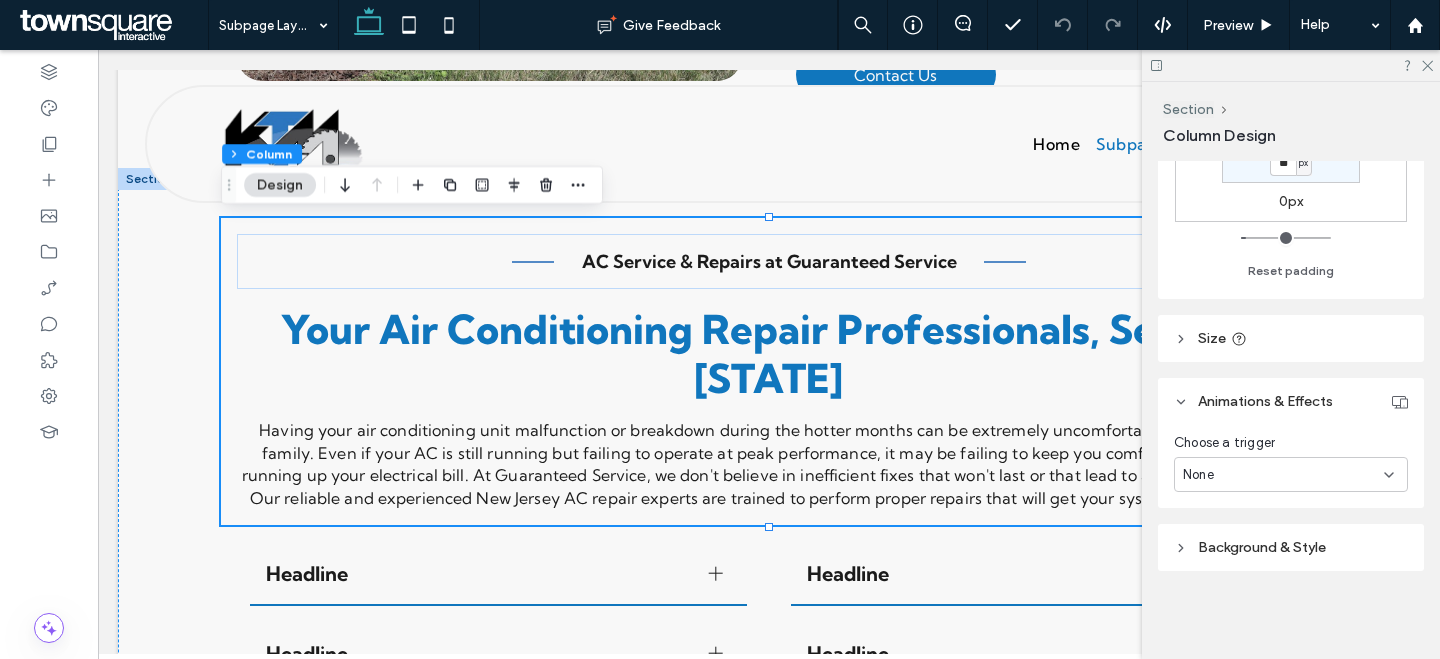 drag, startPoint x: 1262, startPoint y: 478, endPoint x: 1265, endPoint y: 490, distance: 12.369317 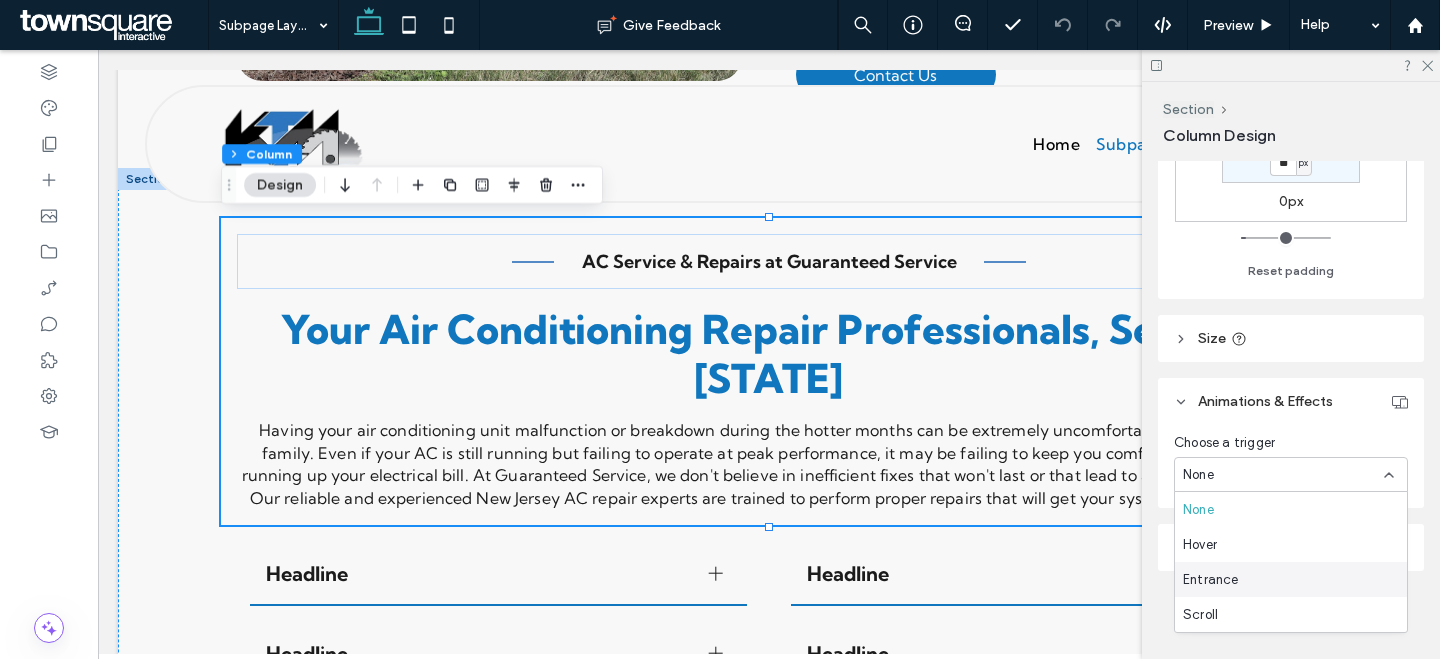 click on "Entrance" at bounding box center (1211, 580) 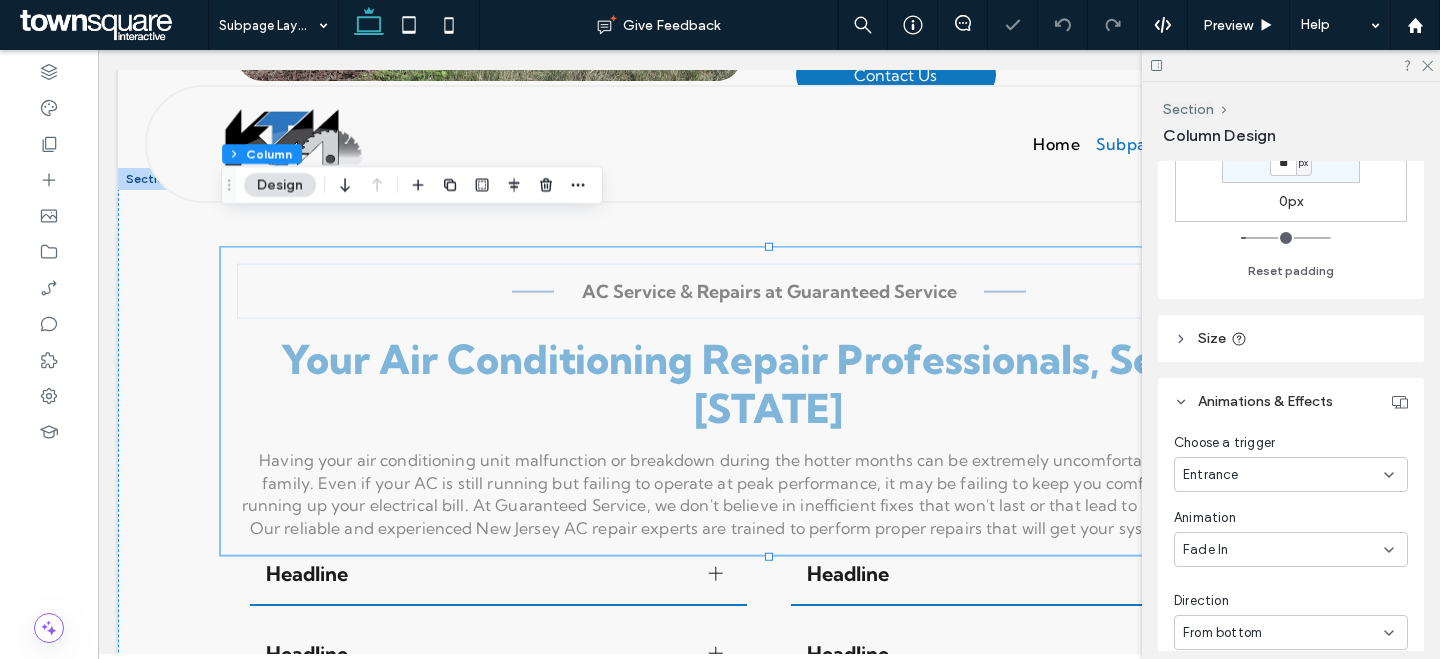 click on "Fade In" at bounding box center [1283, 550] 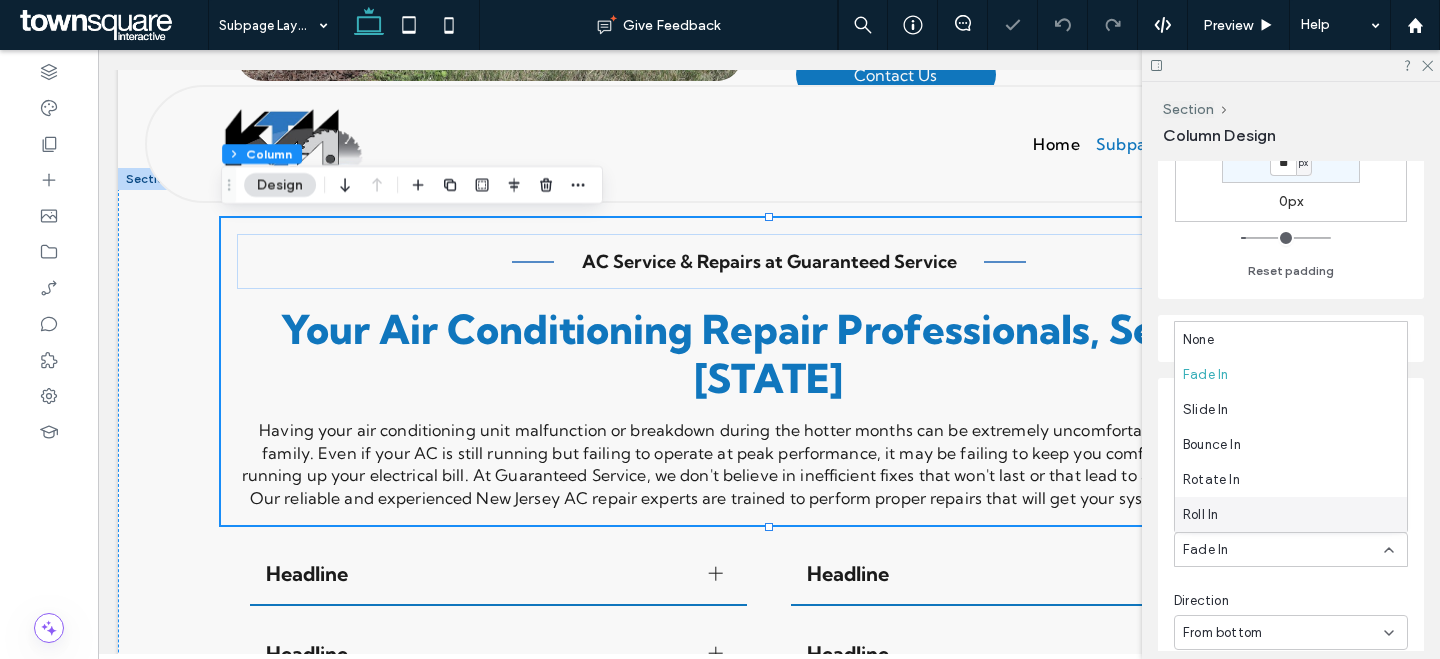 click on "From bottom" at bounding box center (1222, 633) 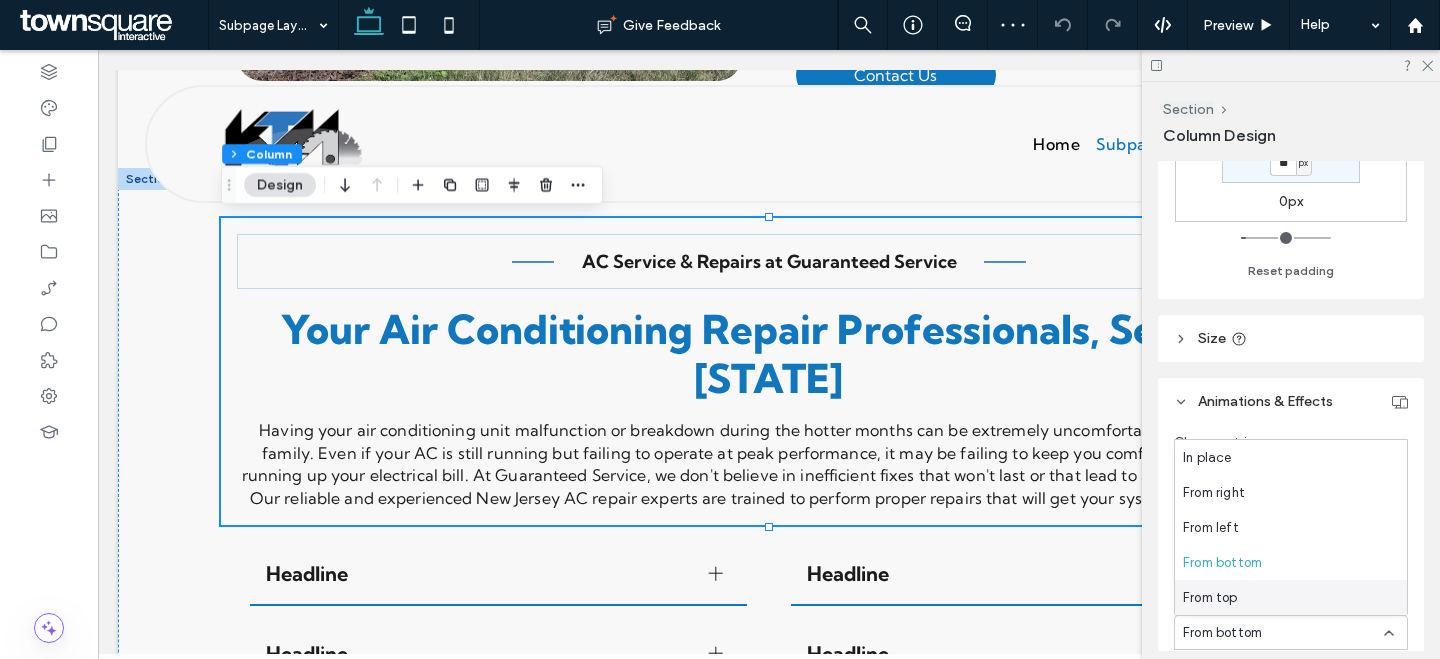 click on "From top" at bounding box center (1210, 598) 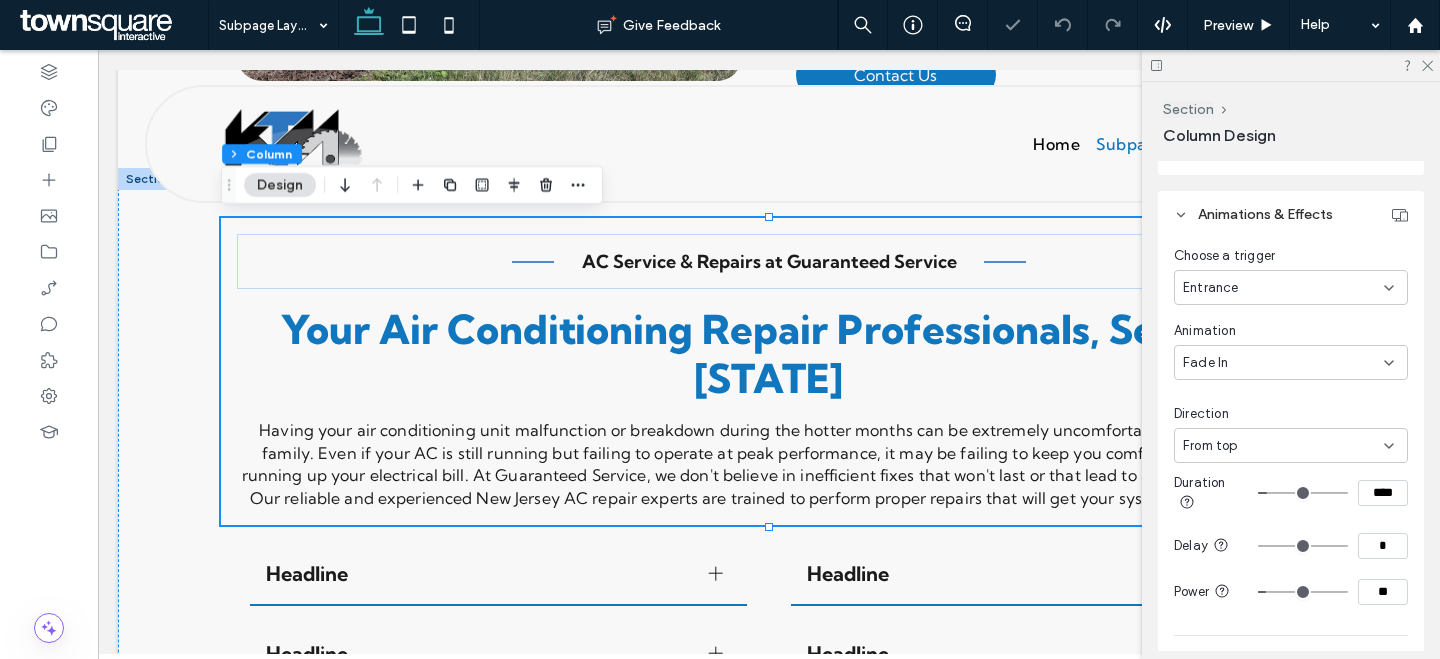 scroll, scrollTop: 933, scrollLeft: 0, axis: vertical 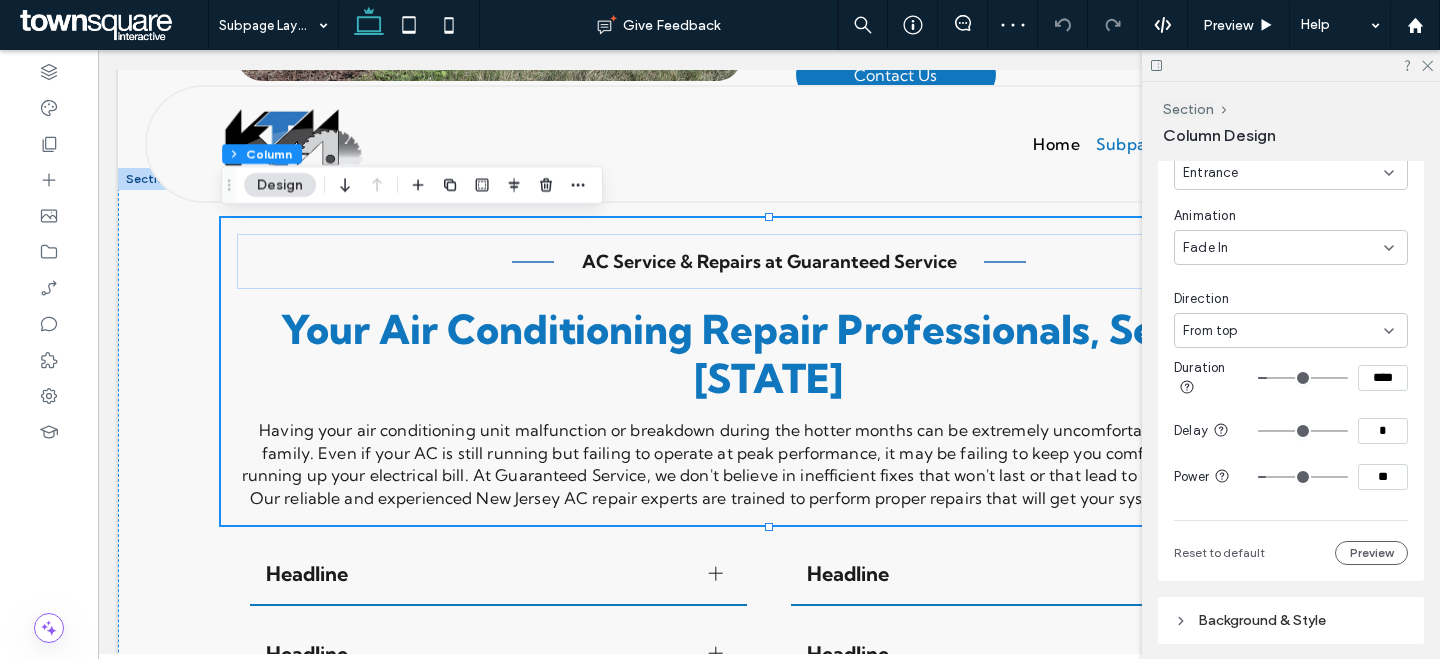 click on "Entrance" at bounding box center [1283, 173] 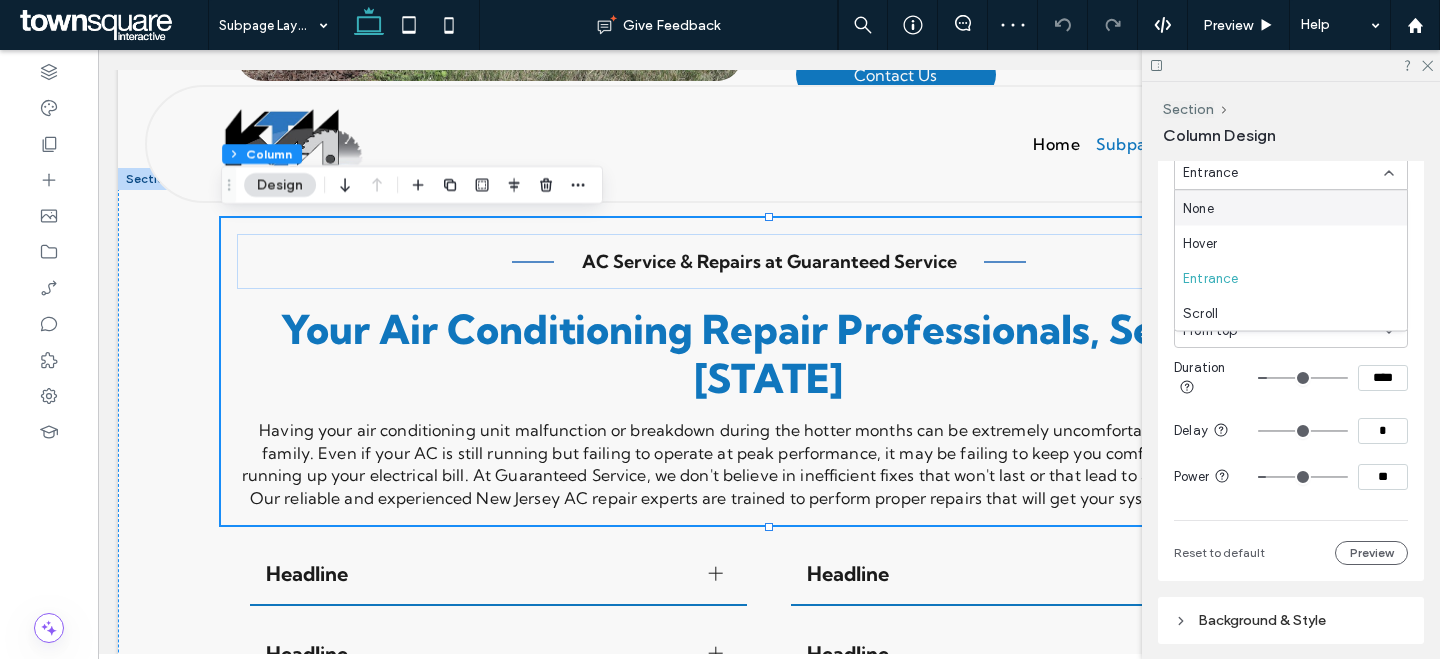 click on "None" at bounding box center (1291, 208) 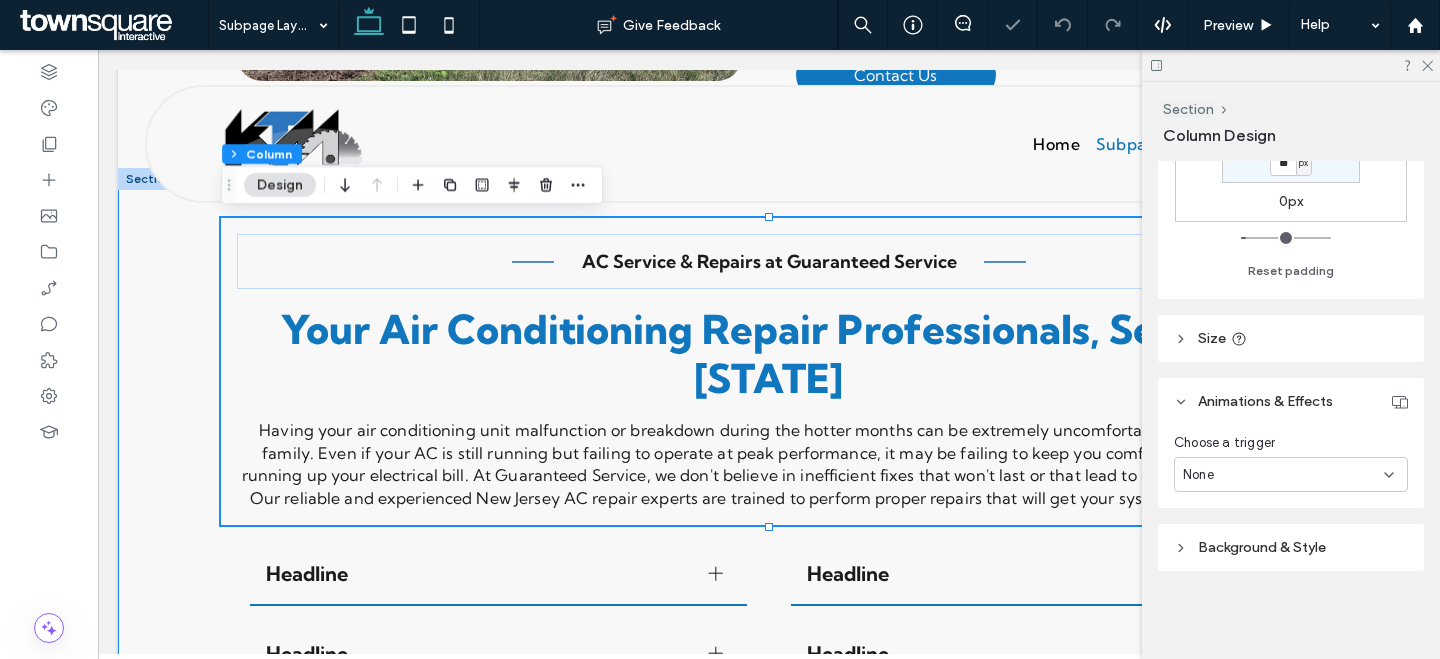 click on "Having your air conditioning unit malfunction or breakdown during the hotter months can be extremely uncomfortable for your entire family. Even if your AC is still running but failing to operate at peak performance, it may be failing to keep you comfortable while also running up your electrical bill. At Guaranteed Service, we don't believe in inefficient fixes that won't last or that lead to additional problems. Our reliable and experienced [STATE] AC repair experts are trained to perform proper repairs that will get your system working again.
AC Service & Repairs at Guaranteed Service
Your Air Conditioning Repair Professionals, Serving [STATE]
Headline Body Content Headline Body Content Headline Body Content Title or Question Describe the item or answer the question so that site visitors who are interested get more information. You can emphasize this text with bullets, italics or bold, and add links. Button Button" at bounding box center (769, 500) 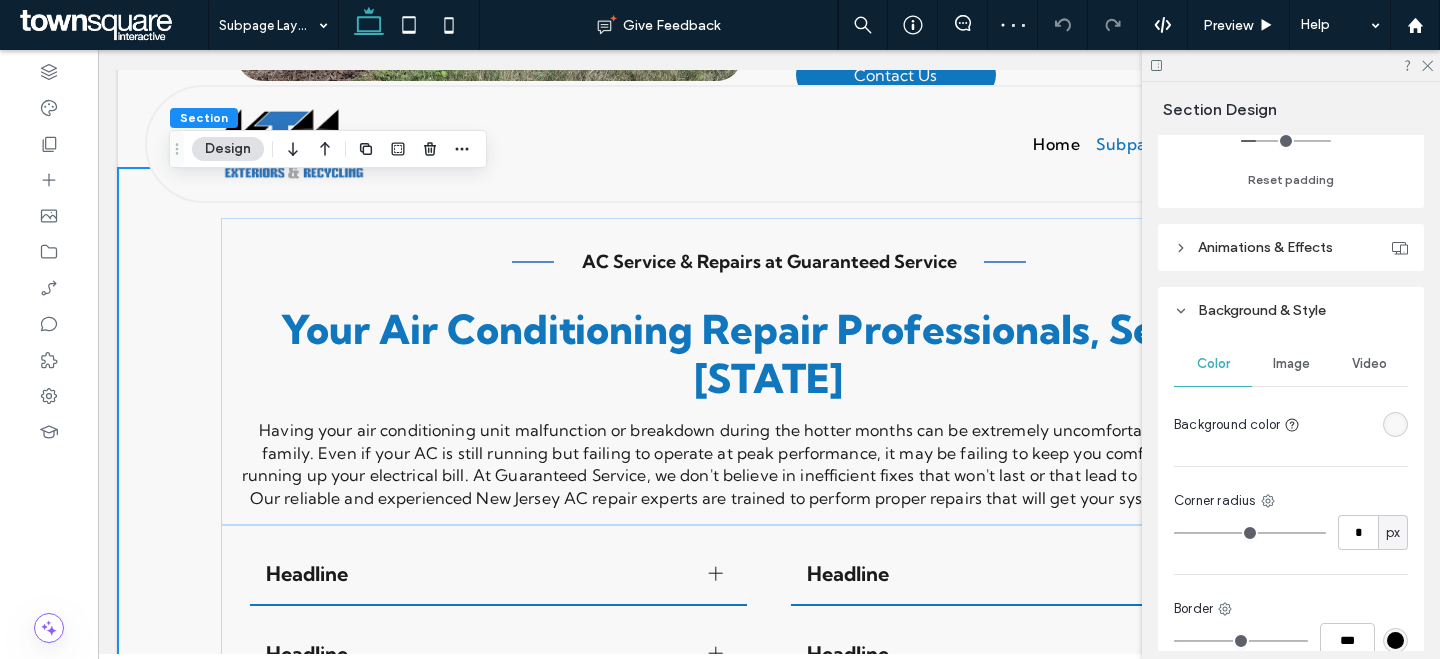 scroll, scrollTop: 583, scrollLeft: 0, axis: vertical 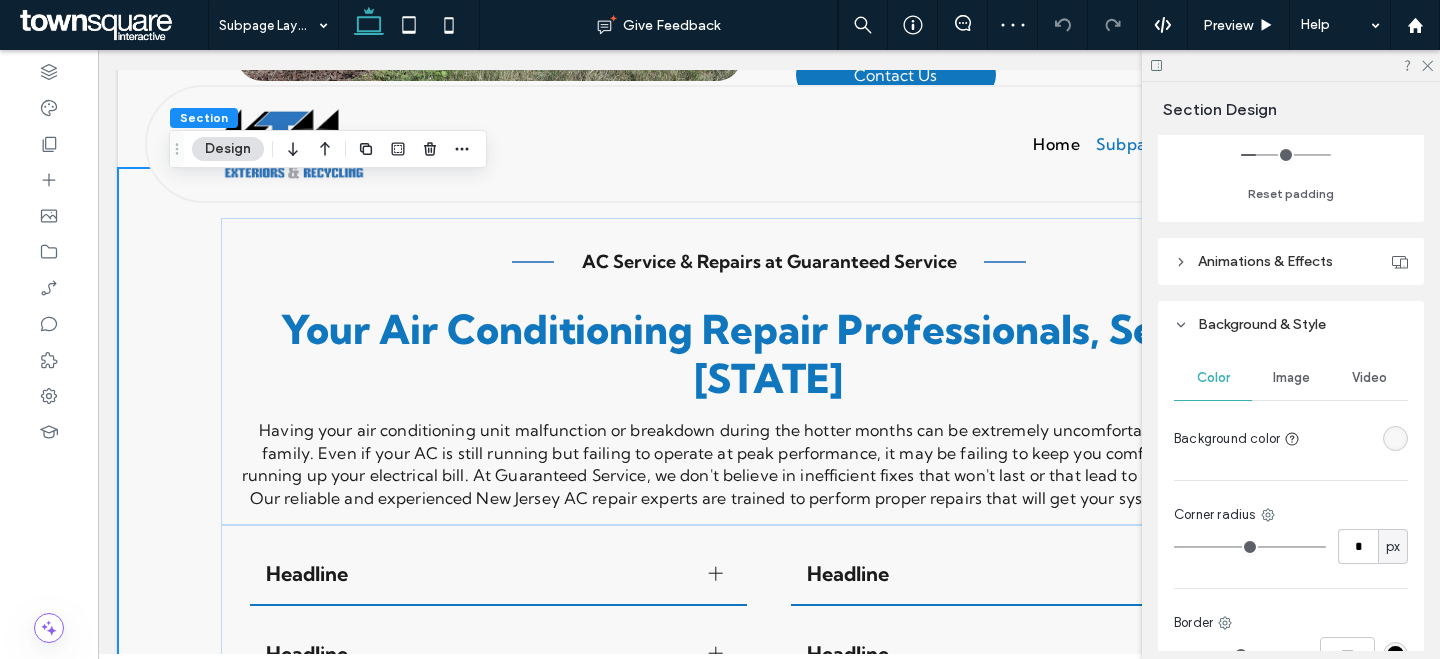 click on "Animations & Effects" at bounding box center (1291, 261) 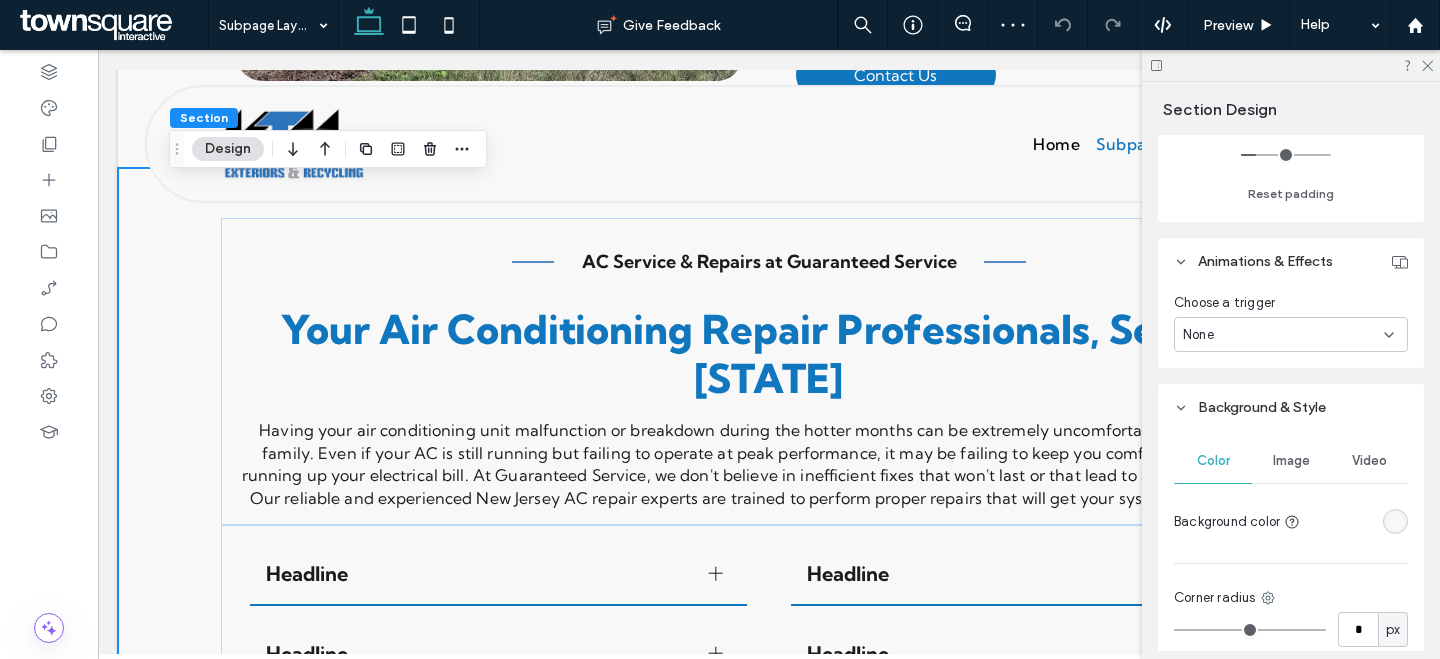 click on "None" at bounding box center [1283, 335] 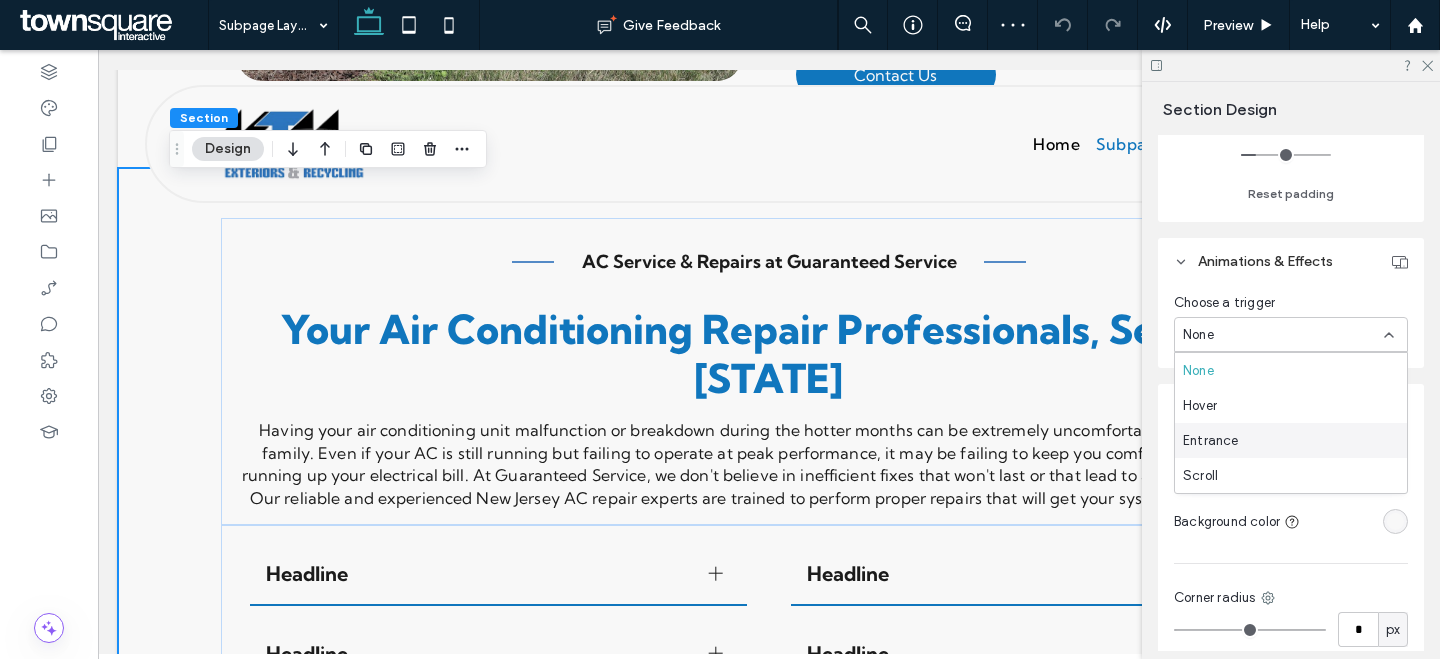 click on "Entrance" at bounding box center (1291, 440) 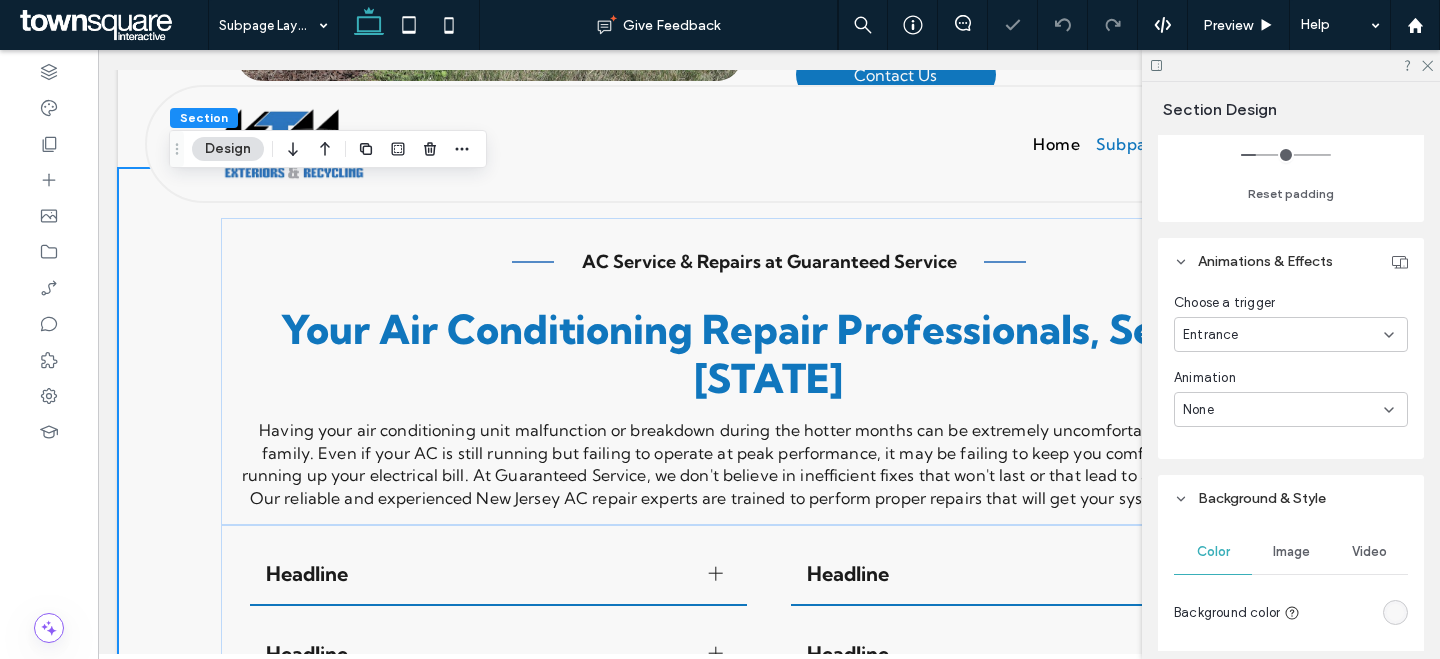 click on "None" at bounding box center [1283, 410] 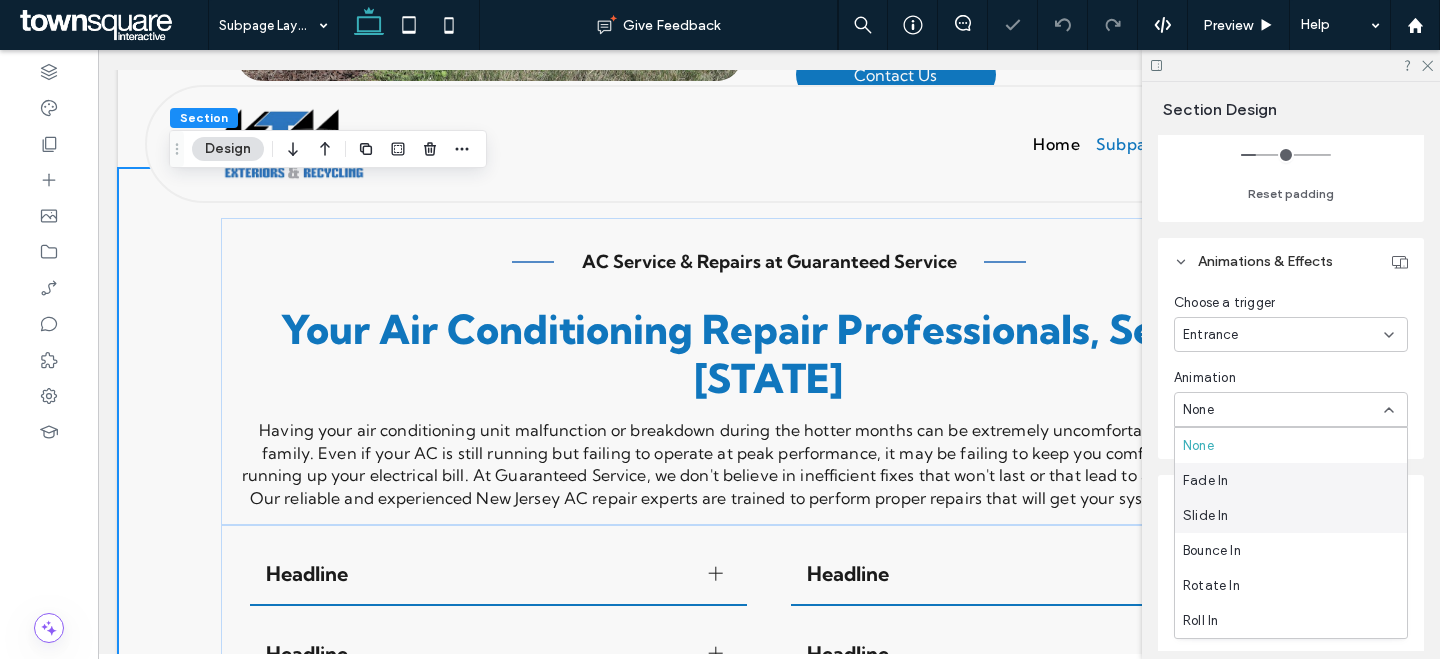 click on "Fade In" at bounding box center (1291, 480) 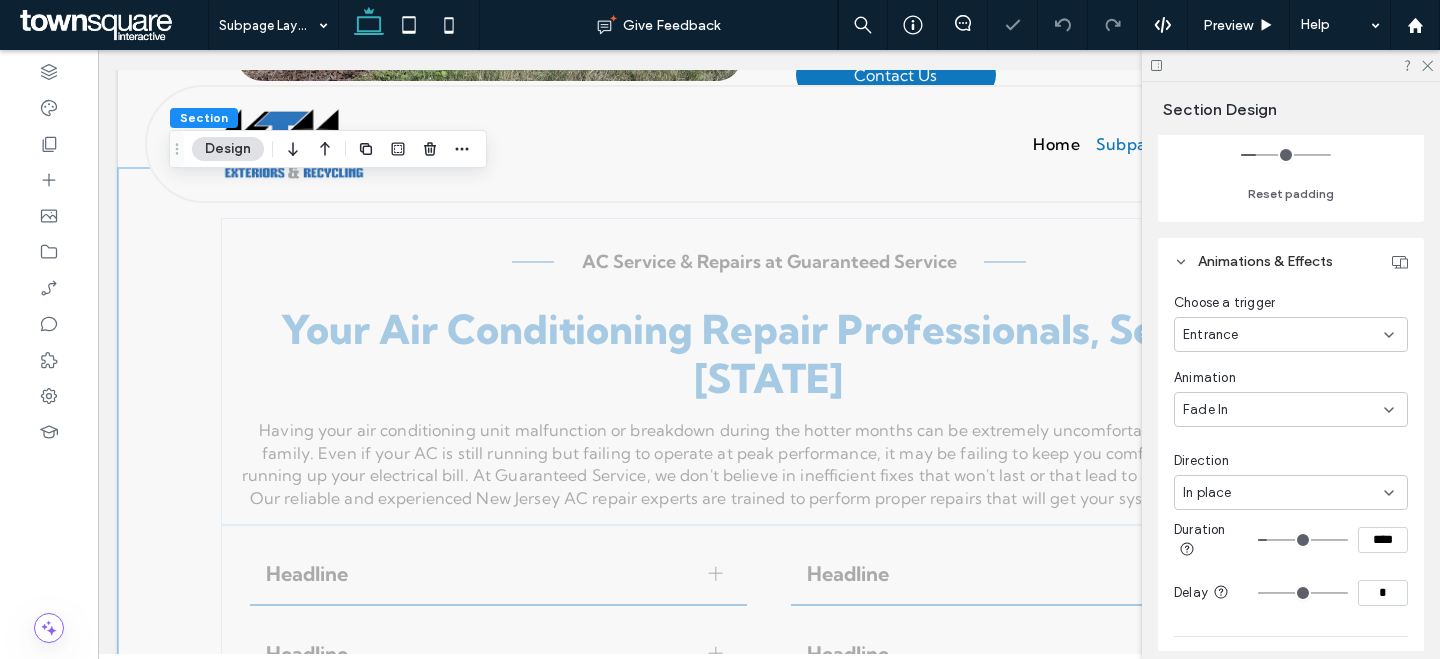 click on "In place" at bounding box center (1283, 493) 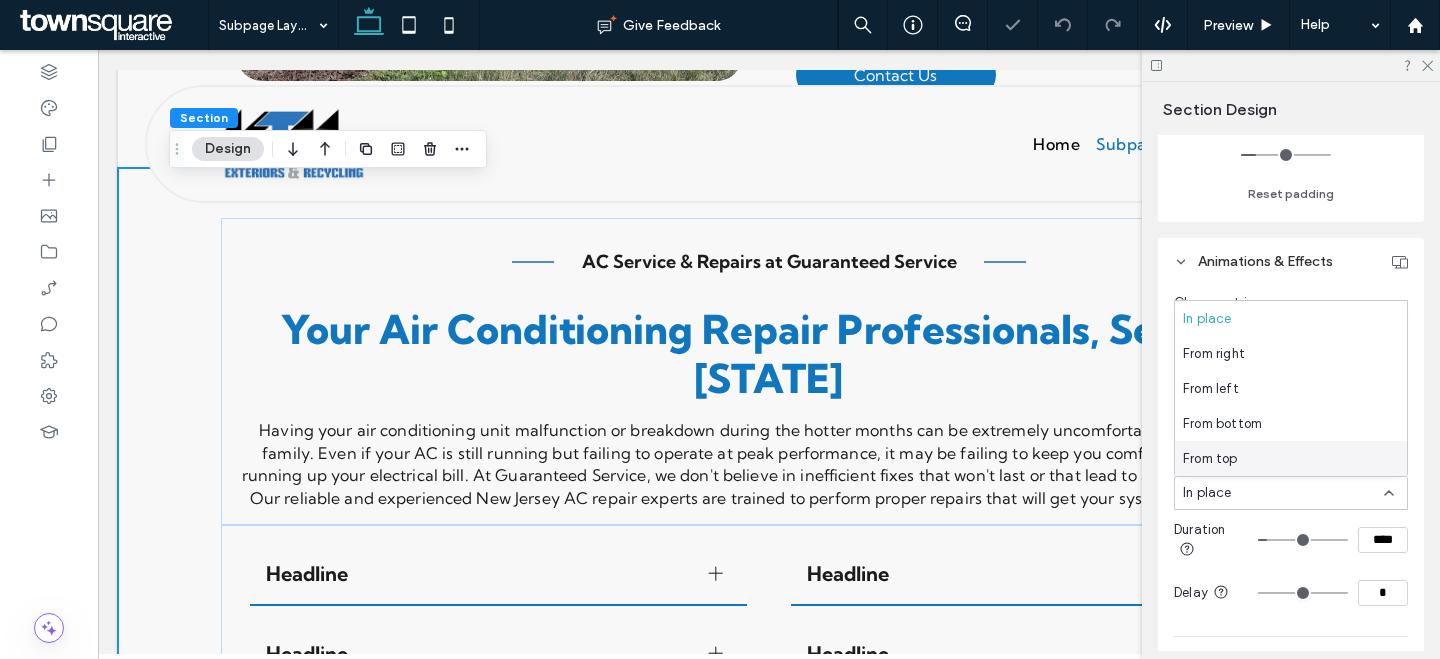 click on "From top" at bounding box center (1291, 458) 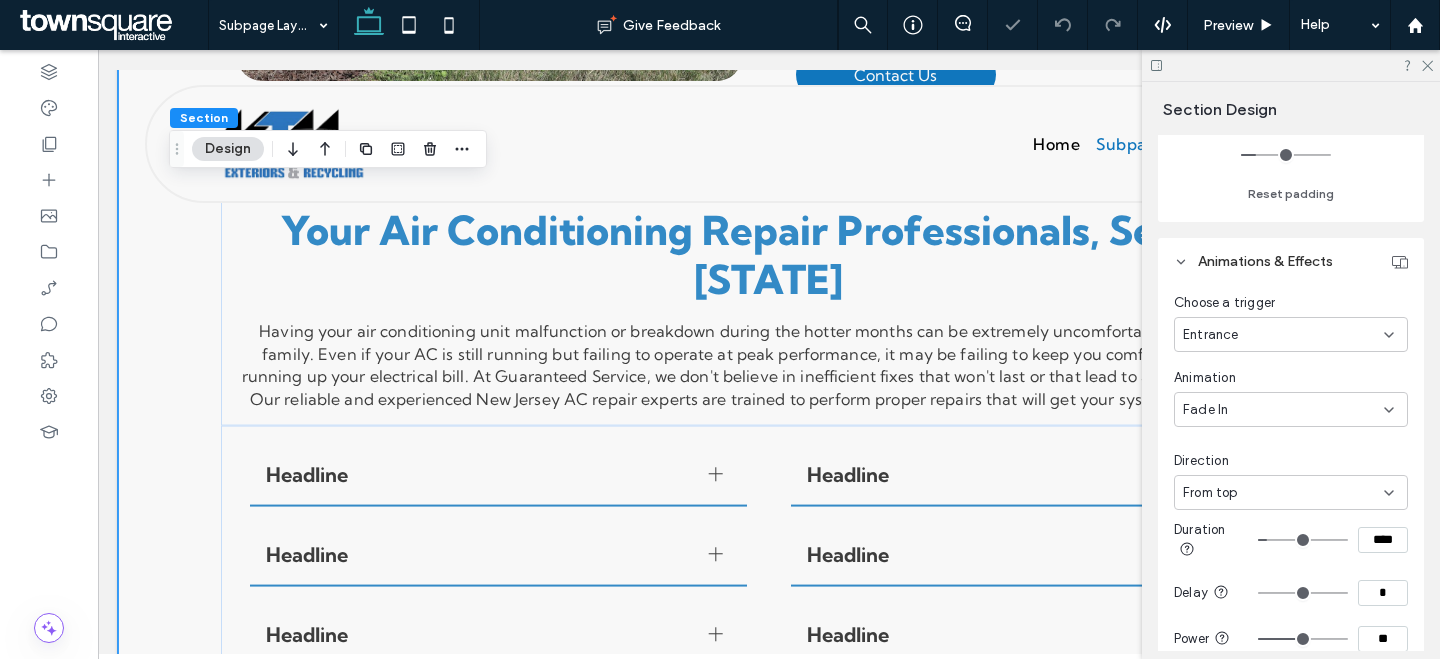 click on "**" at bounding box center [1383, 639] 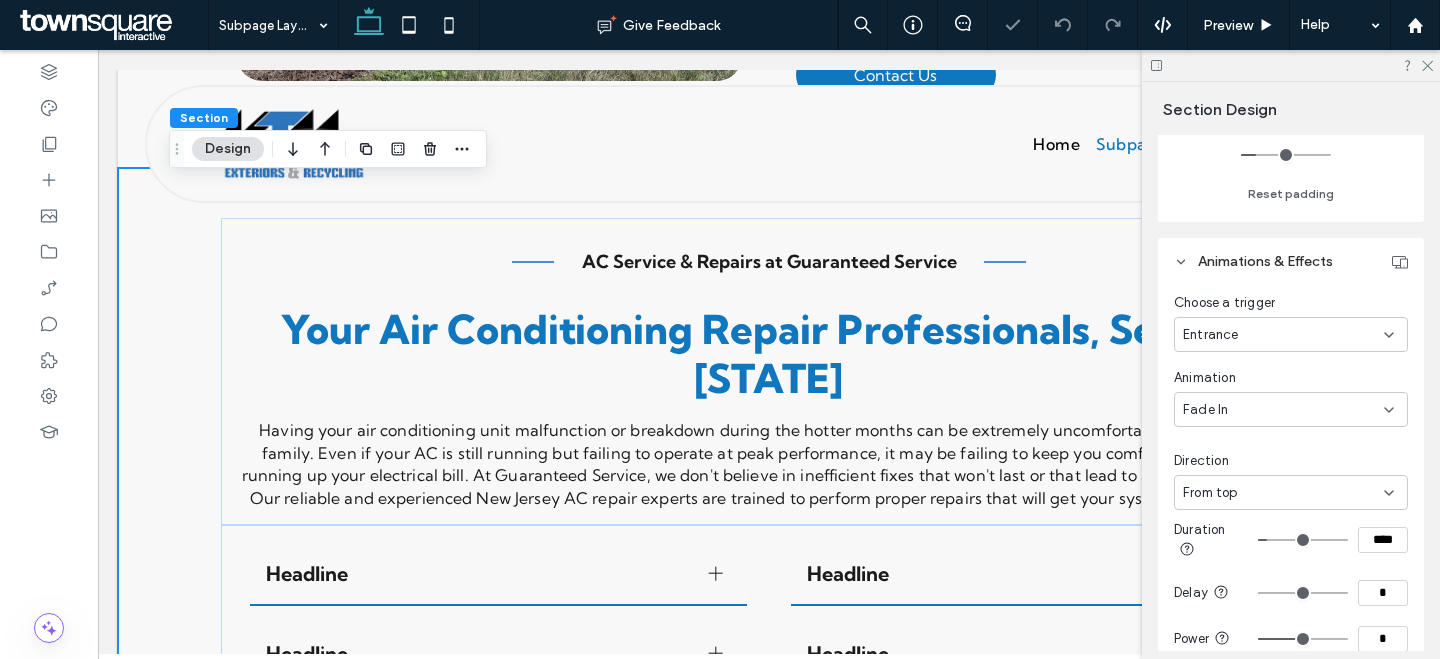 type on "*" 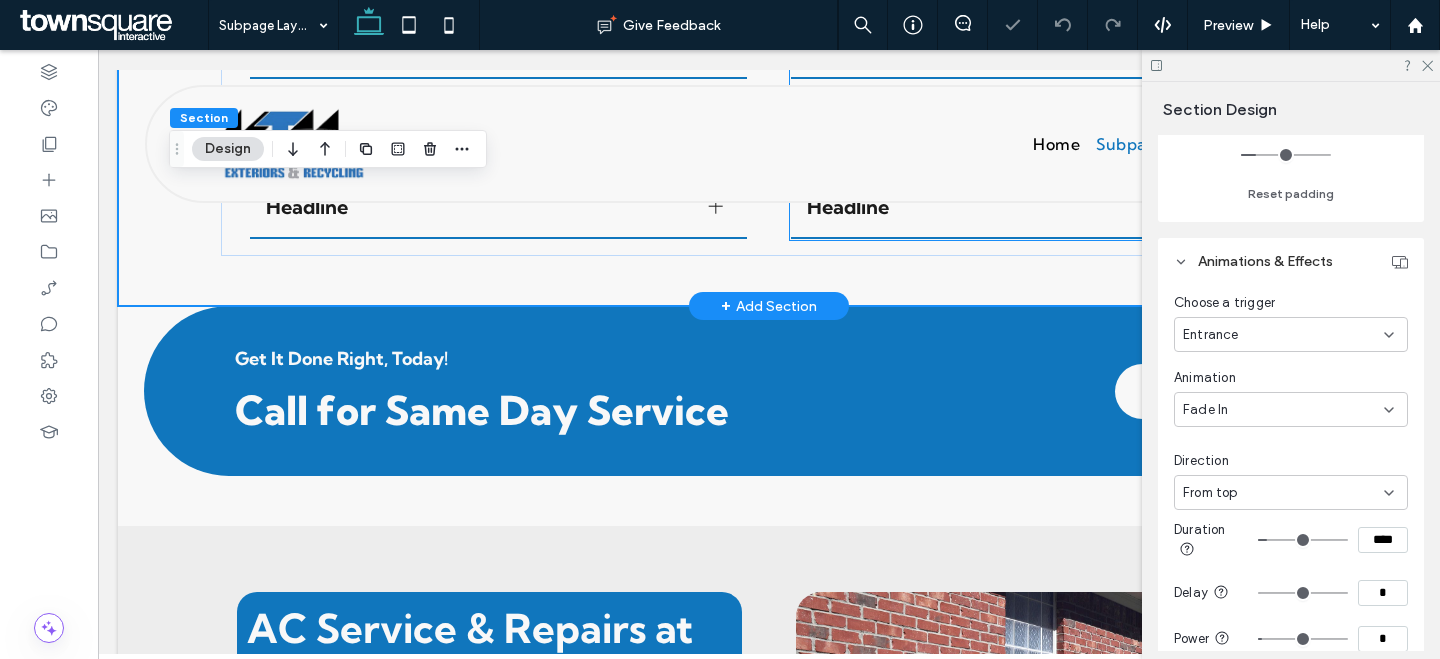 scroll, scrollTop: 1614, scrollLeft: 0, axis: vertical 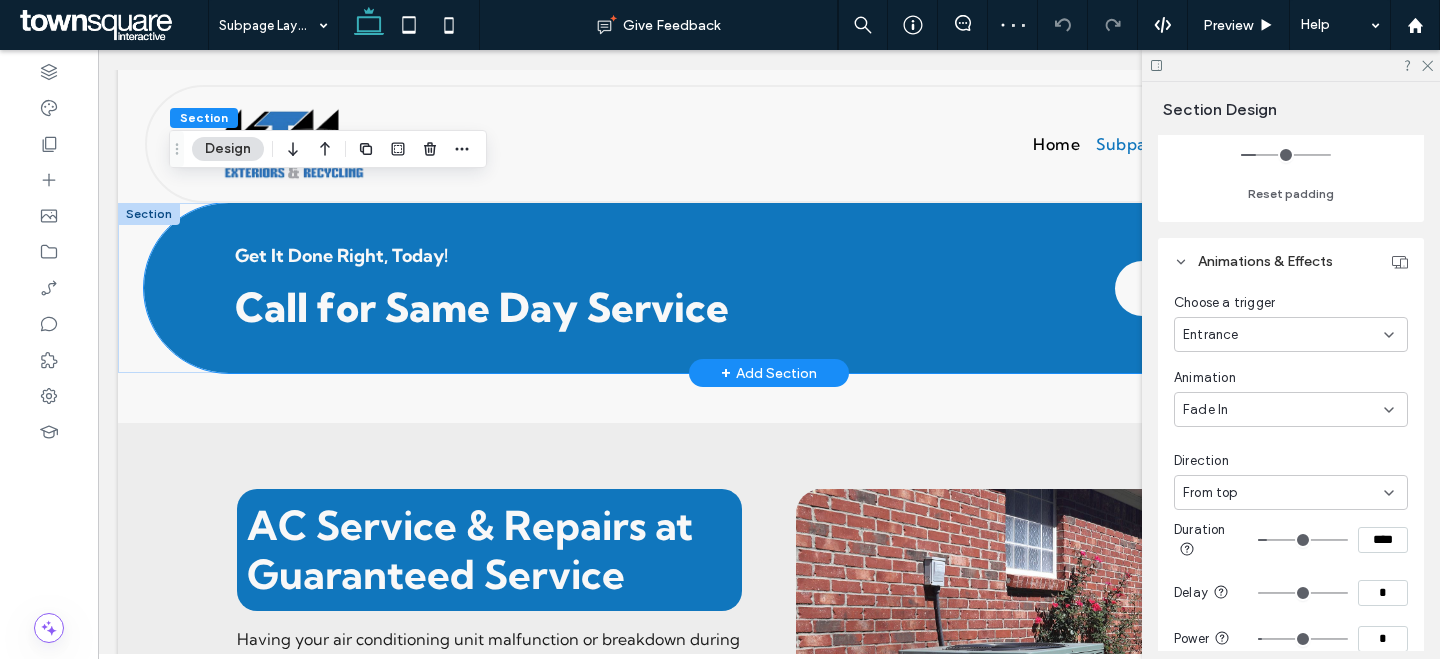 click on "Get It Done Right, Today!
Call for Same Day Service
Contact Us" at bounding box center (769, 288) 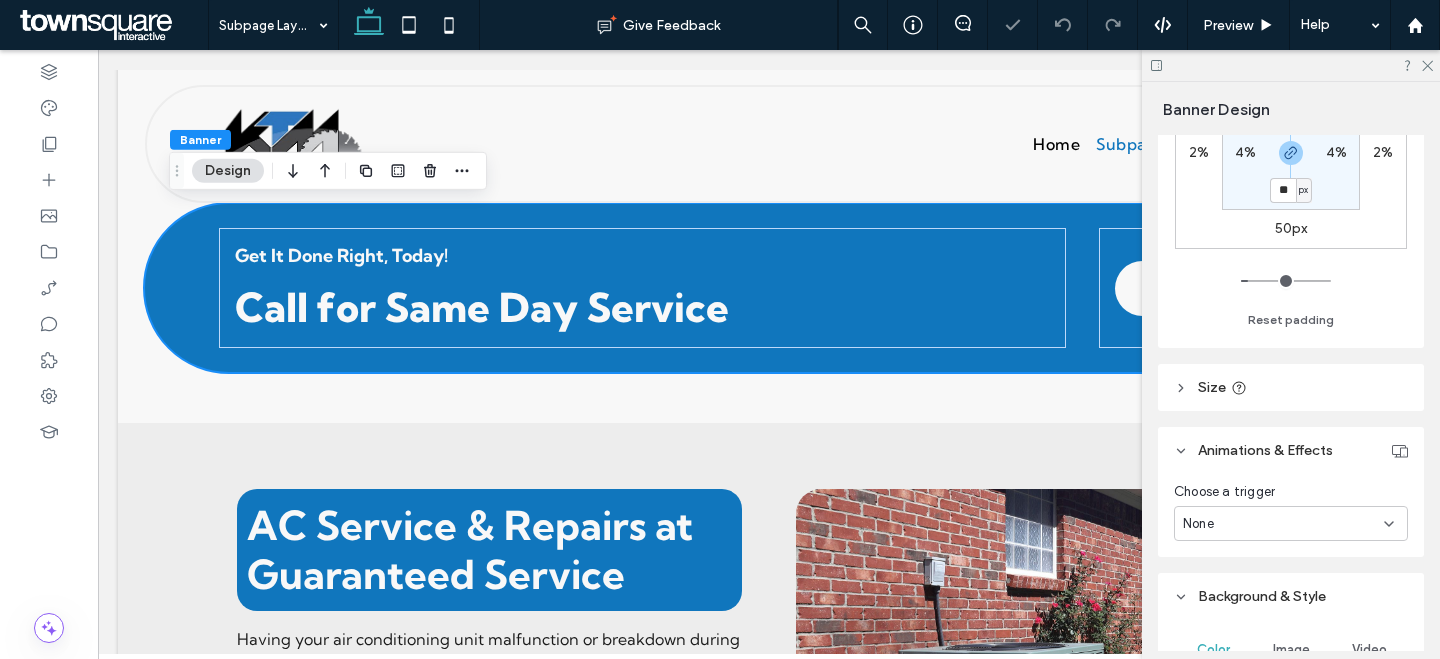 scroll, scrollTop: 551, scrollLeft: 0, axis: vertical 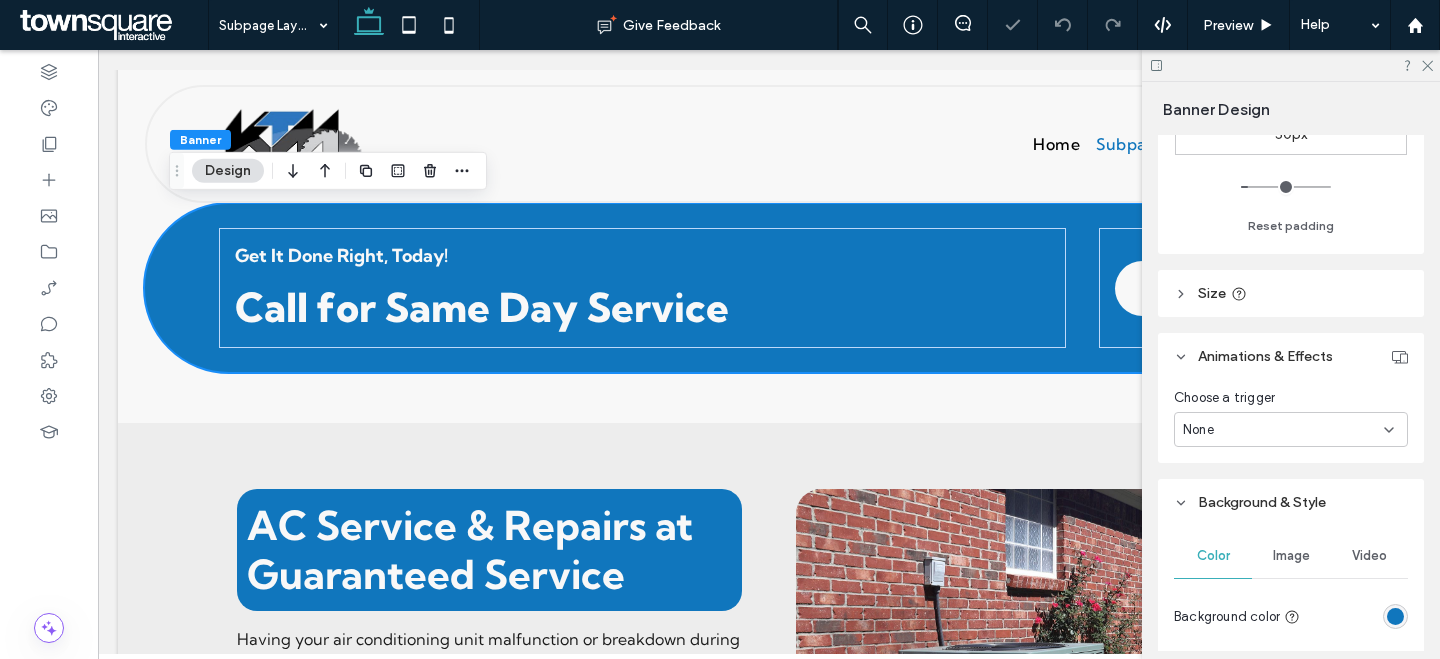 click on "None" at bounding box center [1283, 430] 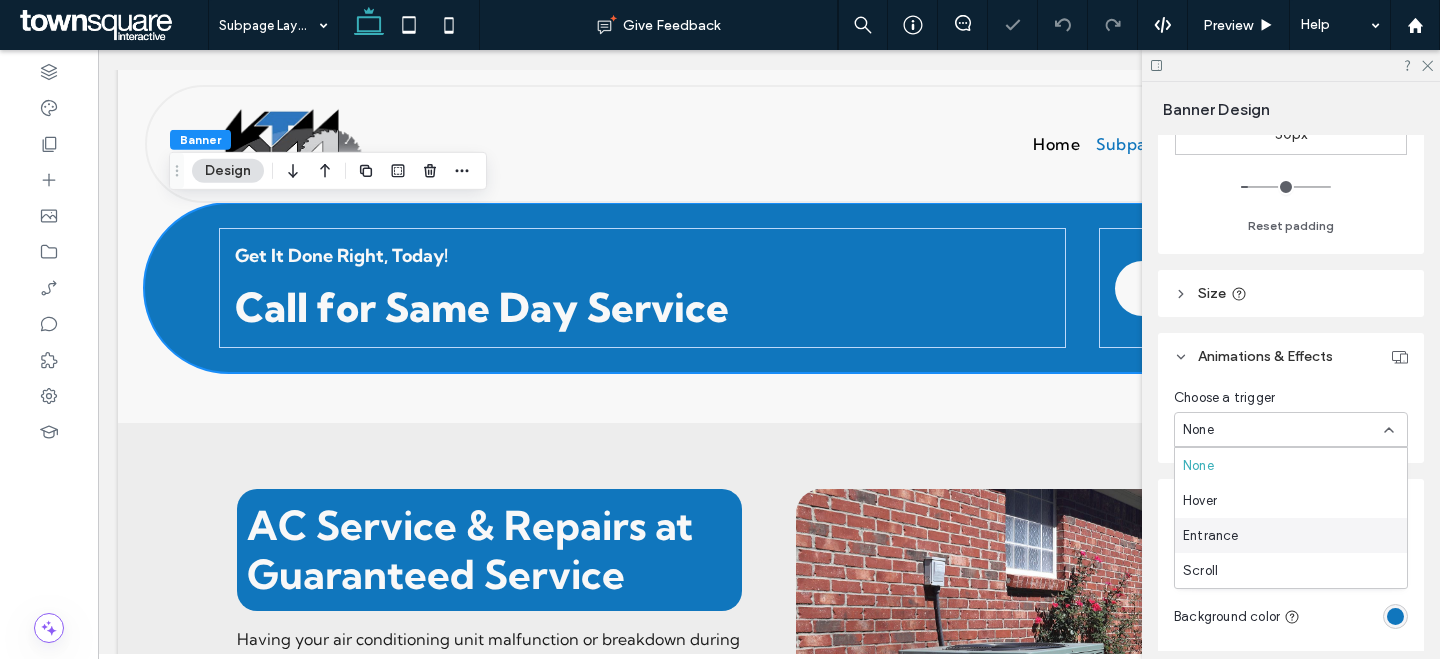click on "Entrance" at bounding box center [1291, 535] 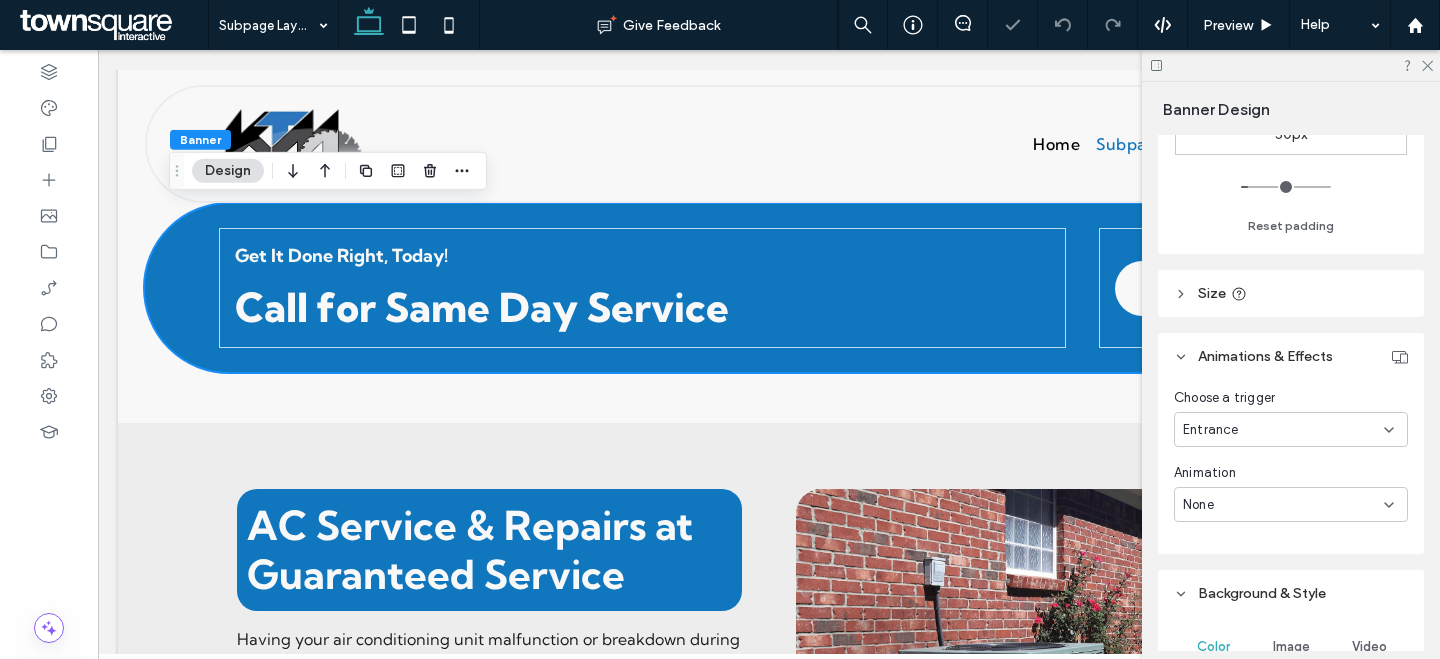 click on "None" at bounding box center [1291, 504] 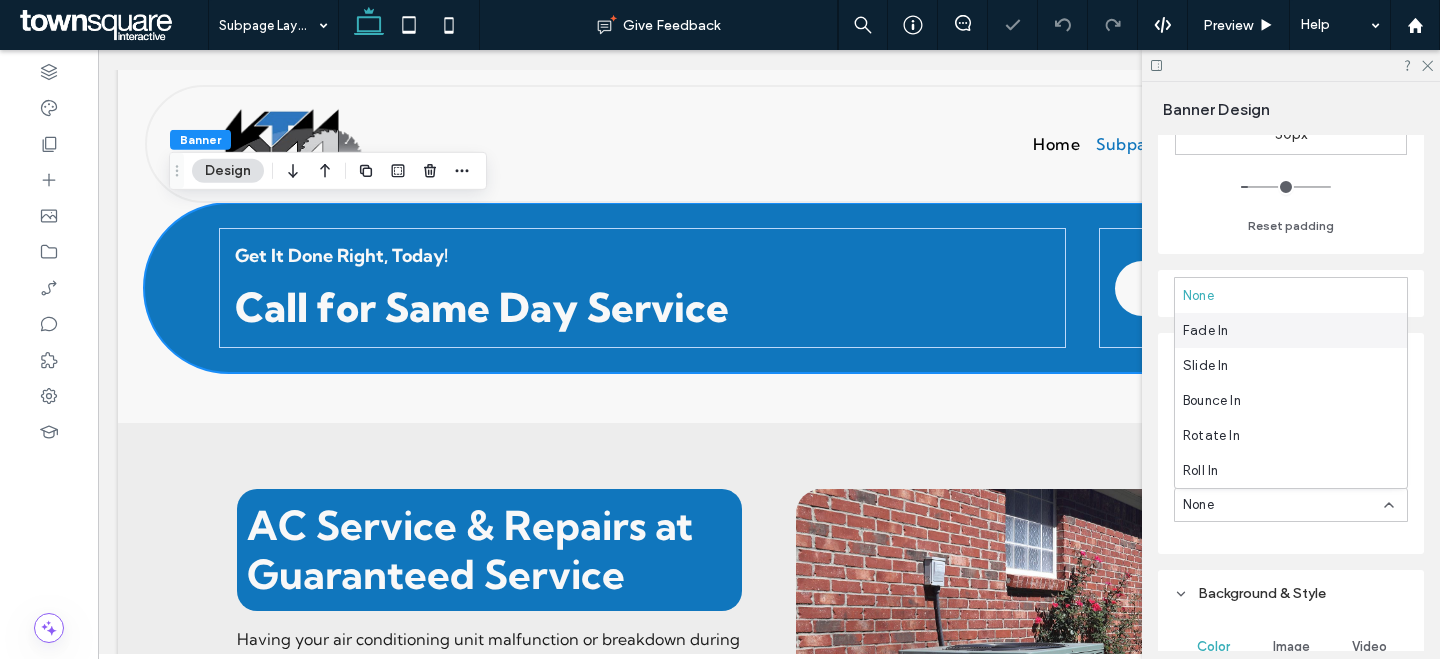 click on "Fade In" at bounding box center (1205, 331) 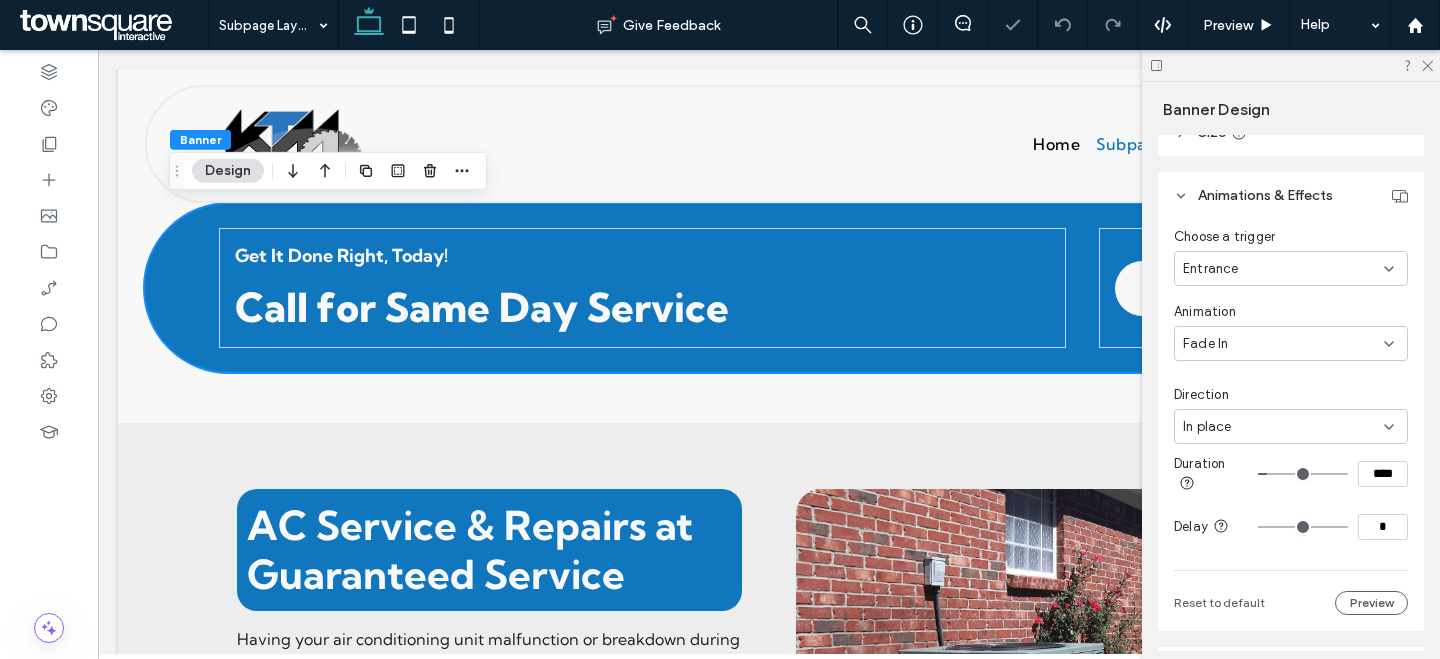 scroll, scrollTop: 712, scrollLeft: 0, axis: vertical 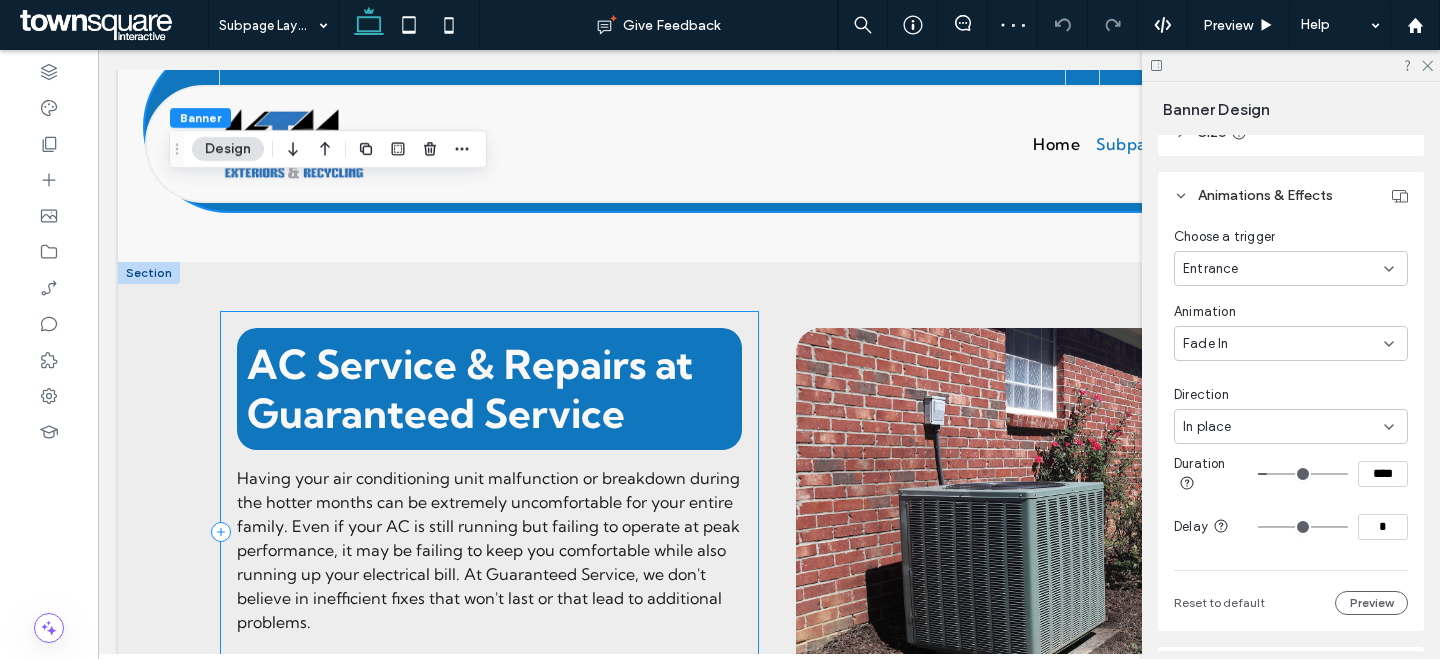 click on "AC Service & Repairs at Guaranteed Service
Having your air conditioning unit malfunction or breakdown during the hotter months can be extremely uncomfortable for your entire family. Even if your AC is still running but failing to operate at peak performance, it may be failing to keep you comfortable while also running up your electrical bill. At Guaranteed Service, we don't believe in inefficient fixes that won't last or that lead to additional problems. ﻿ Our reliable and experienced [STATE] AC repair experts are trained to perform proper repairs that will get your system working again." at bounding box center [489, 532] 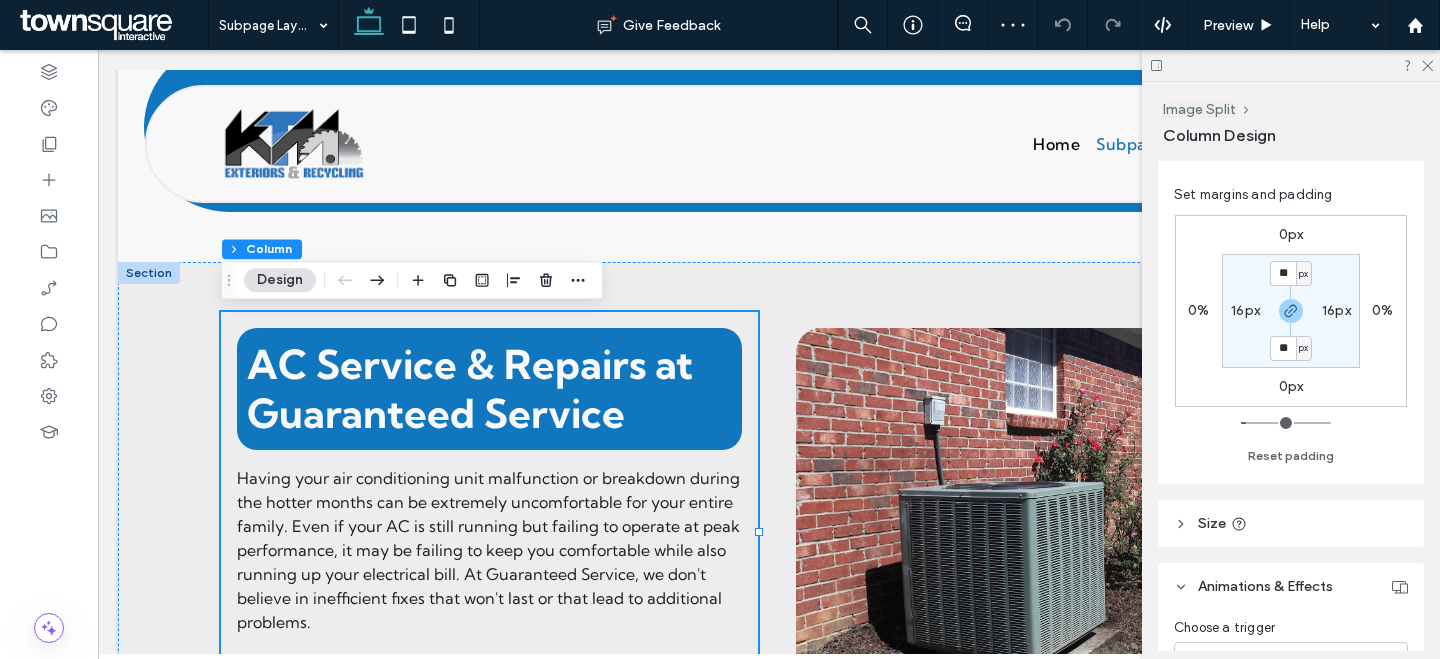 scroll, scrollTop: 581, scrollLeft: 0, axis: vertical 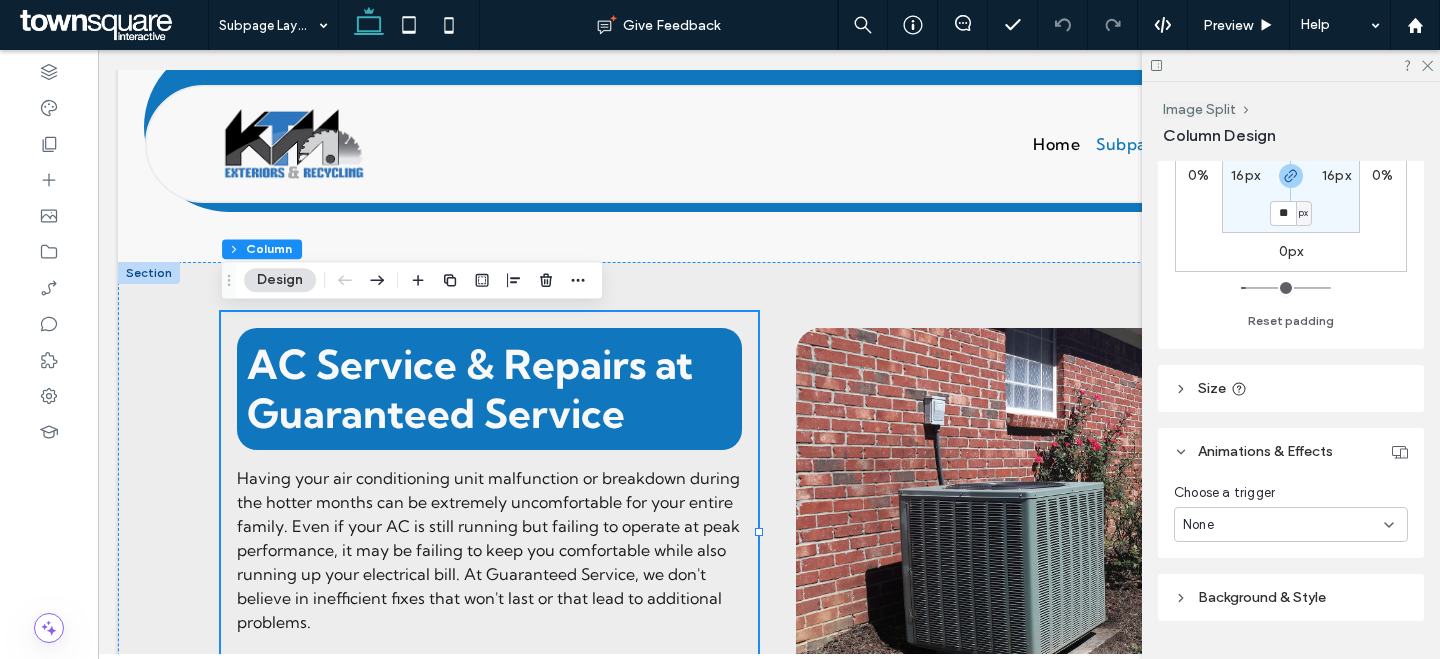 click on "None" at bounding box center (1283, 525) 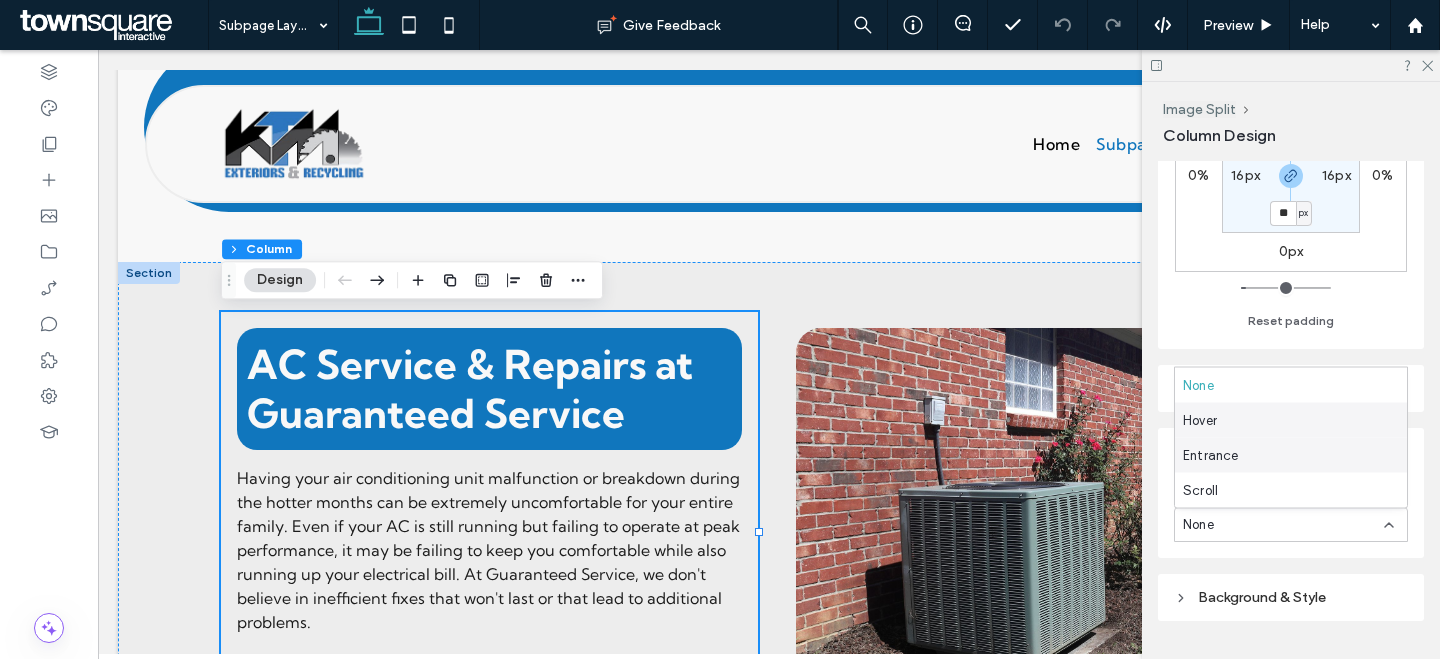 click on "Entrance" at bounding box center (1291, 455) 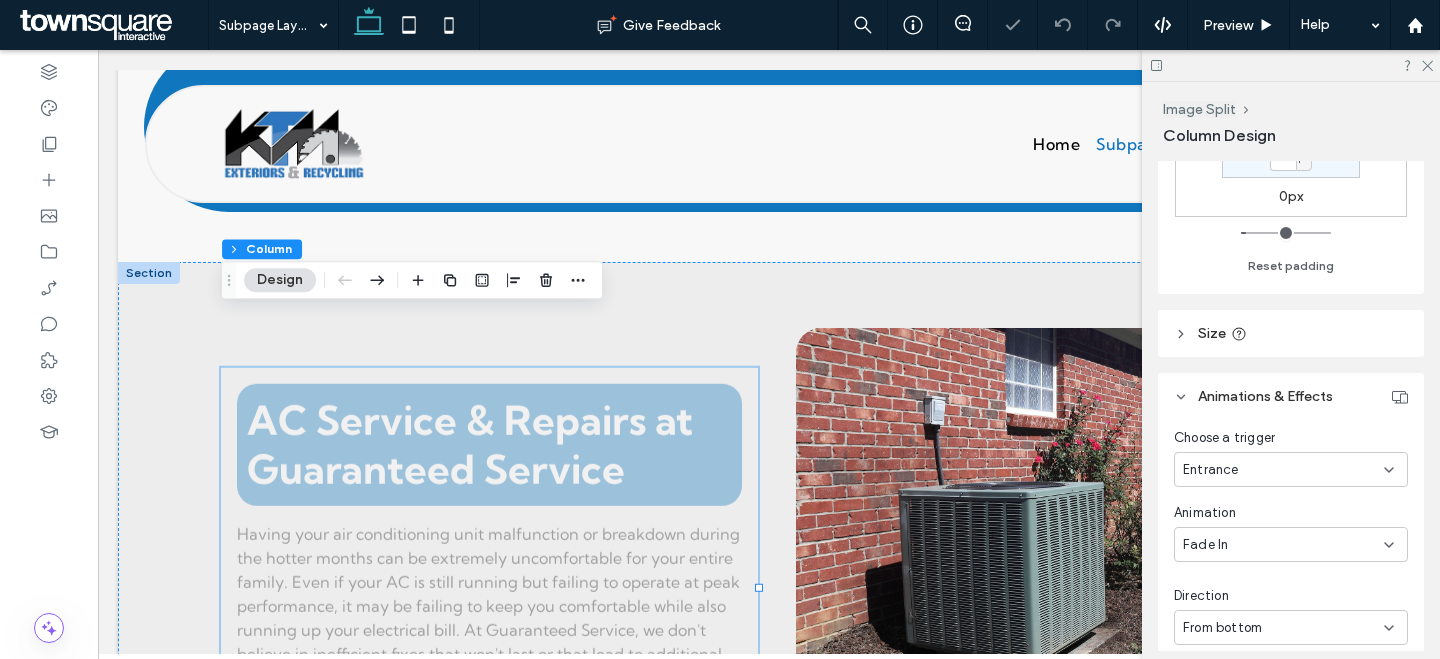 scroll, scrollTop: 906, scrollLeft: 0, axis: vertical 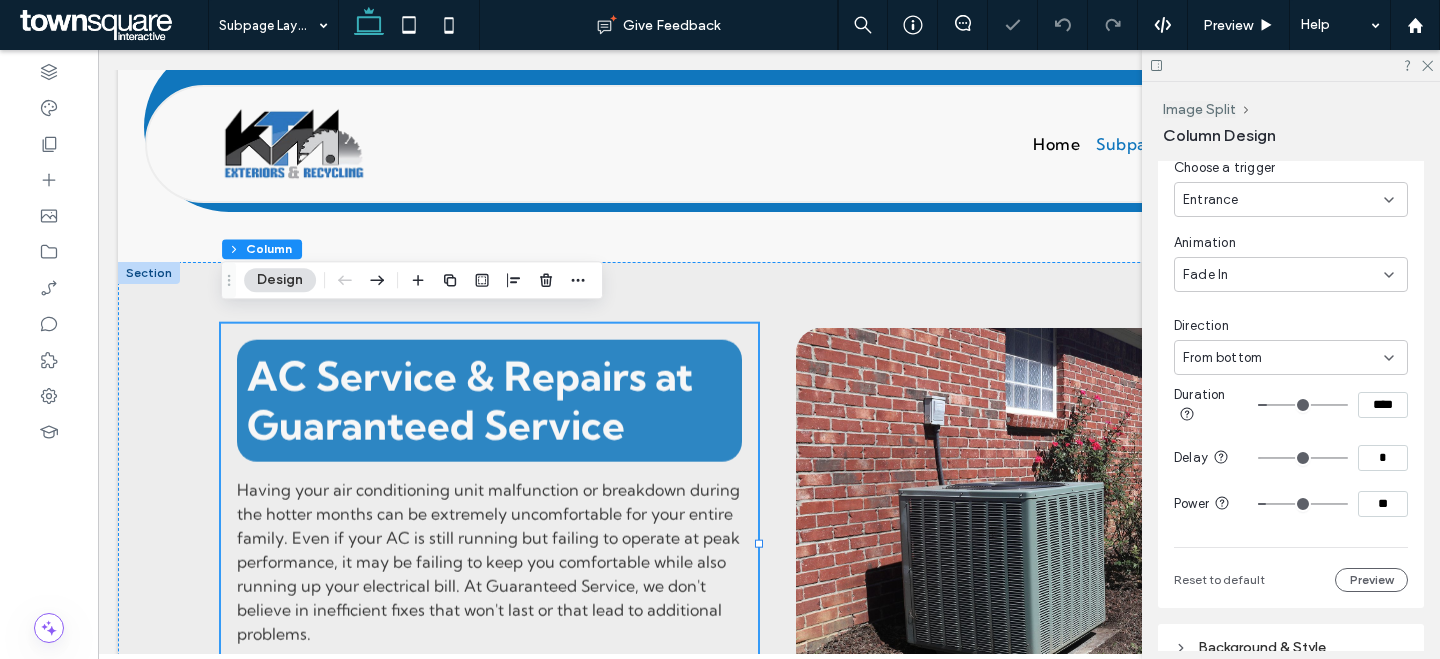 drag, startPoint x: 1289, startPoint y: 350, endPoint x: 1287, endPoint y: 361, distance: 11.18034 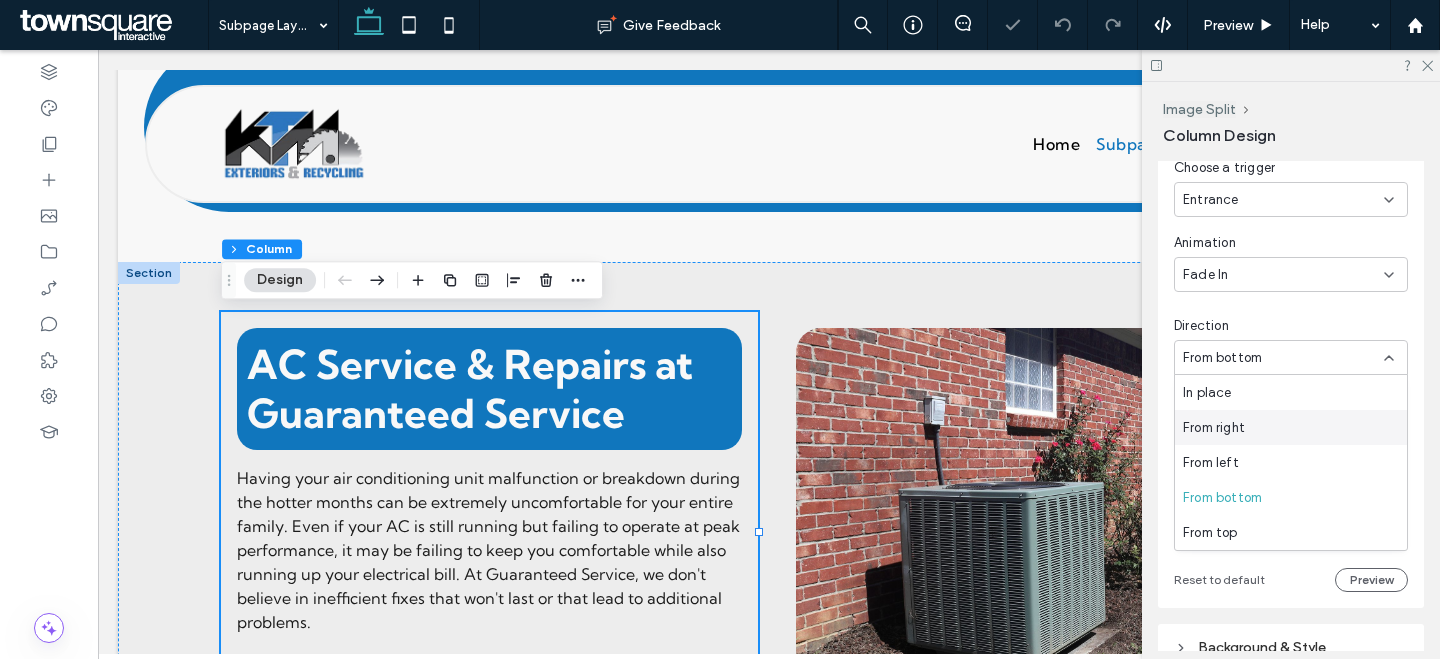 click on "From right" at bounding box center [1291, 427] 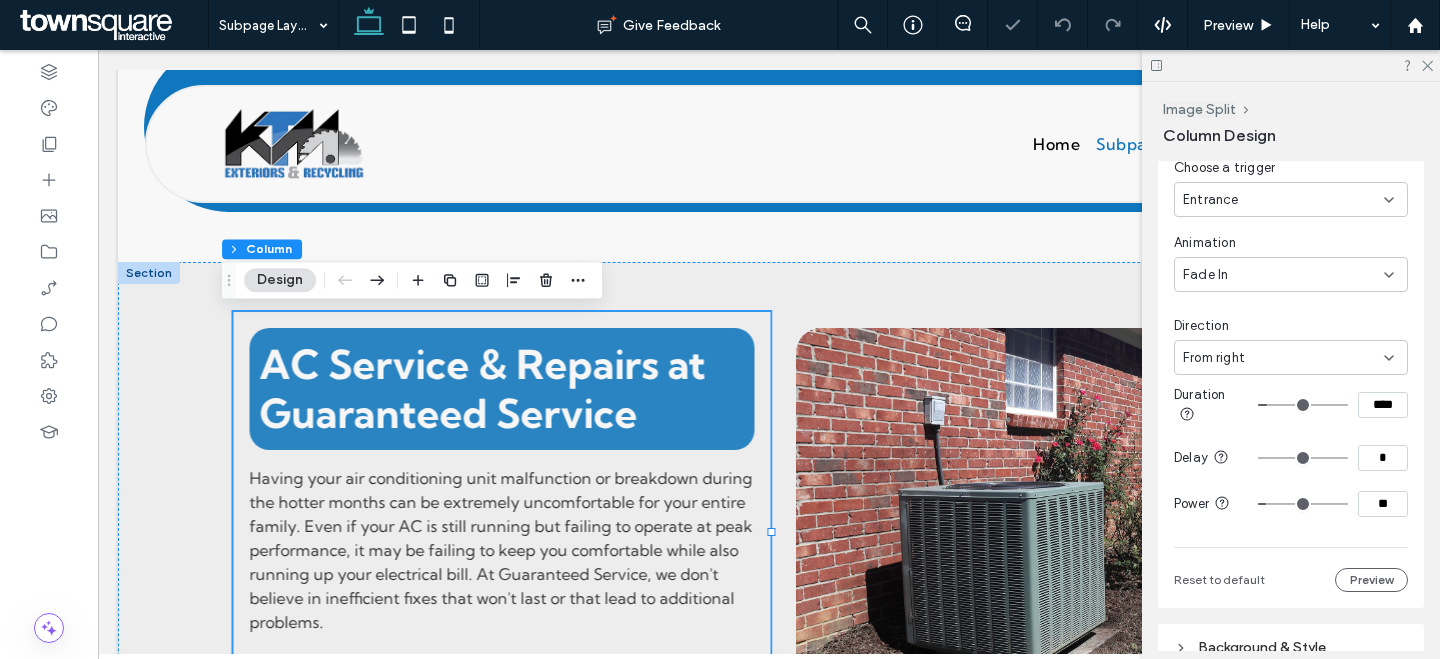 click on "Direction" at bounding box center [1291, 326] 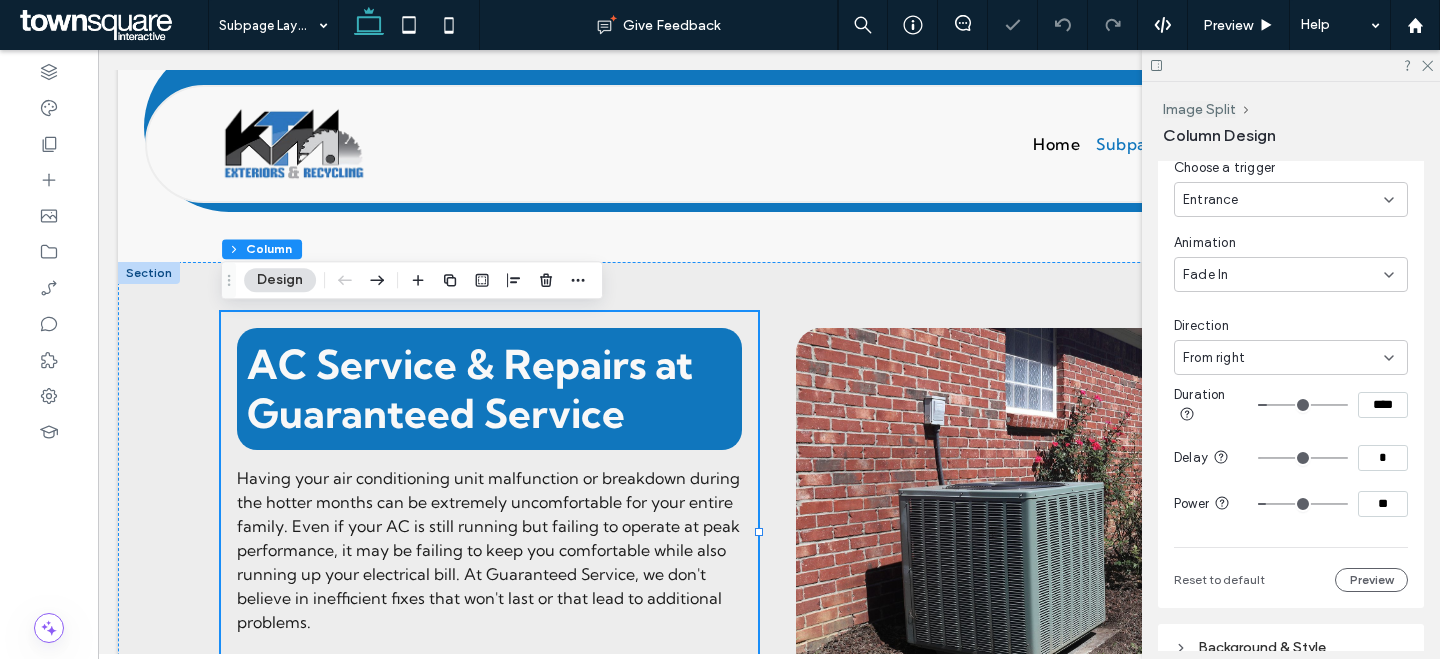 click on "From right" at bounding box center (1283, 358) 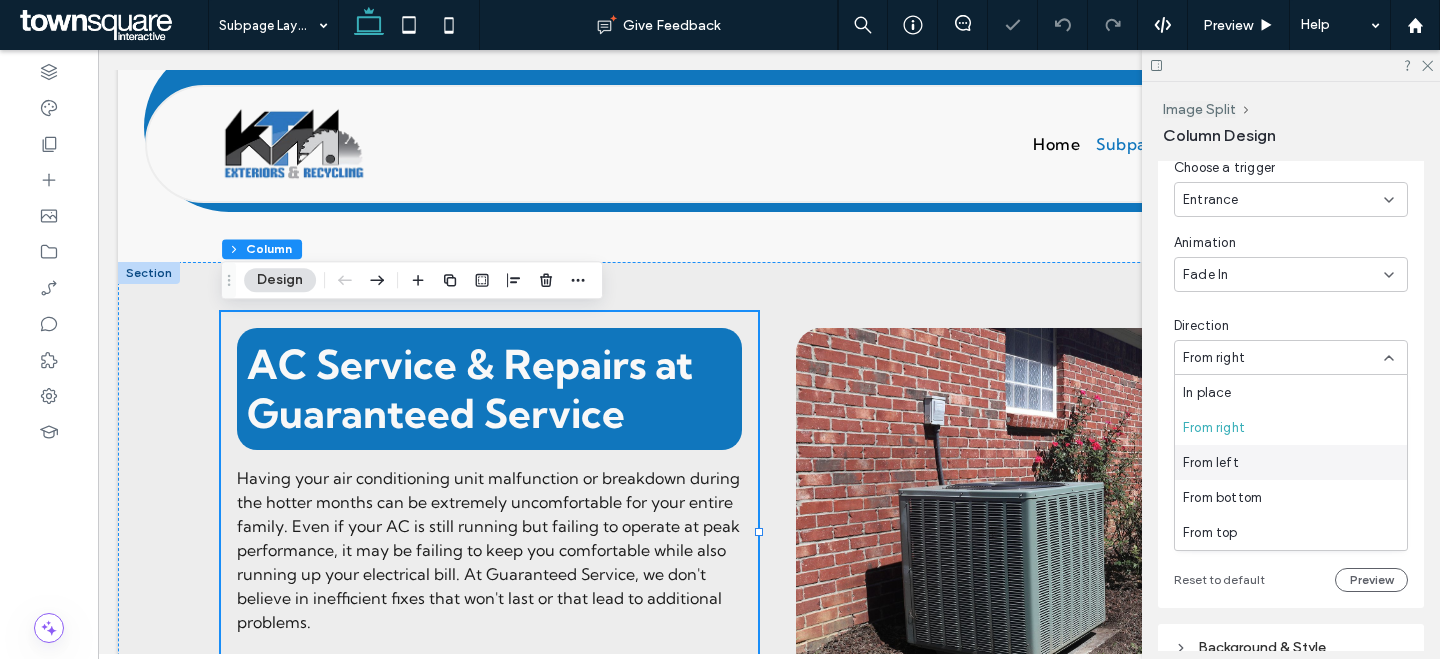 click on "From left" at bounding box center (1291, 462) 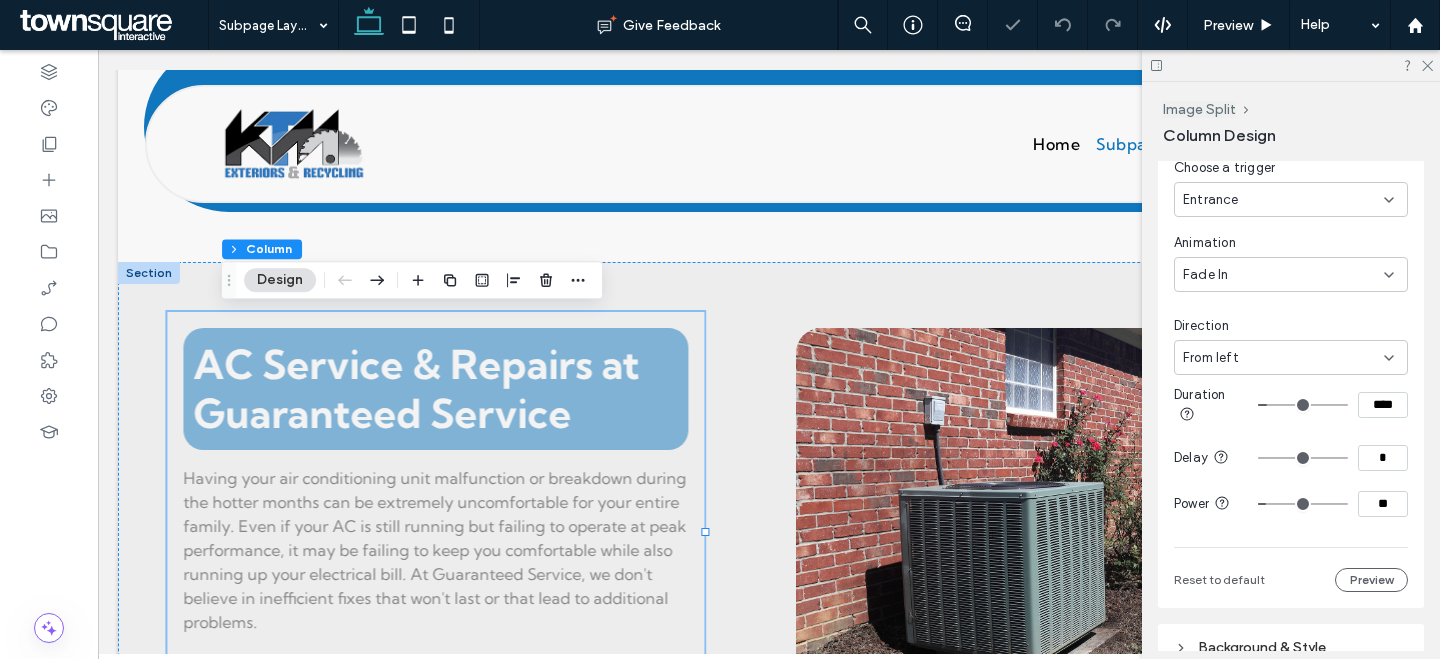 click on "Choose a trigger Entrance Animation Fade In Direction From left Duration **** Delay * Power ** Reset to default Preview" at bounding box center (1291, 379) 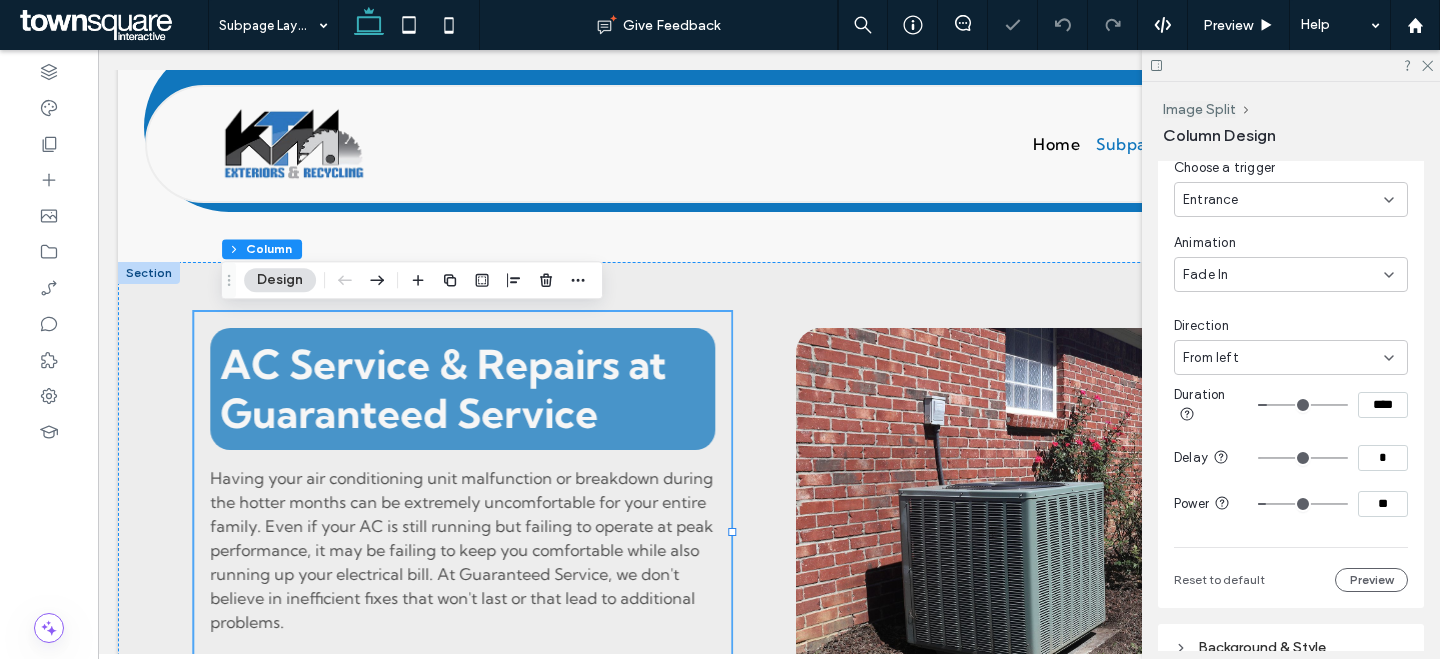 click on "**" at bounding box center (1383, 504) 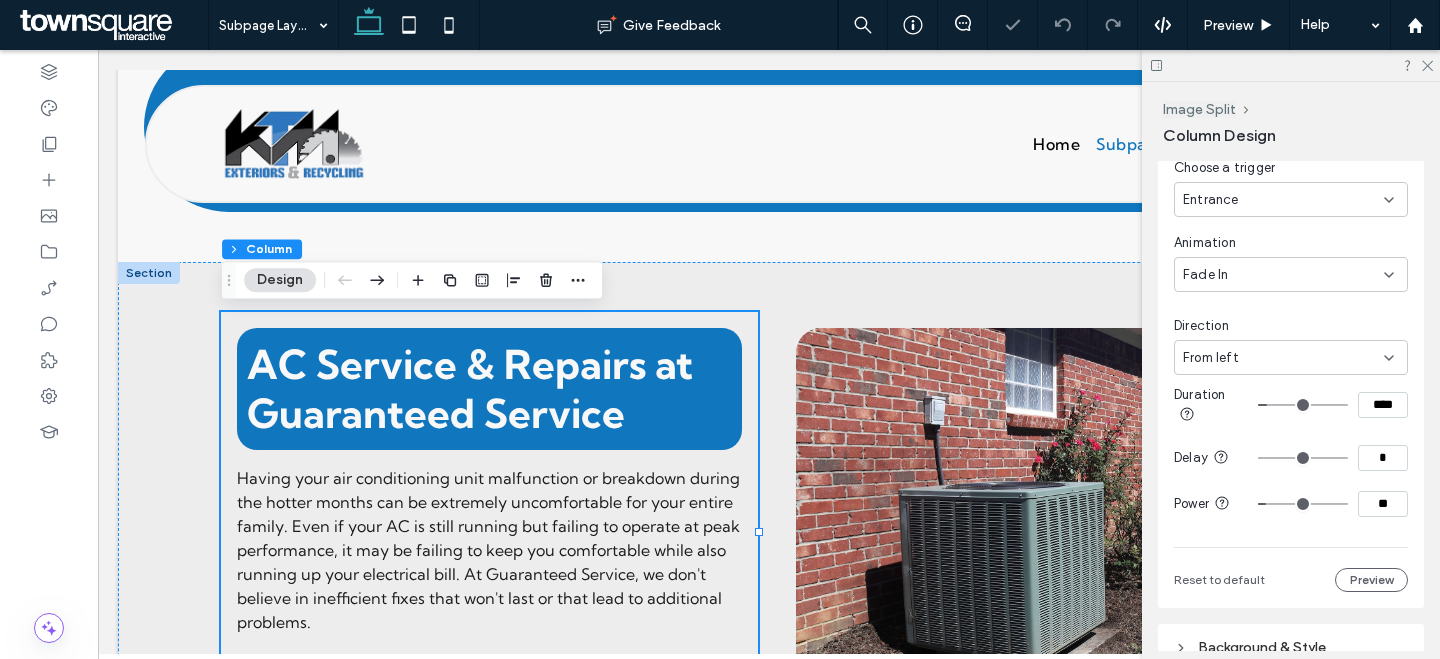 type on "*" 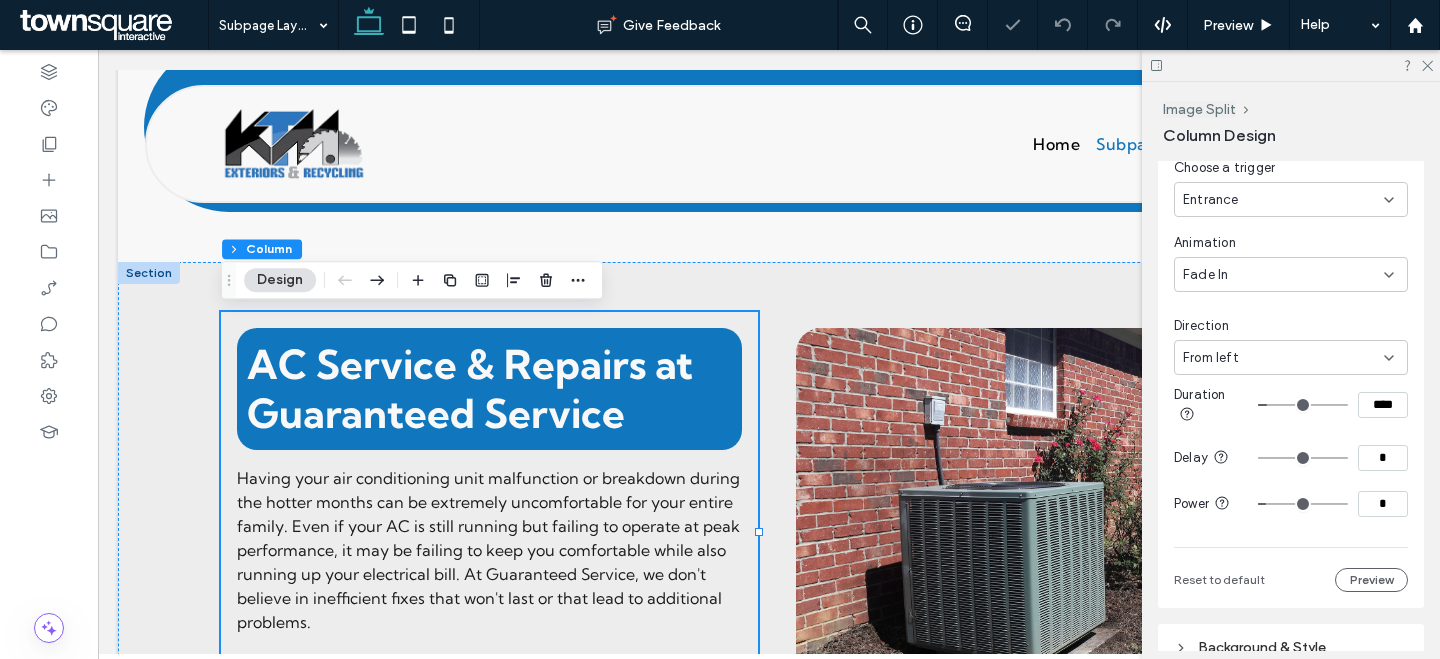 type on "*" 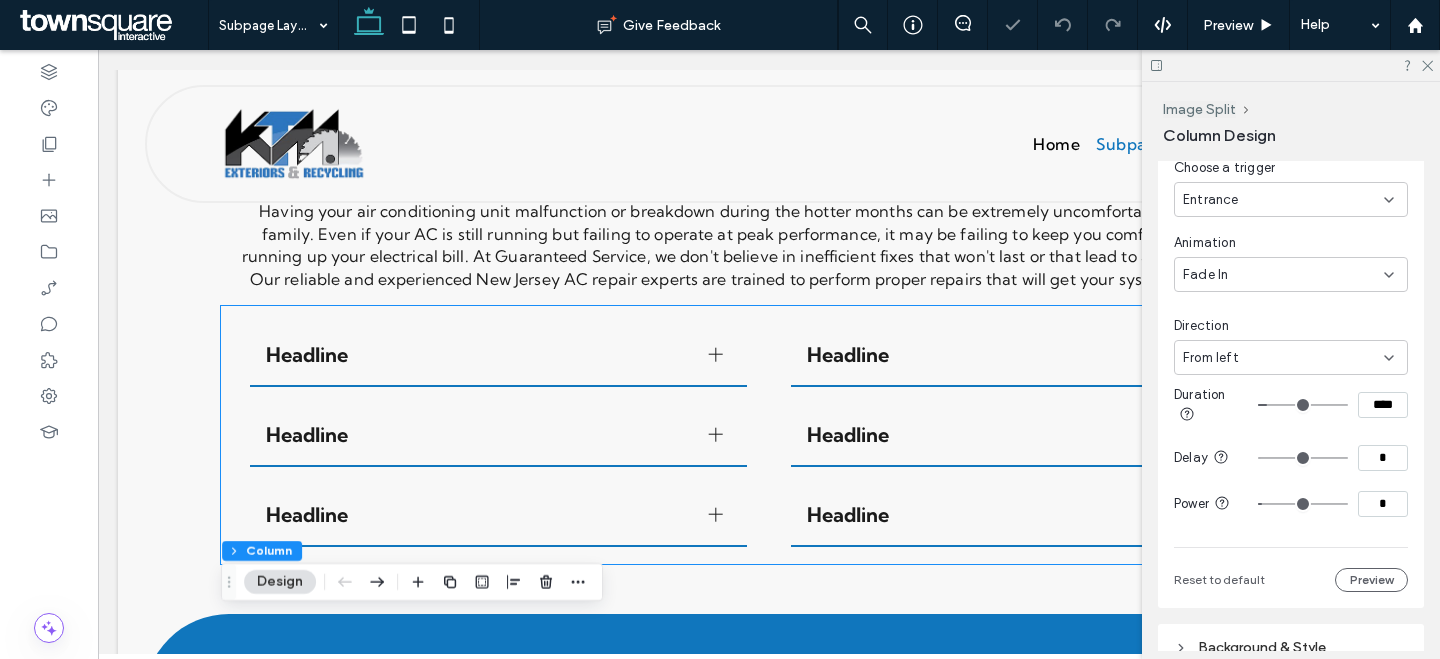 scroll, scrollTop: 825, scrollLeft: 0, axis: vertical 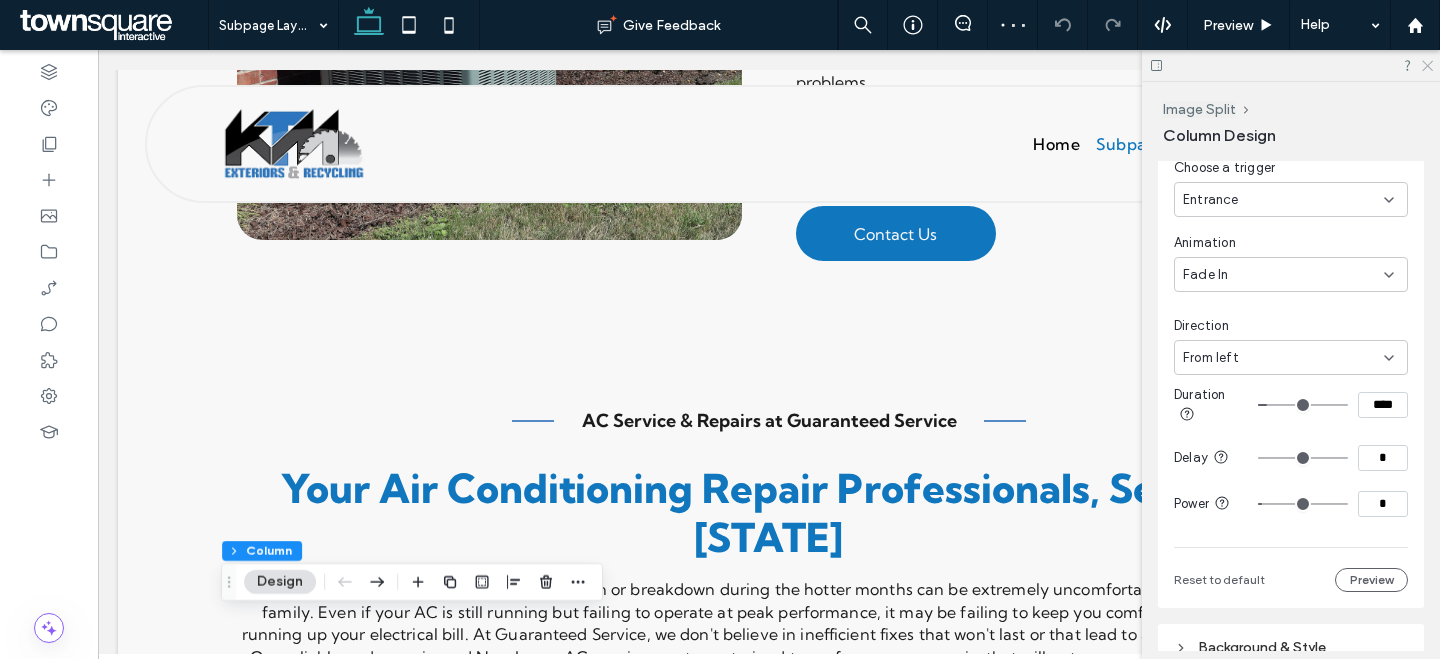 click 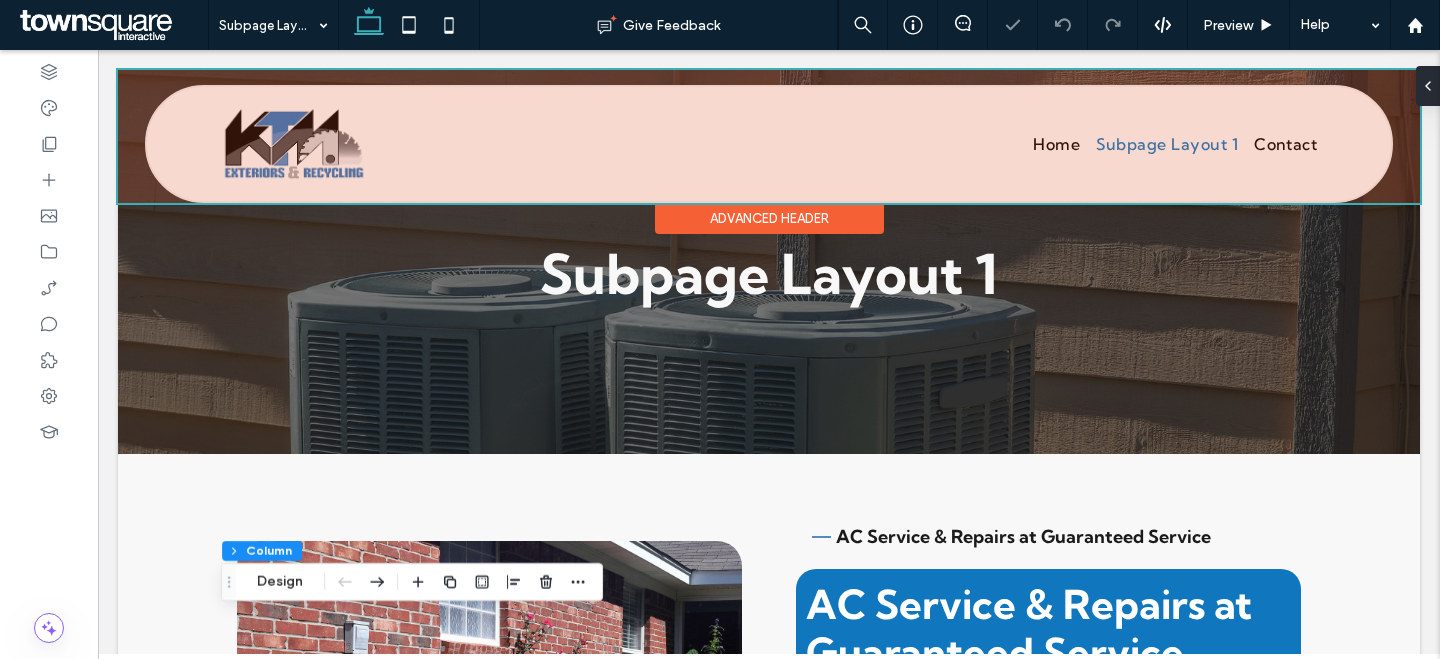 scroll, scrollTop: 0, scrollLeft: 0, axis: both 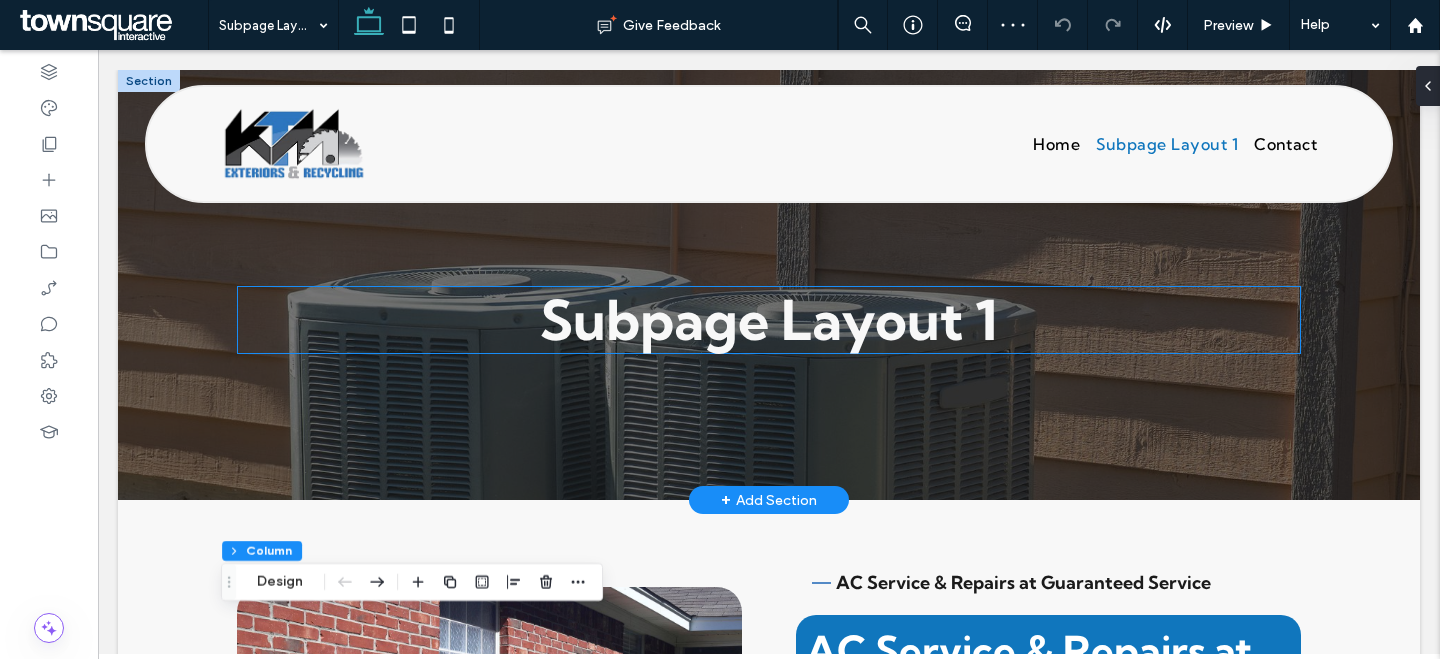 click on "Subpage Layout 1" at bounding box center [769, 320] 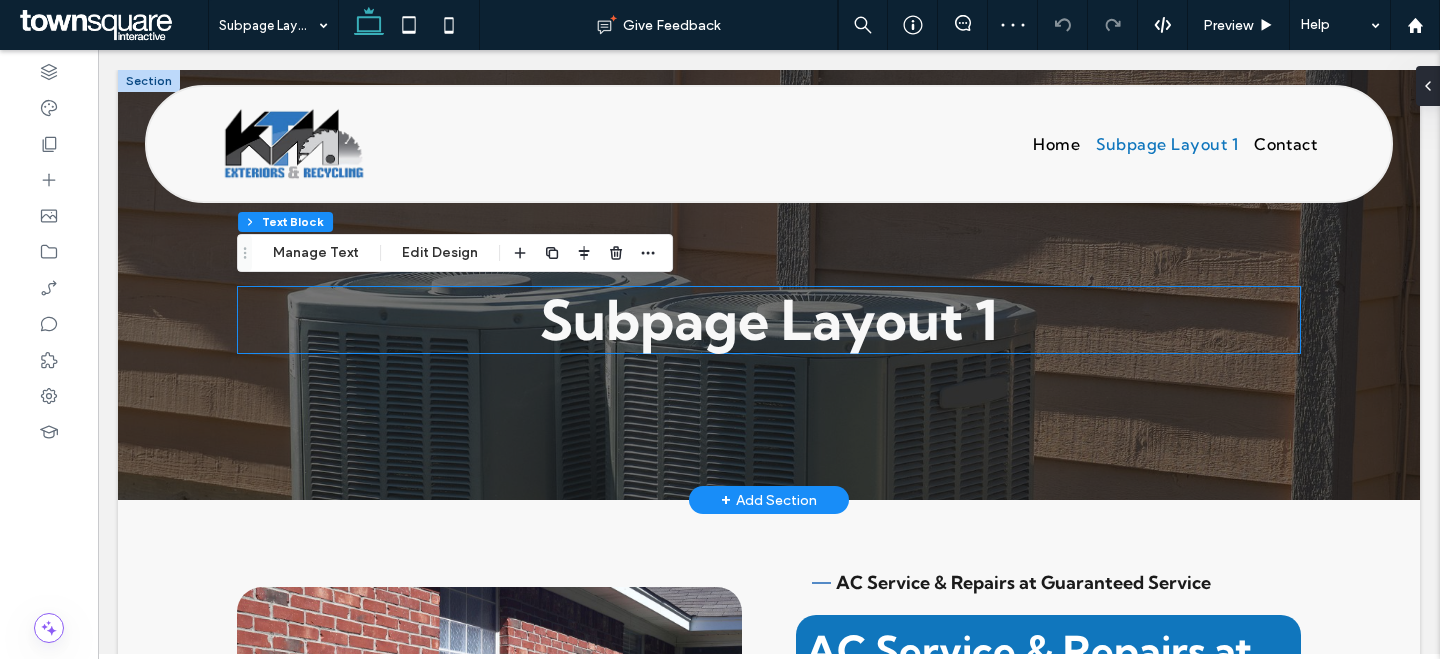click on "Subpage Layout 1" at bounding box center [769, 320] 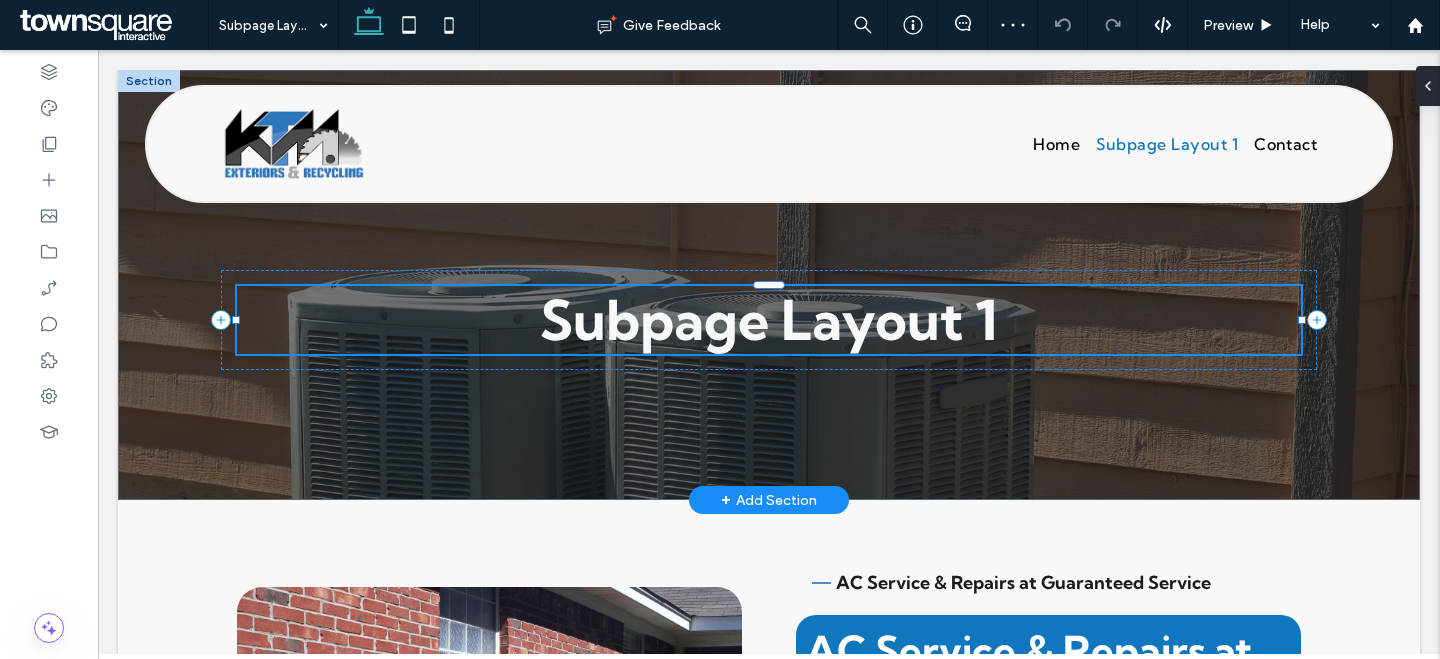 type on "**********" 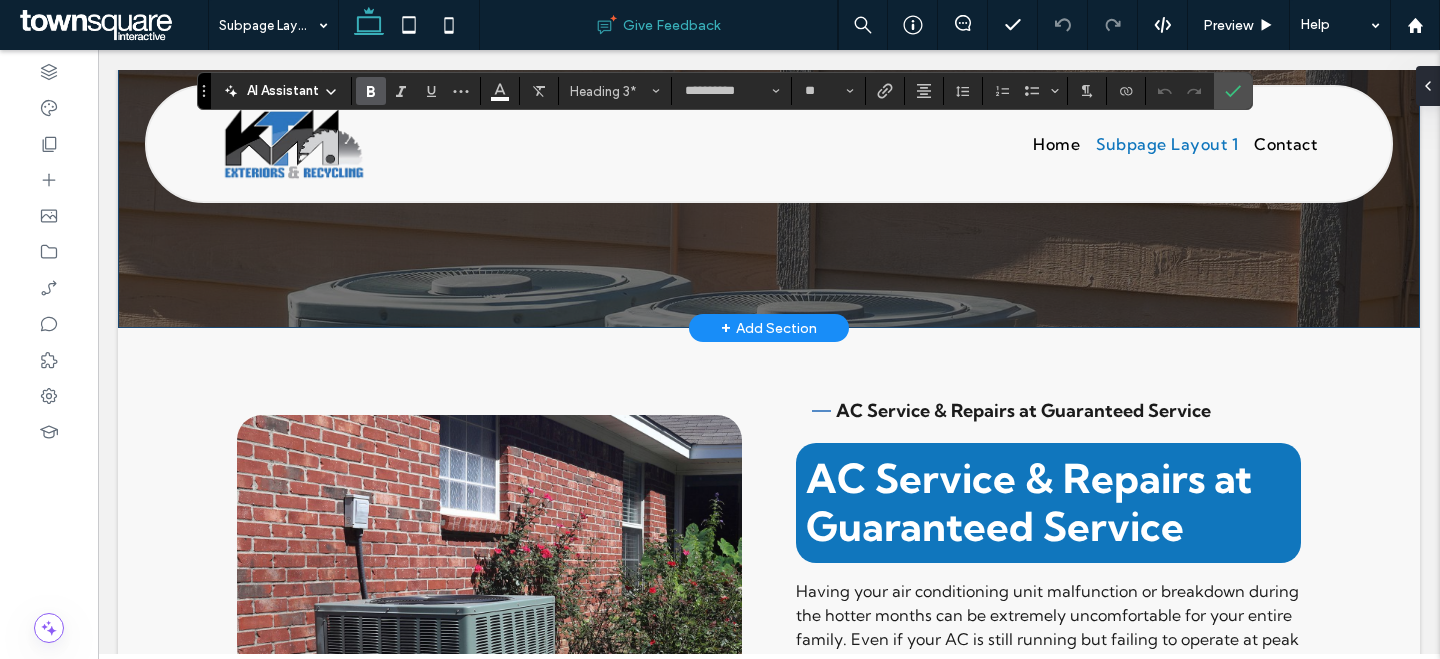 scroll, scrollTop: 165, scrollLeft: 0, axis: vertical 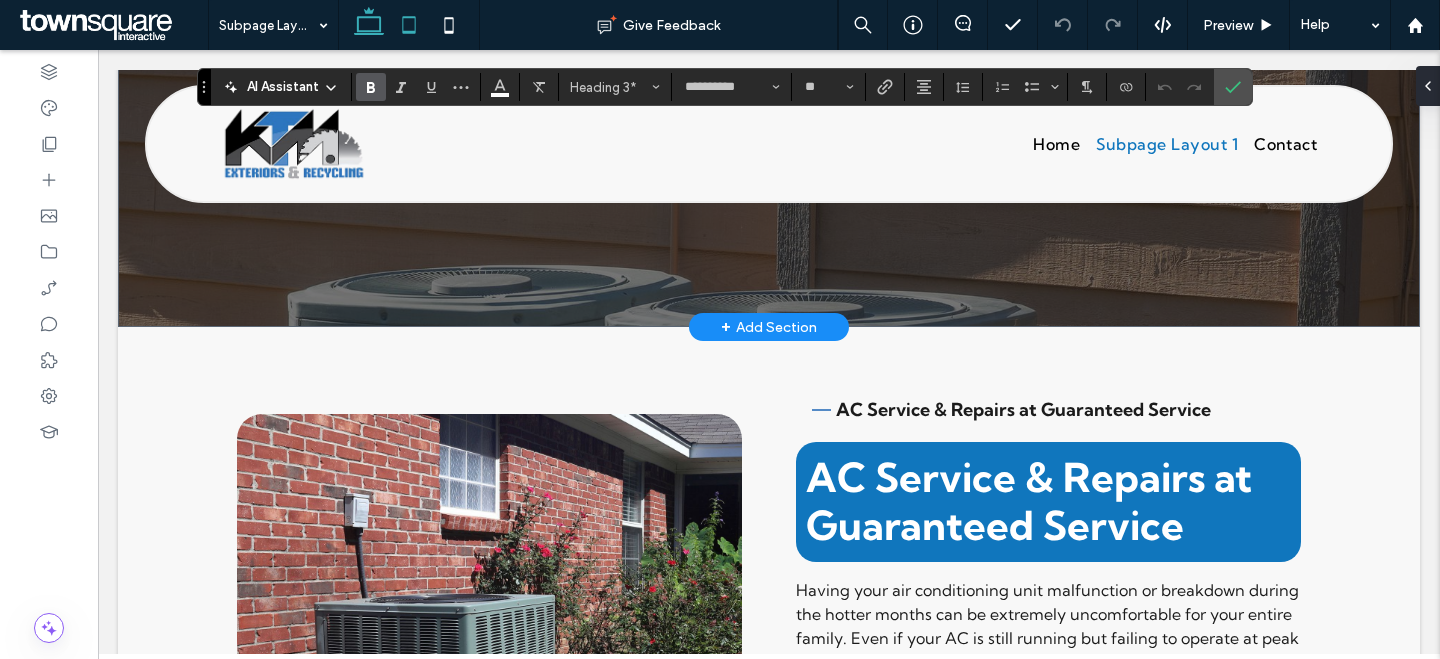 click 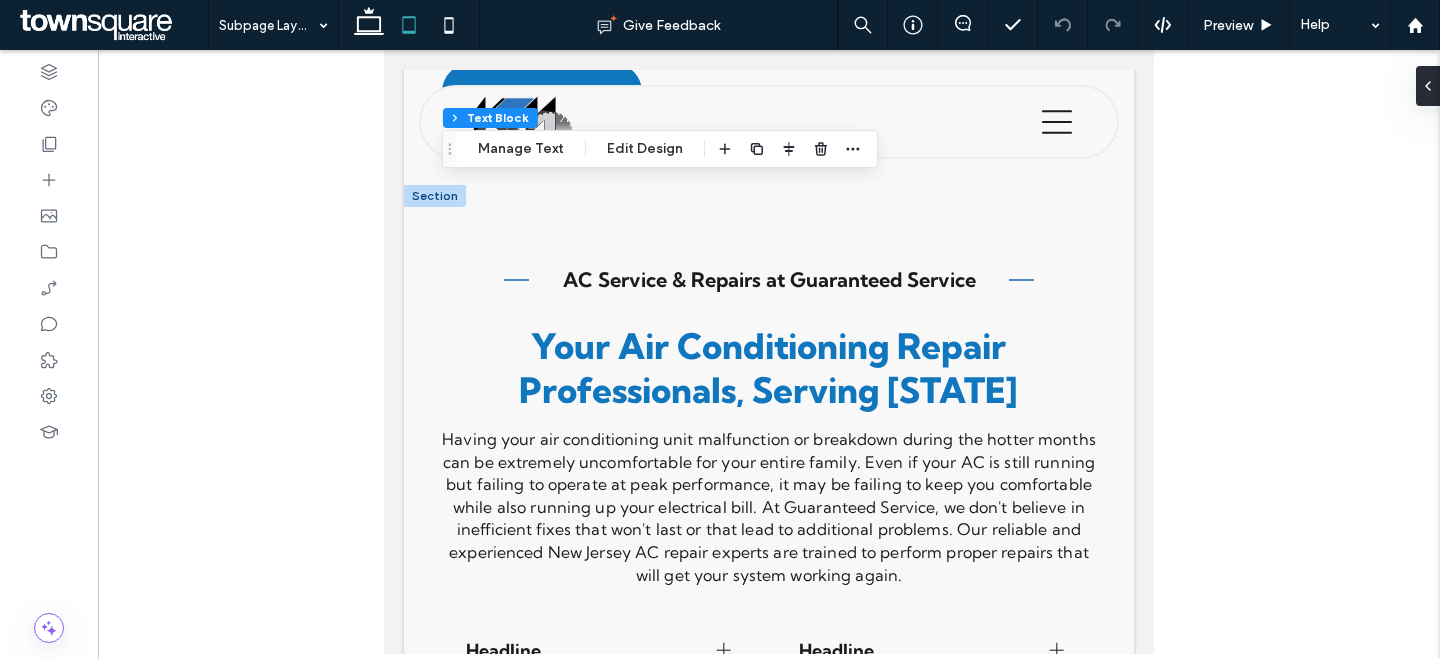 scroll, scrollTop: 1238, scrollLeft: 0, axis: vertical 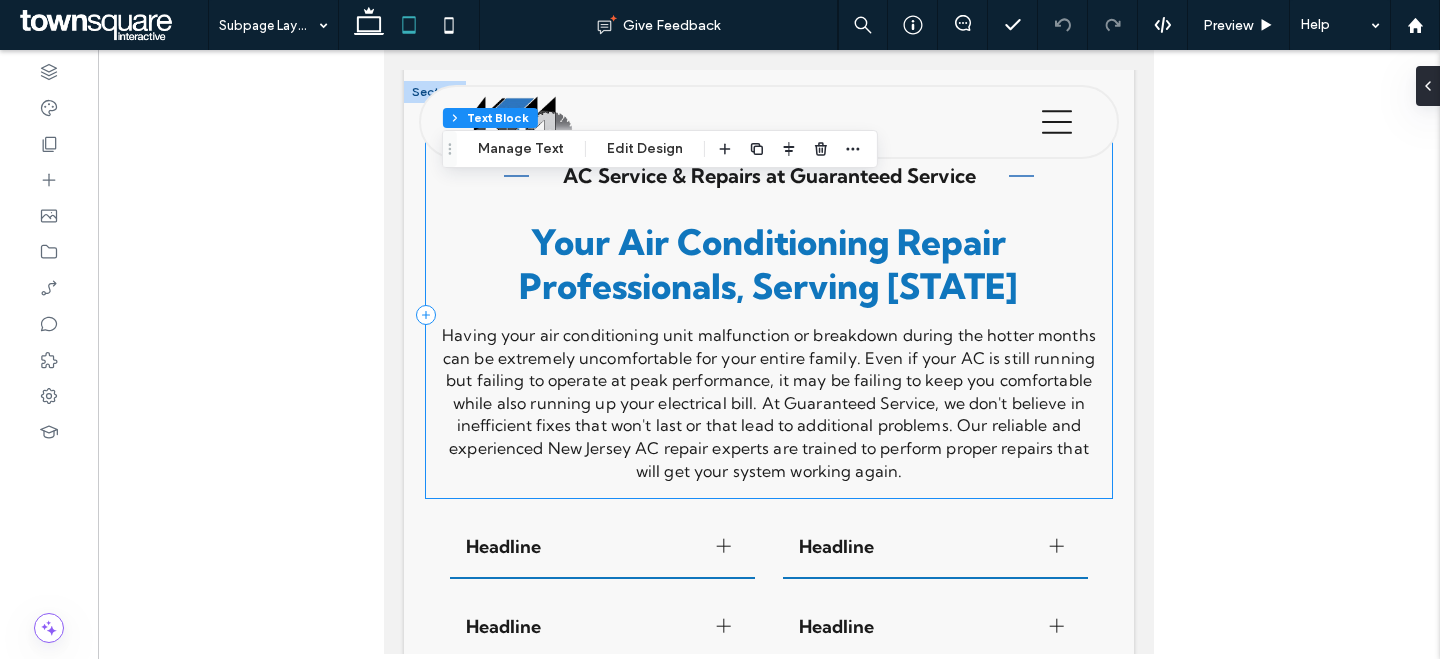 click on "Having your air conditioning unit malfunction or breakdown during the hotter months can be extremely uncomfortable for your entire family. Even if your AC is still running but failing to operate at peak performance, it may be failing to keep you comfortable while also running up your electrical bill. At Guaranteed Service, we don't believe in inefficient fixes that won't last or that lead to additional problems. Our reliable and experienced [STATE] AC repair experts are trained to perform proper repairs that will get your system working again.
AC Service & Repairs at Guaranteed Service
Your Air Conditioning Repair Professionals, Serving [STATE]" at bounding box center [769, 314] 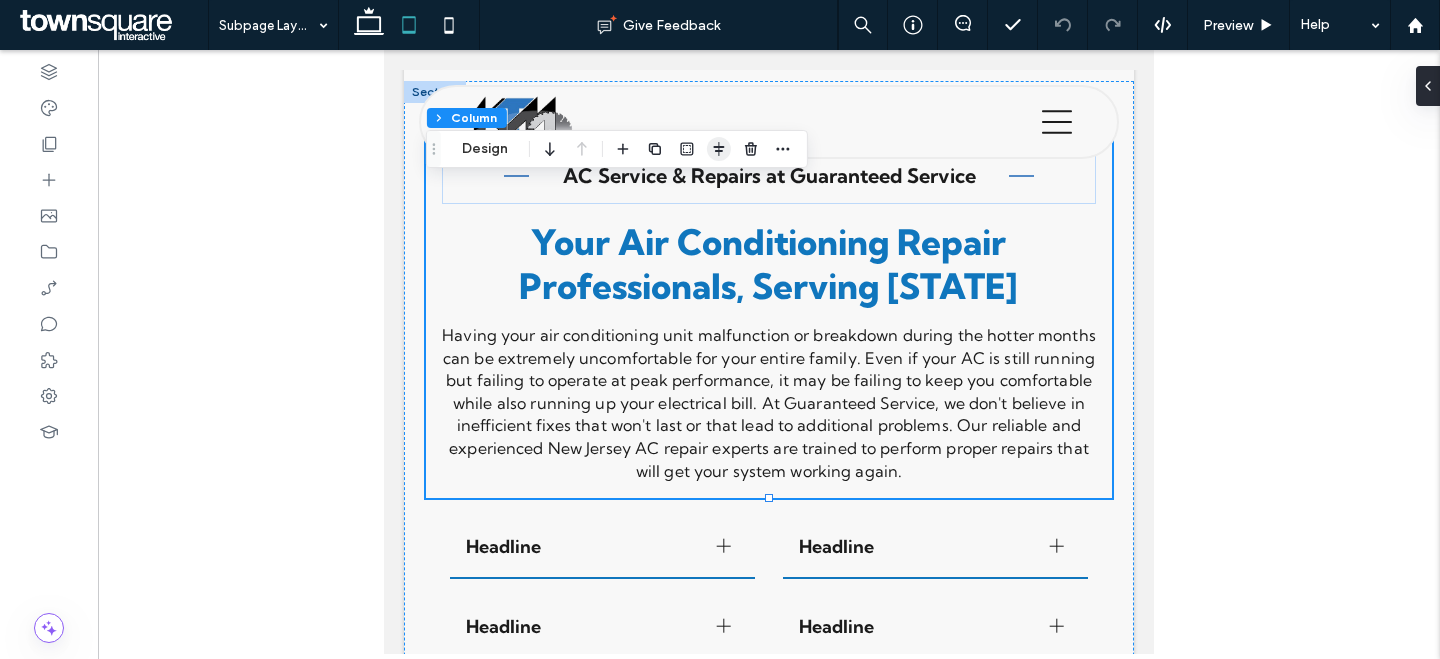 drag, startPoint x: 709, startPoint y: 144, endPoint x: 709, endPoint y: 161, distance: 17 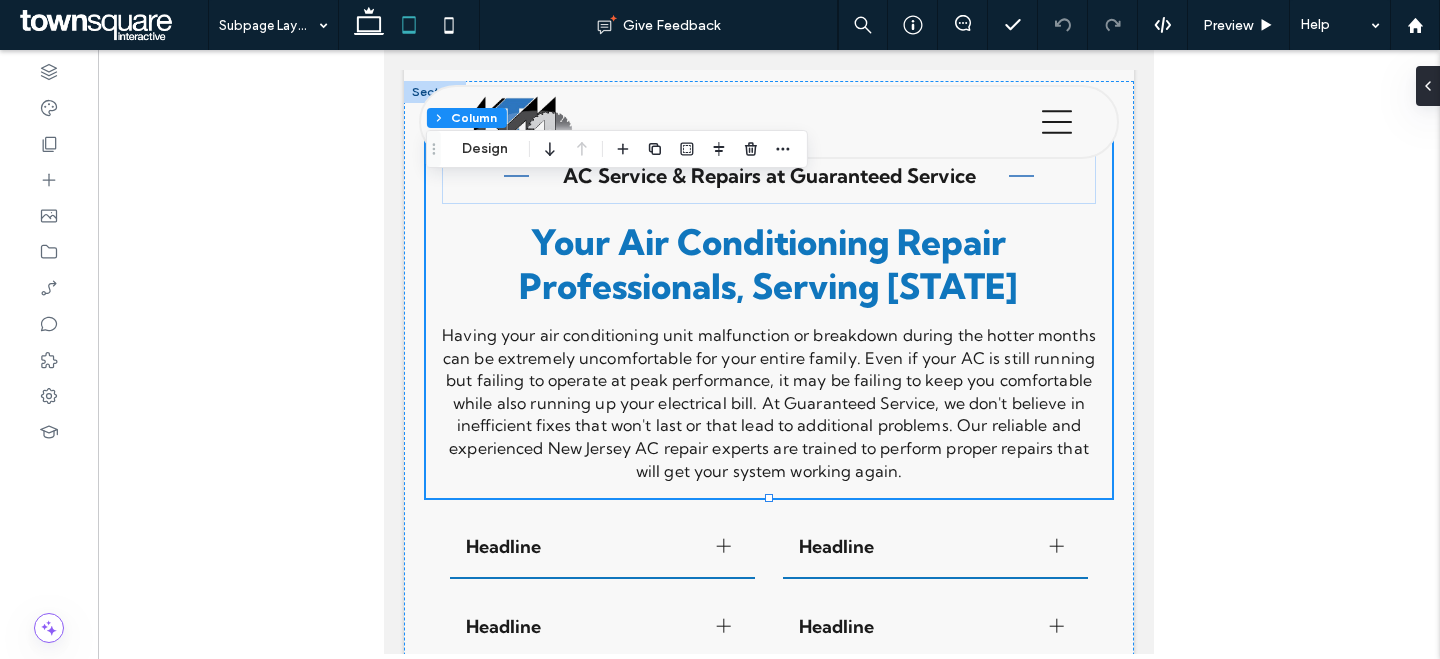 click at bounding box center [719, 149] 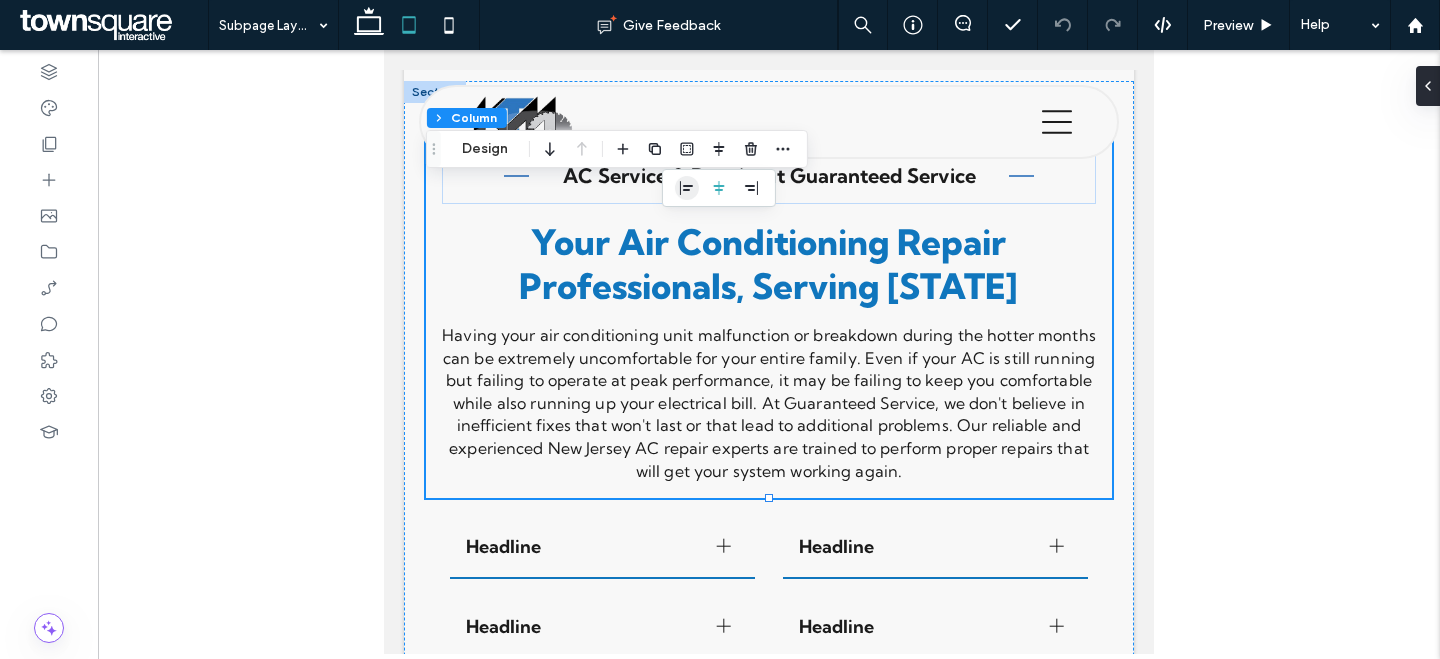 click 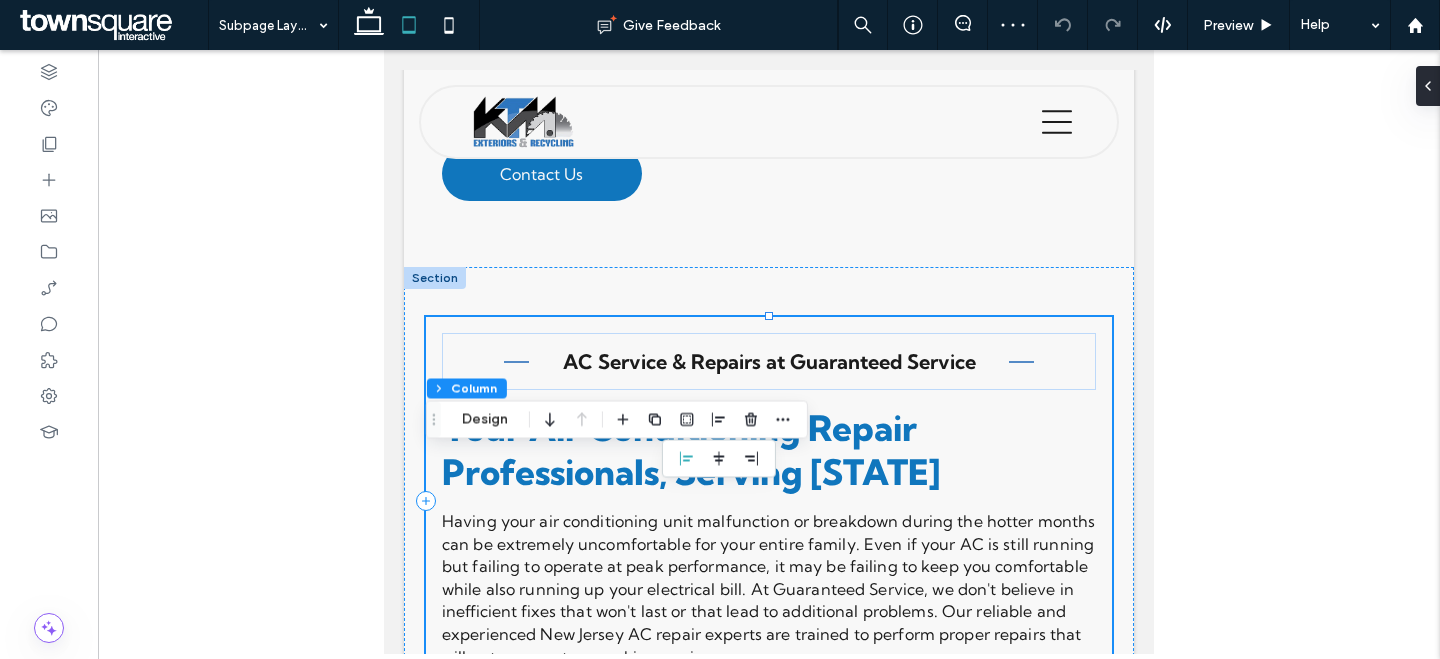 scroll, scrollTop: 901, scrollLeft: 0, axis: vertical 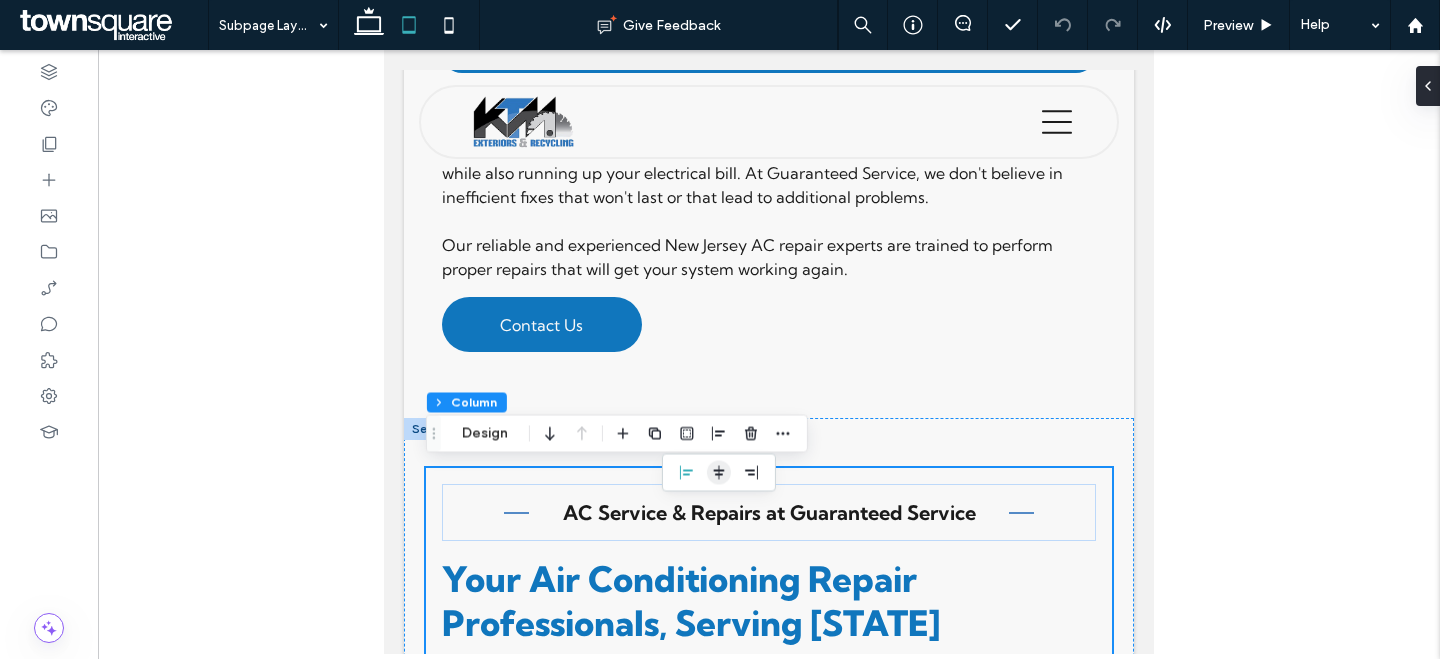 click 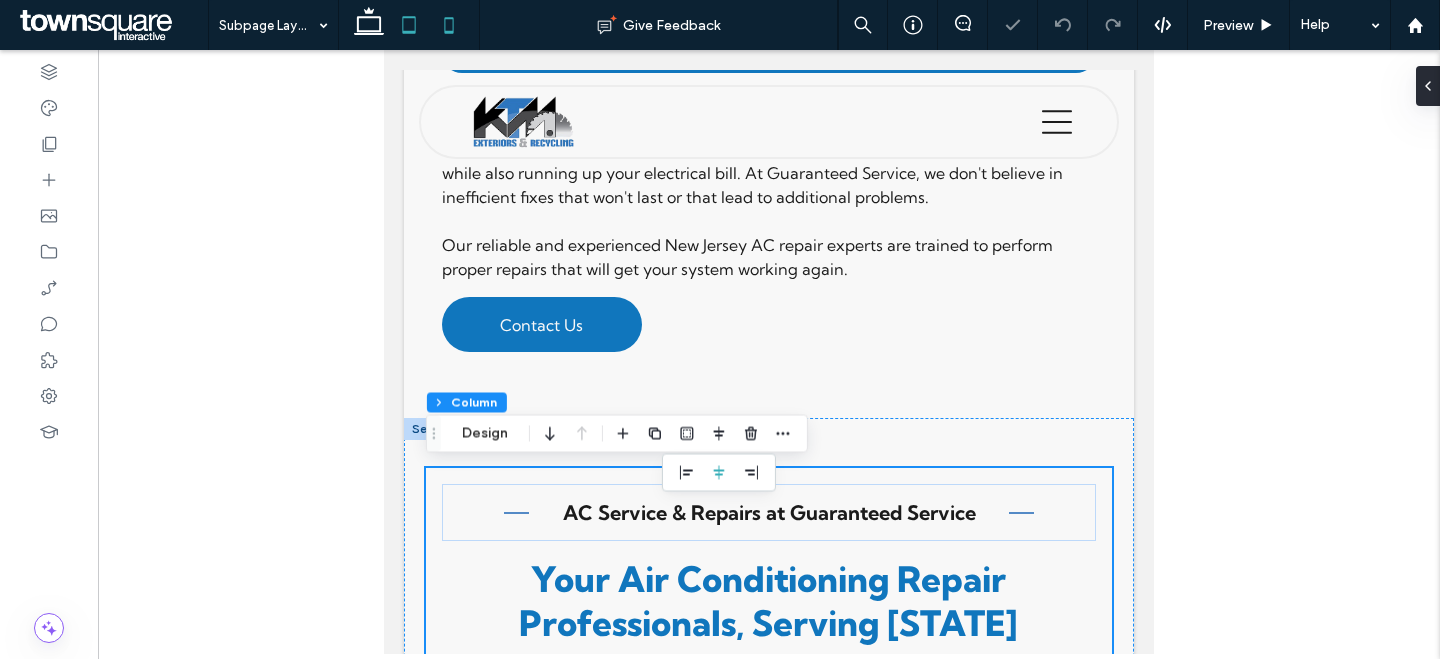 click 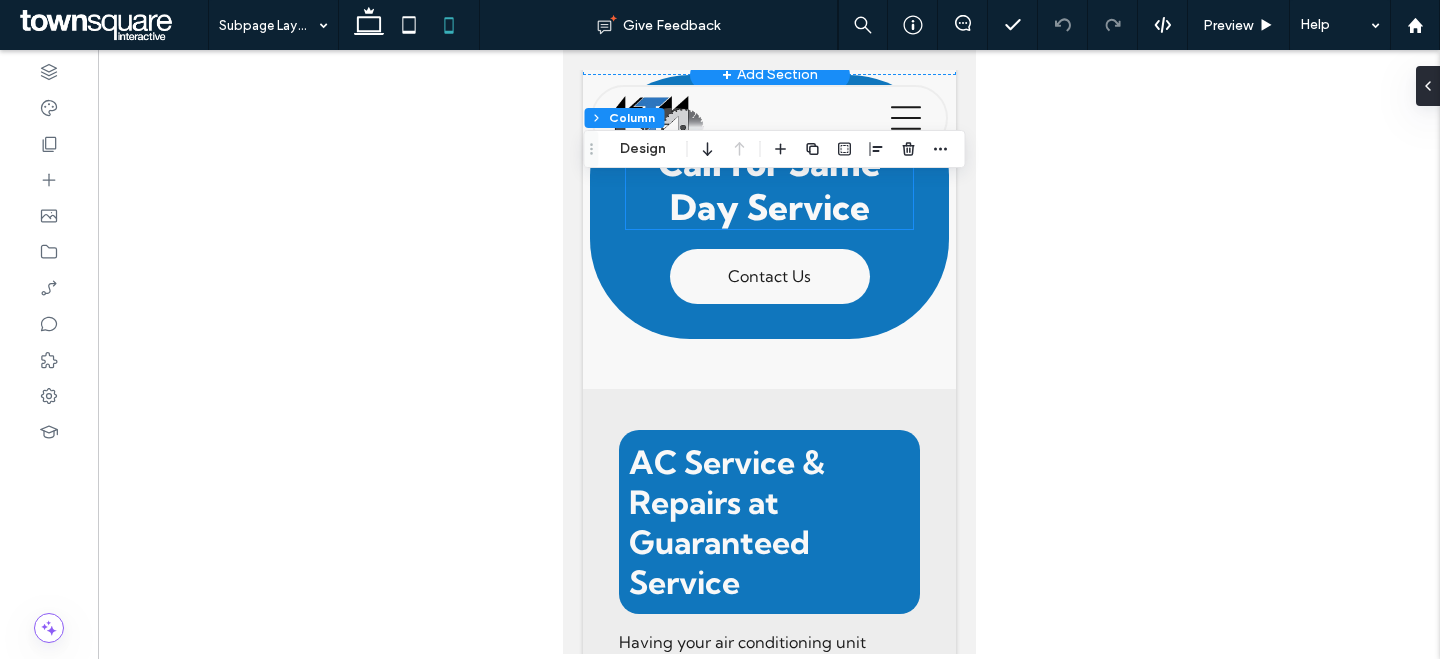scroll, scrollTop: 2490, scrollLeft: 0, axis: vertical 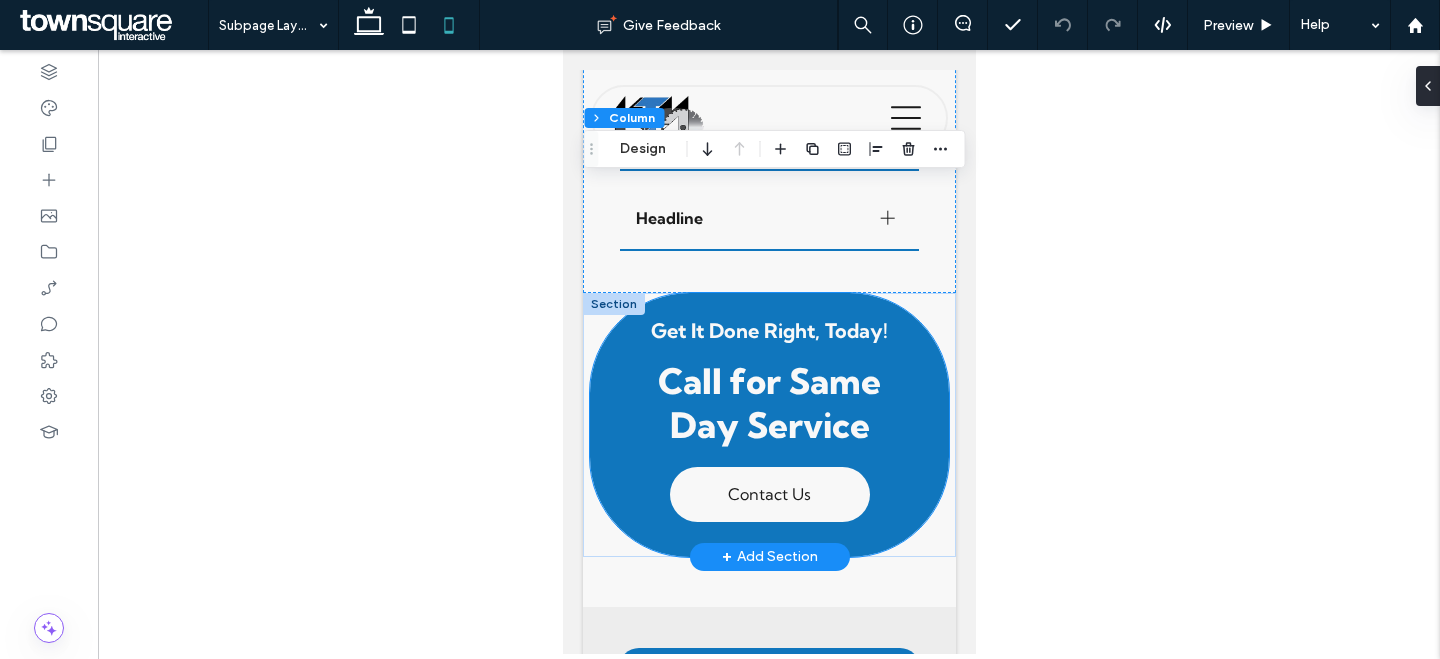 click on "Get It Done Right, Today!
Call for Same Day Service
Contact Us" at bounding box center (768, 425) 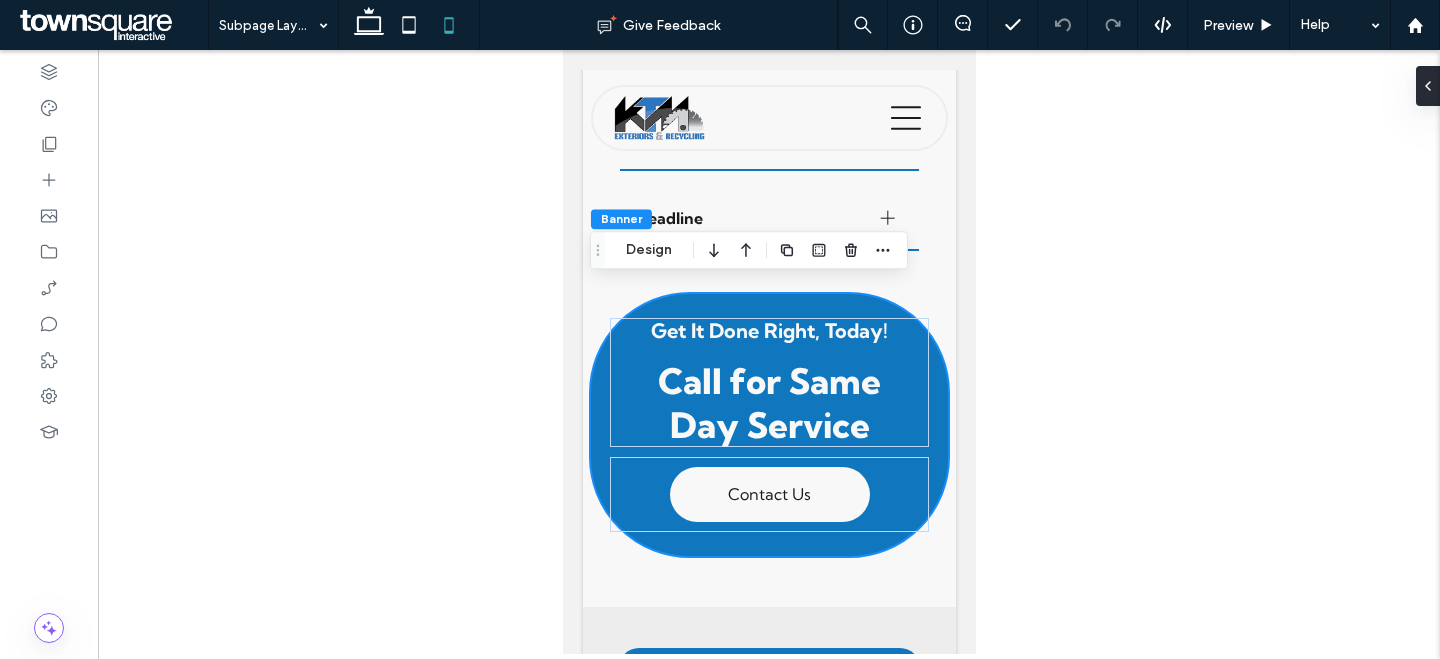 click at bounding box center (769, 352) 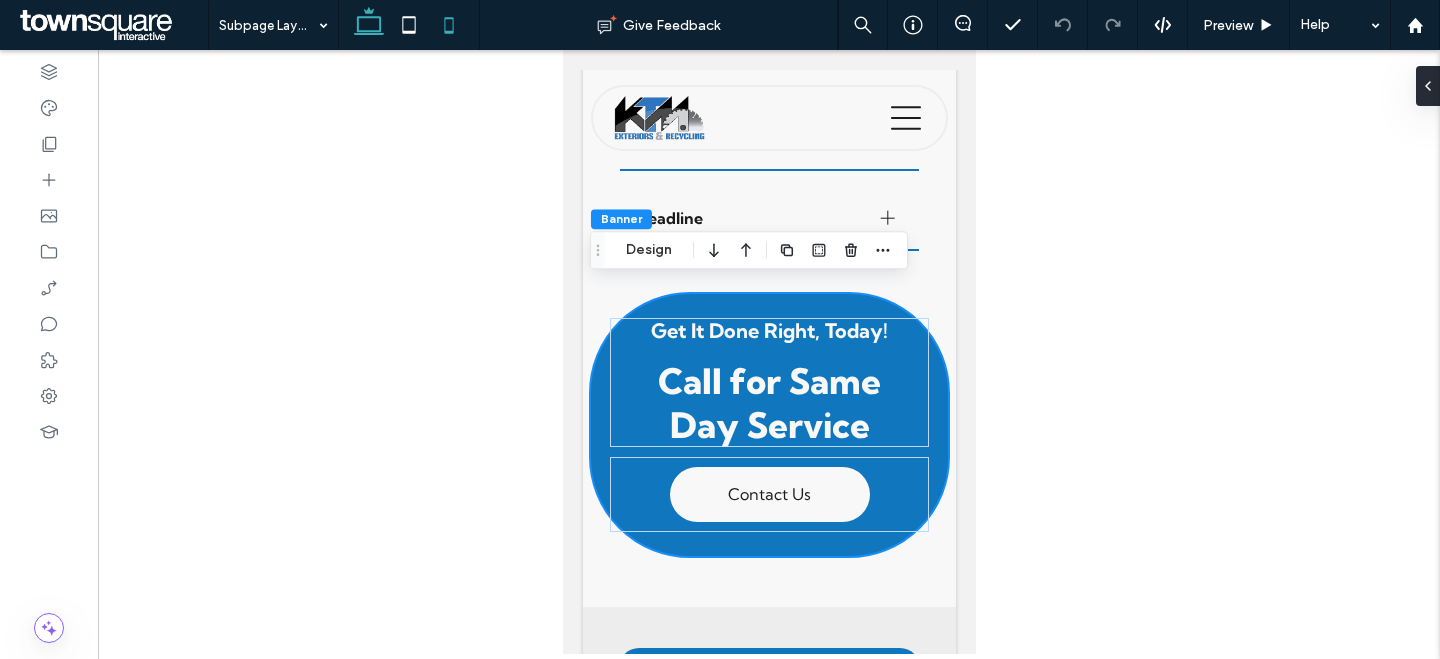 click 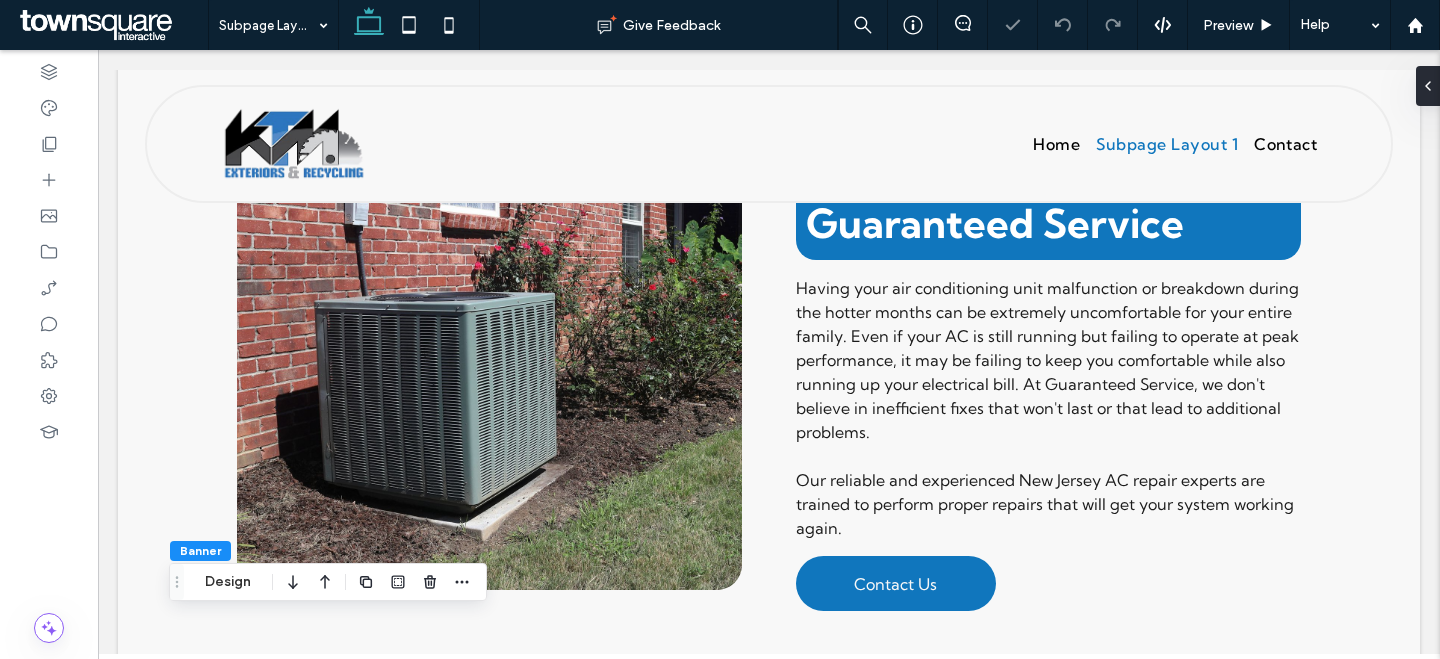 scroll, scrollTop: 0, scrollLeft: 0, axis: both 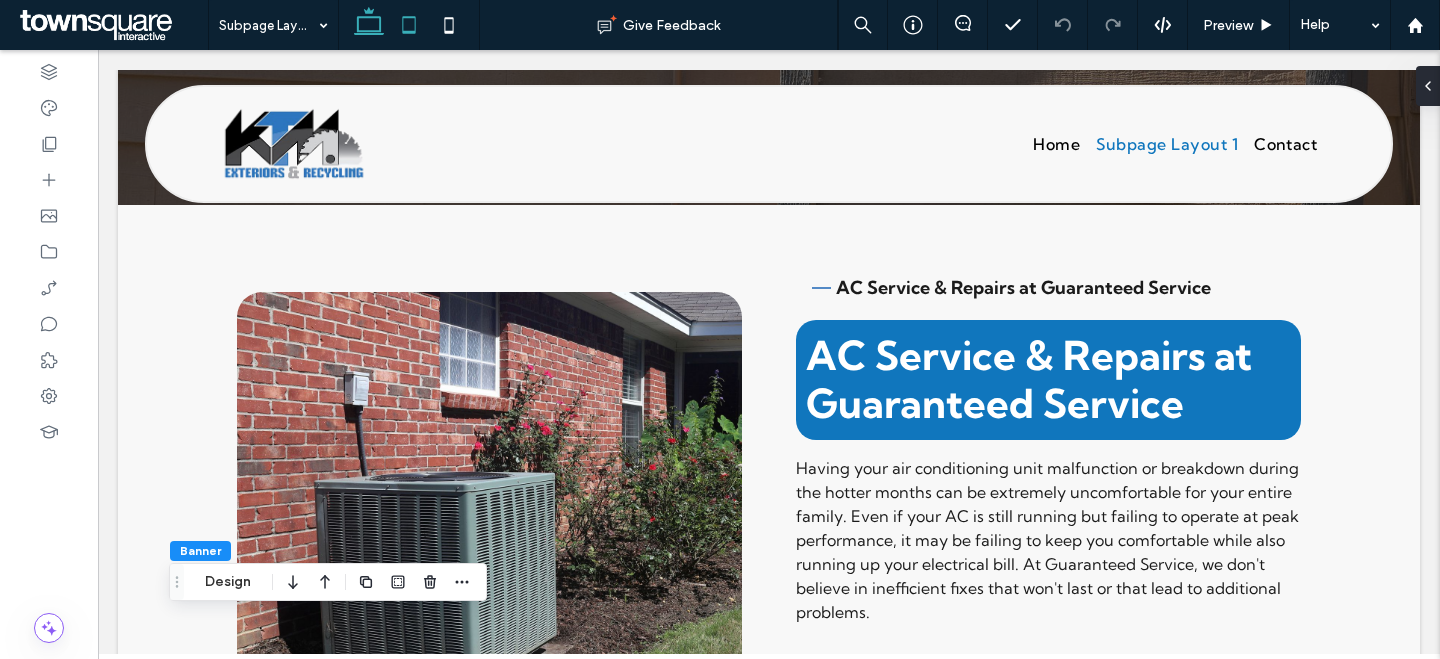 click 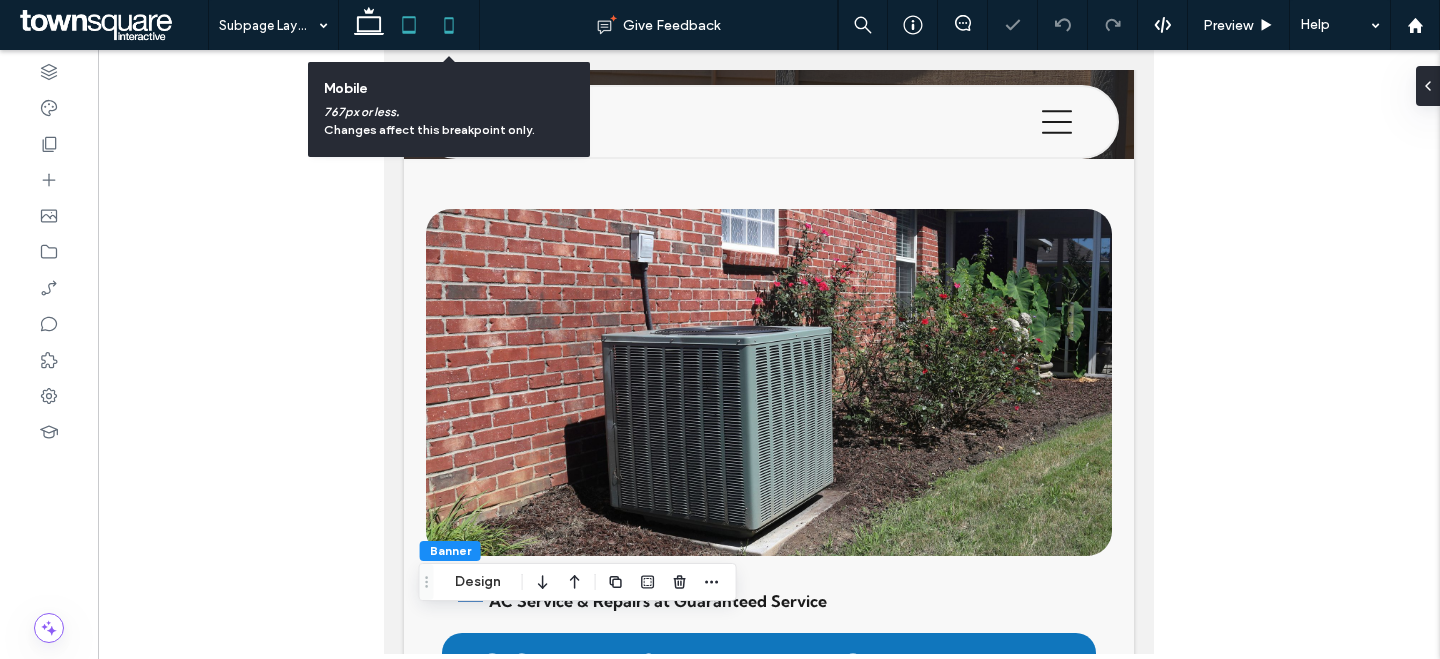 click 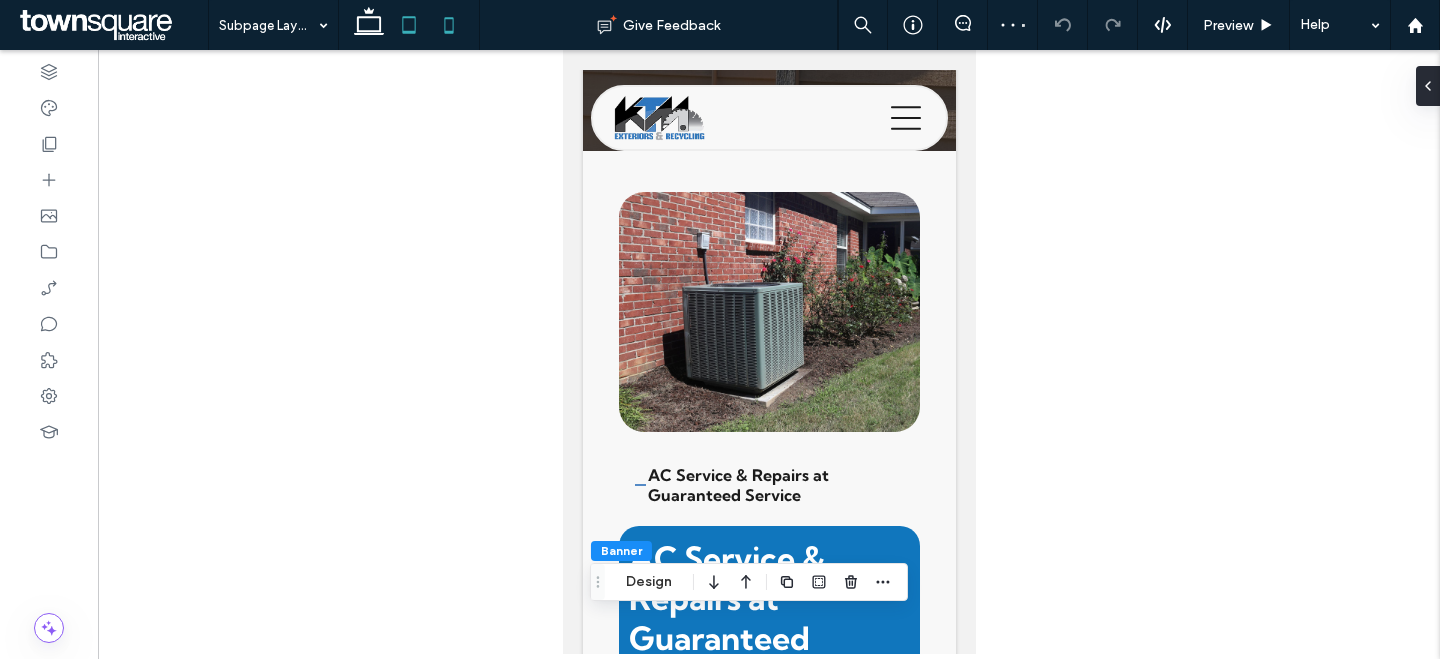 click 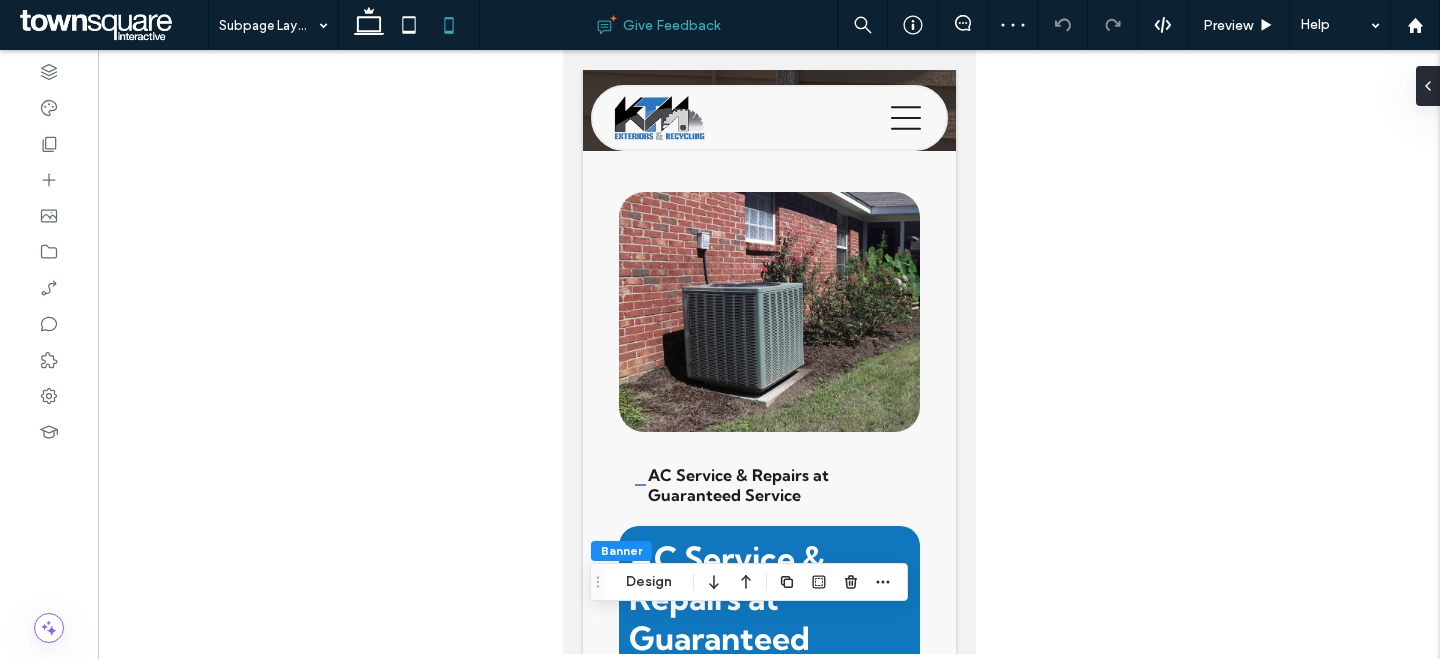 type on "*" 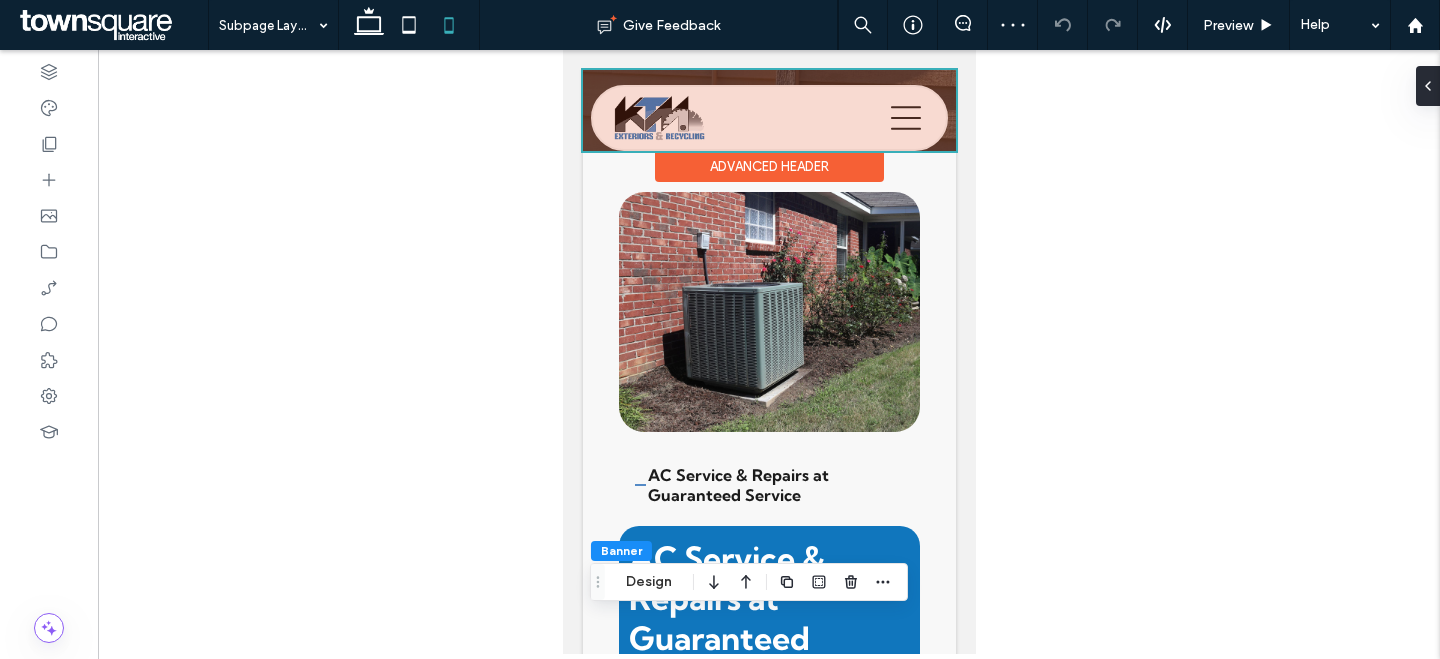 scroll, scrollTop: 231, scrollLeft: 0, axis: vertical 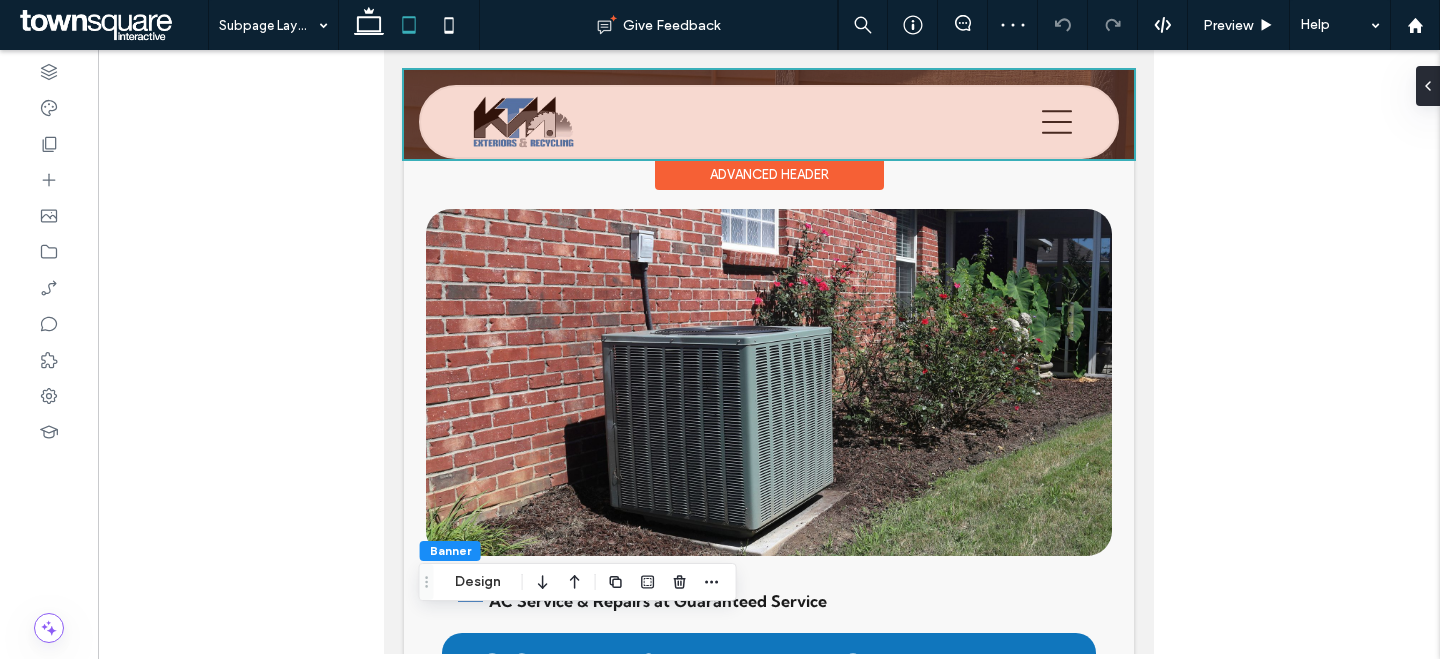 click at bounding box center [769, 114] 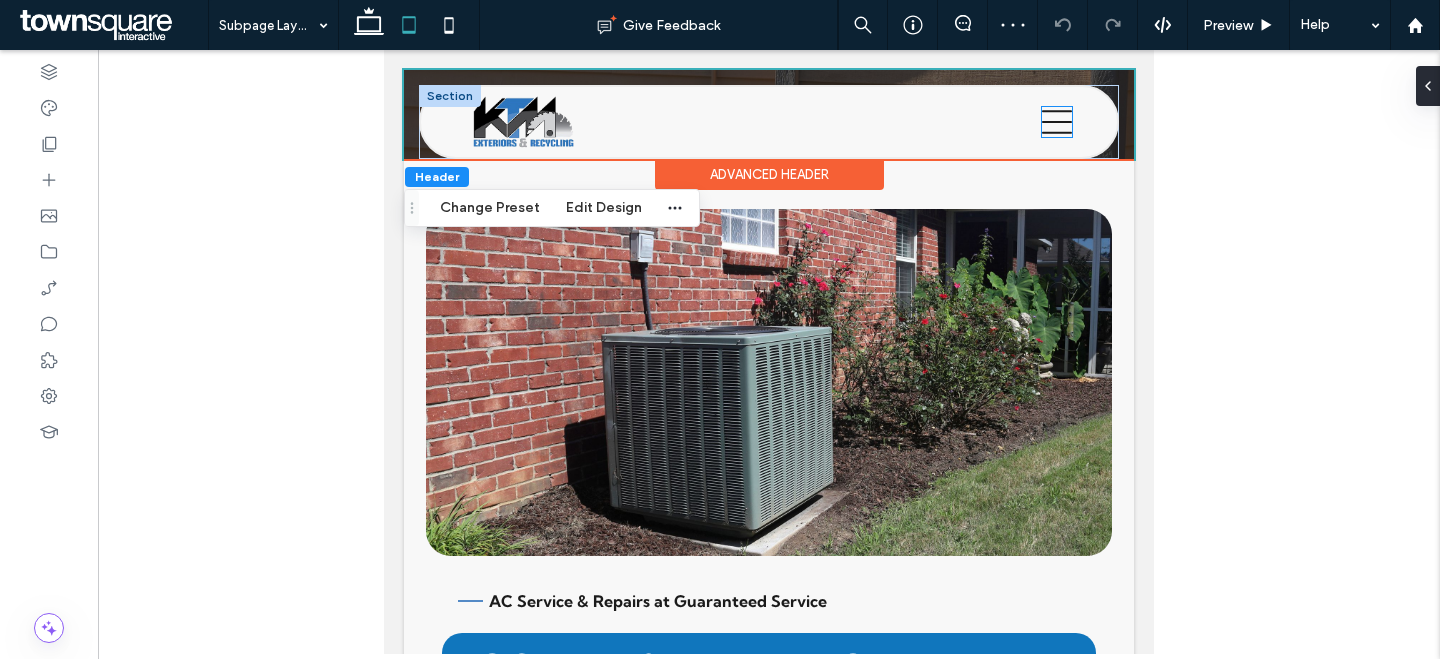 click 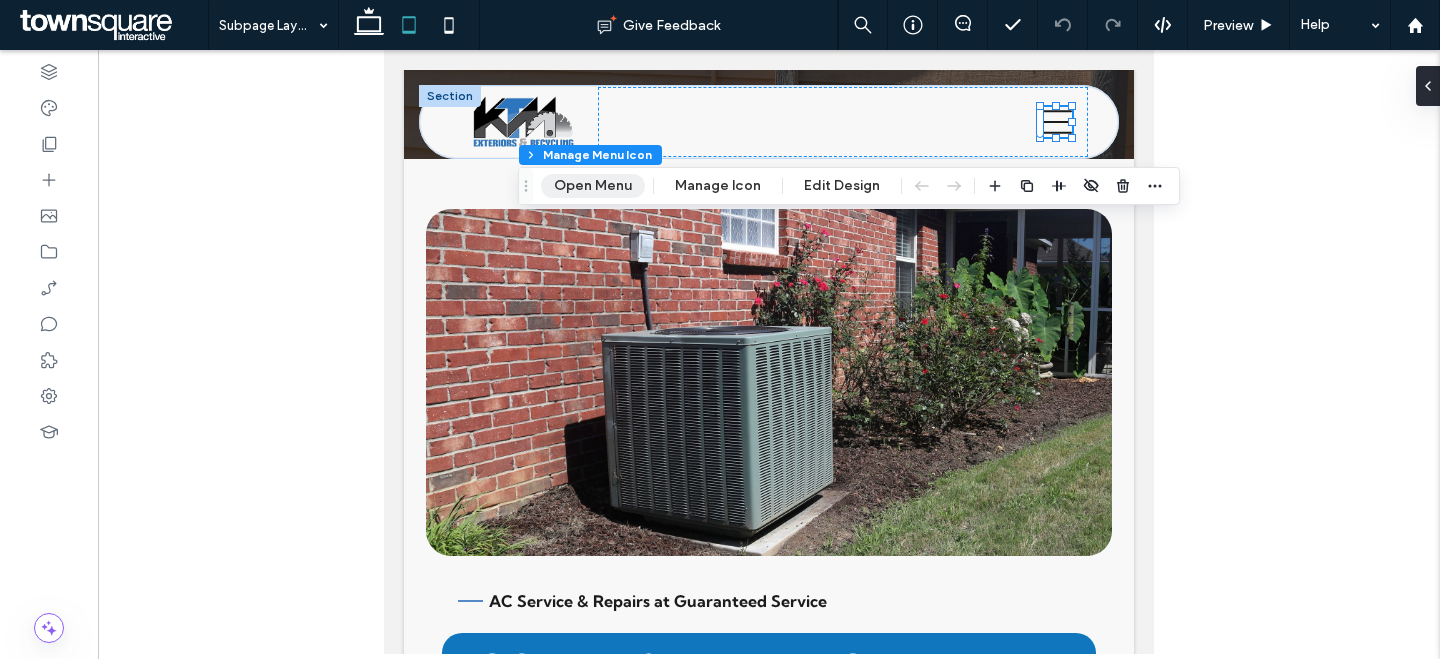 click on "Open Menu" at bounding box center (593, 186) 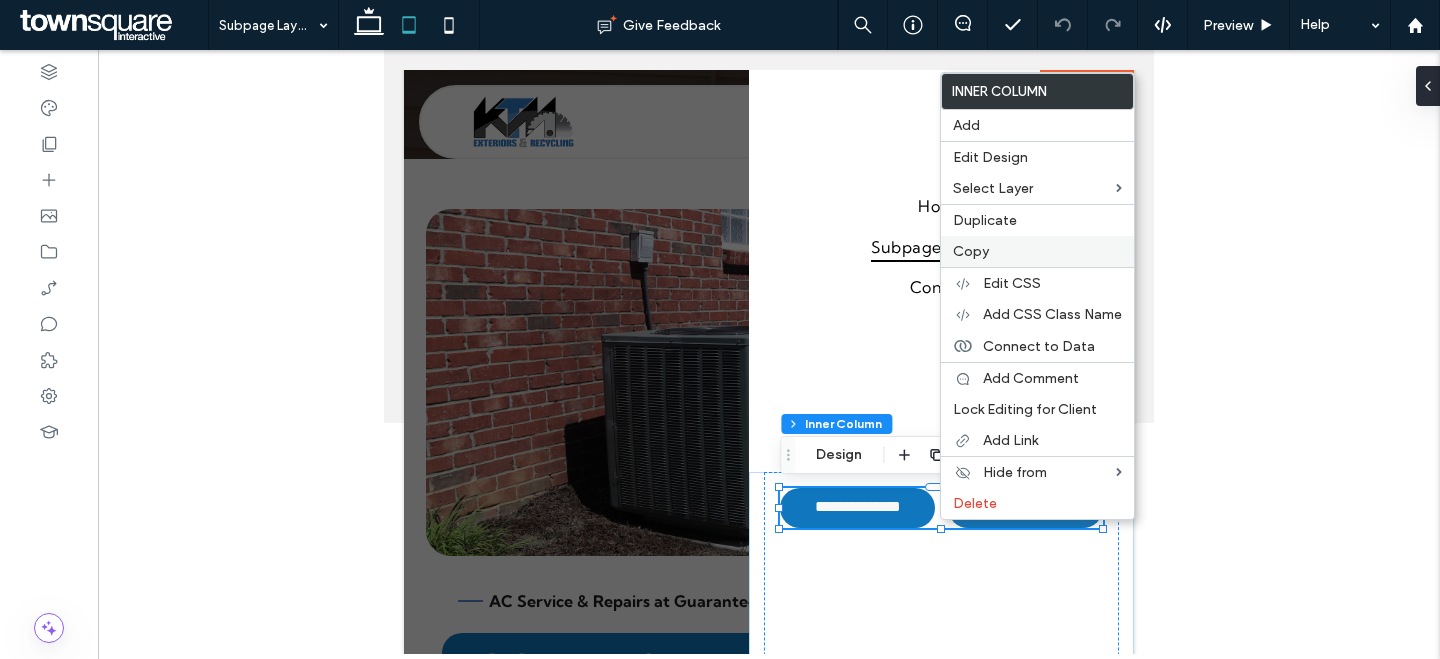 click on "Copy" at bounding box center (971, 251) 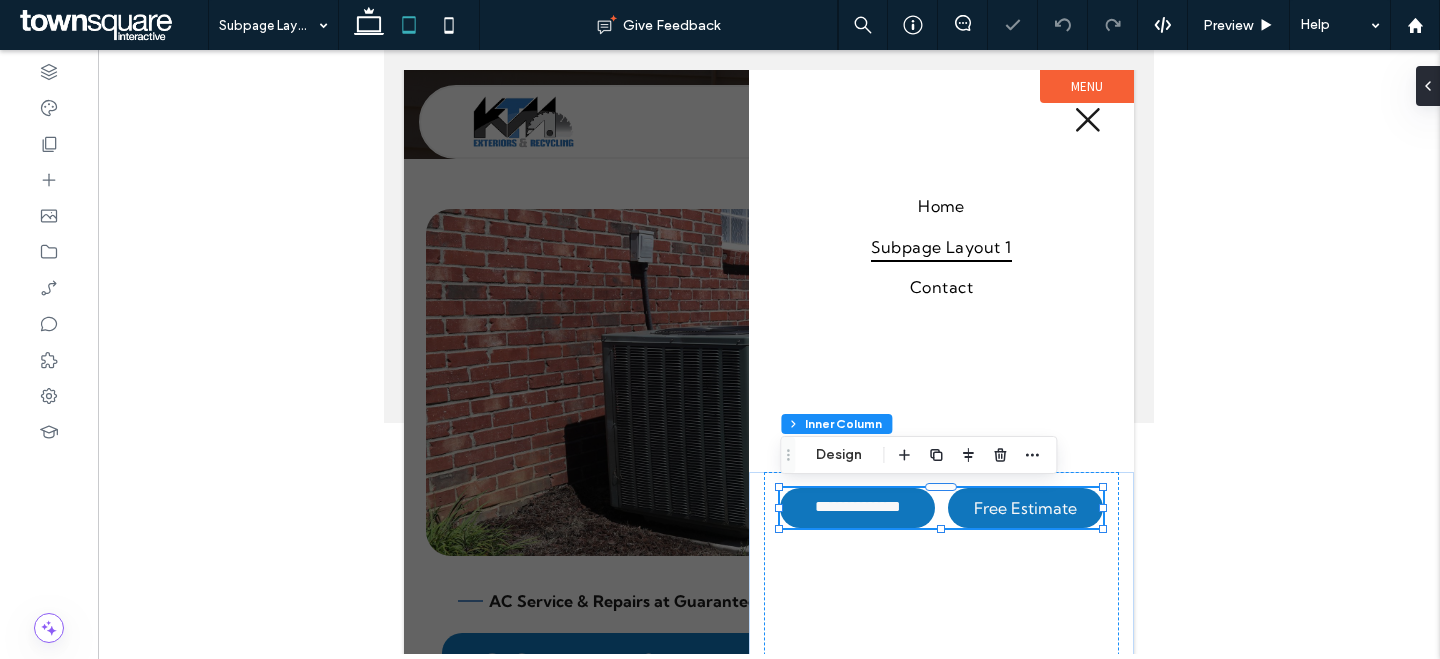 click at bounding box center [769, 362] 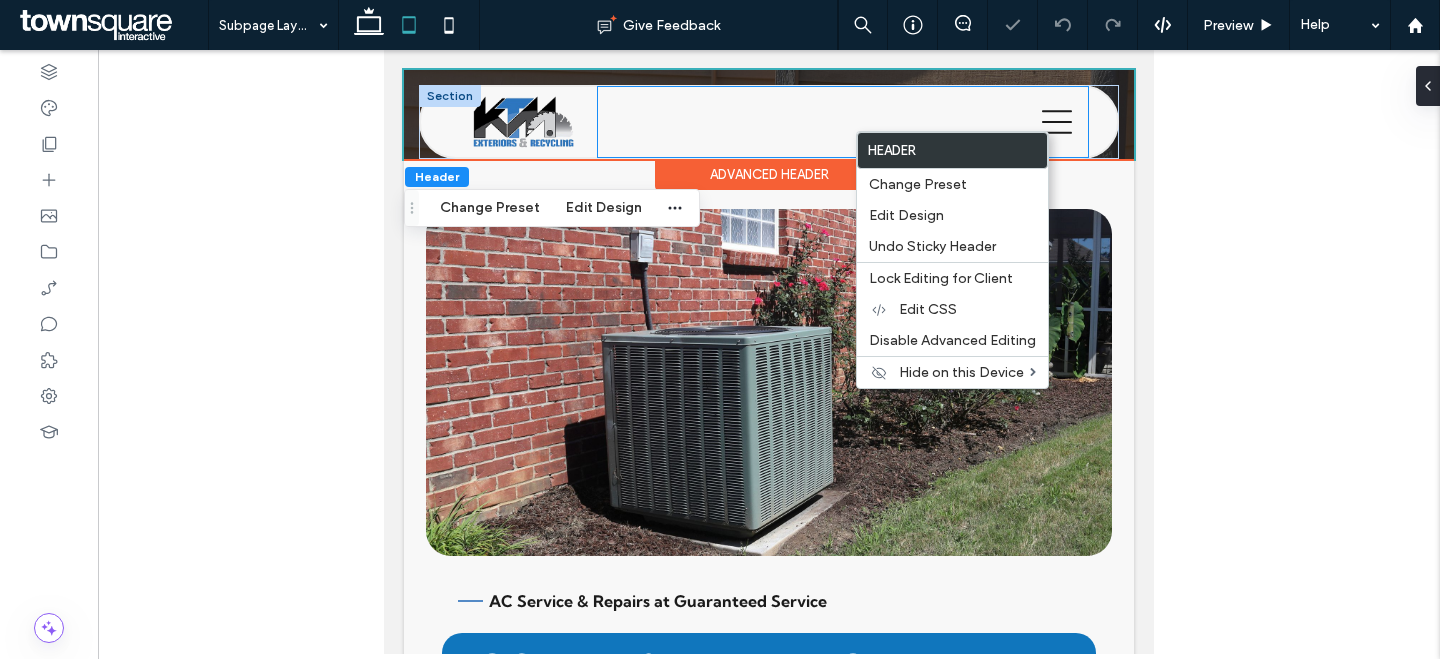 click on "Home
Subpage Layout 1
Contact" at bounding box center [842, 122] 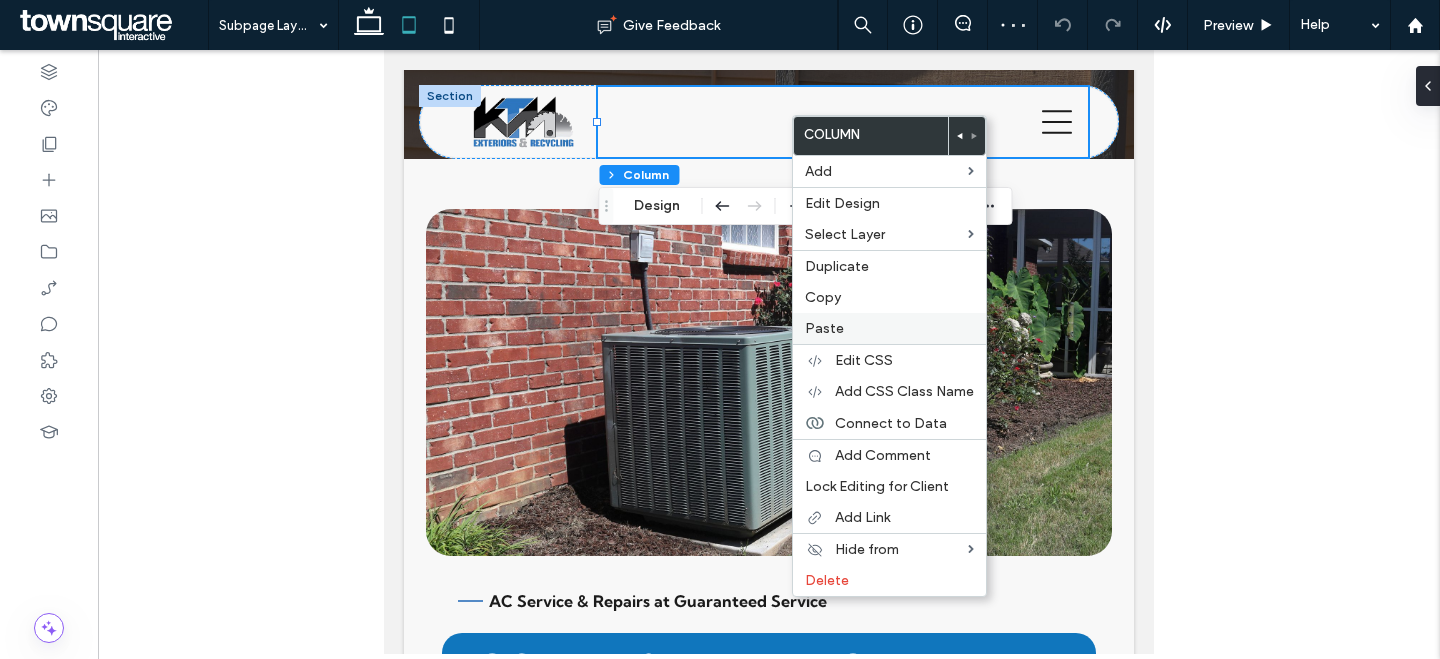 click on "Paste" at bounding box center [889, 328] 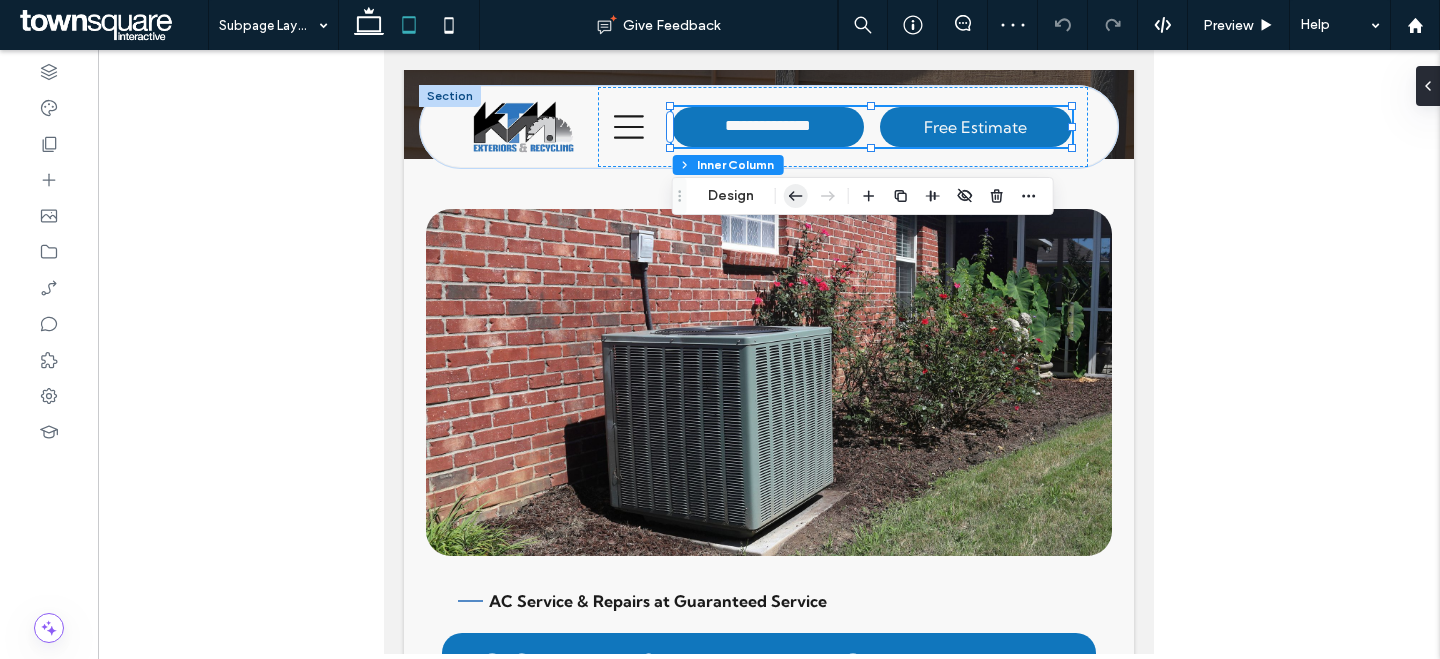 click 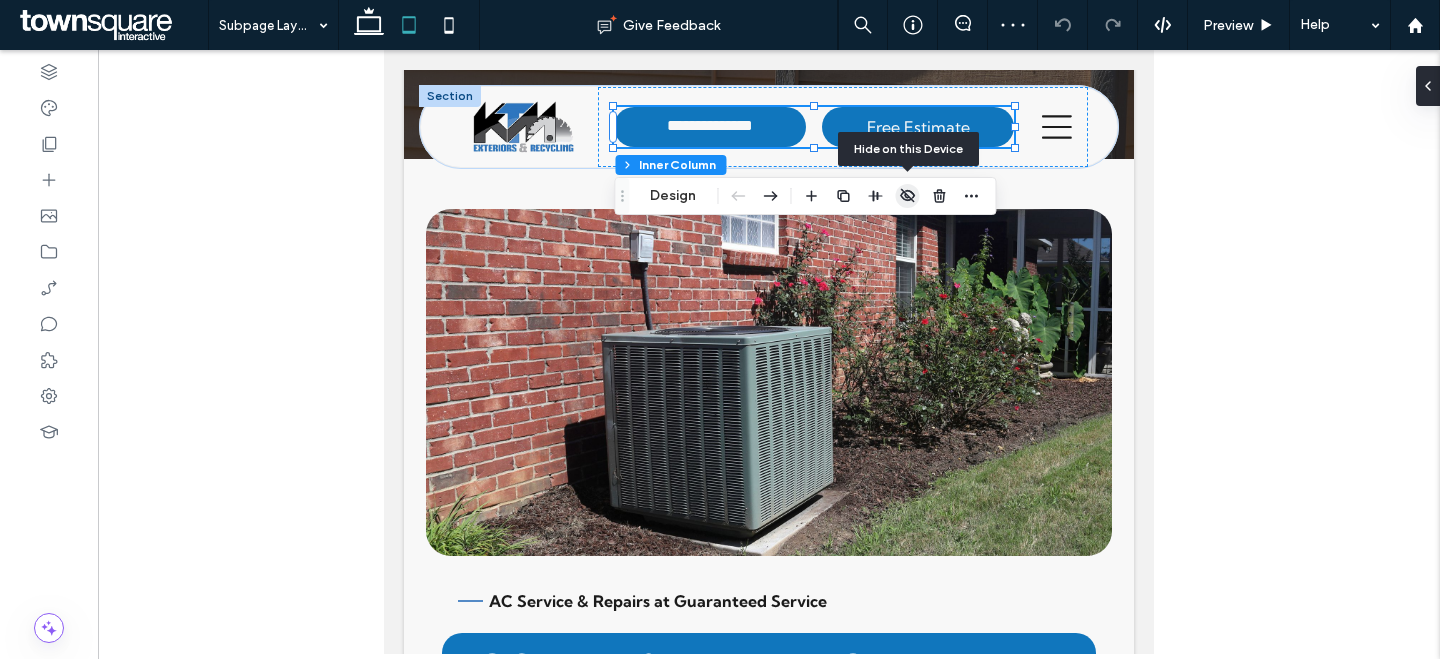 click 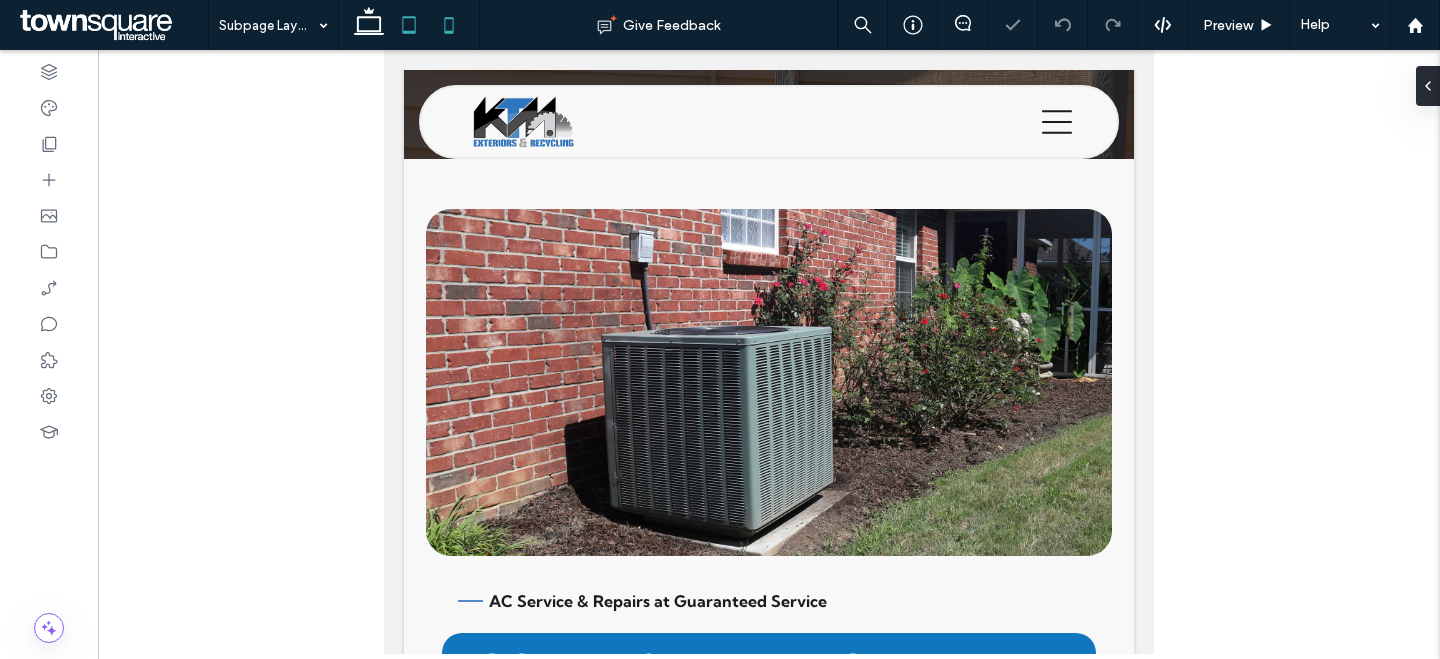 click 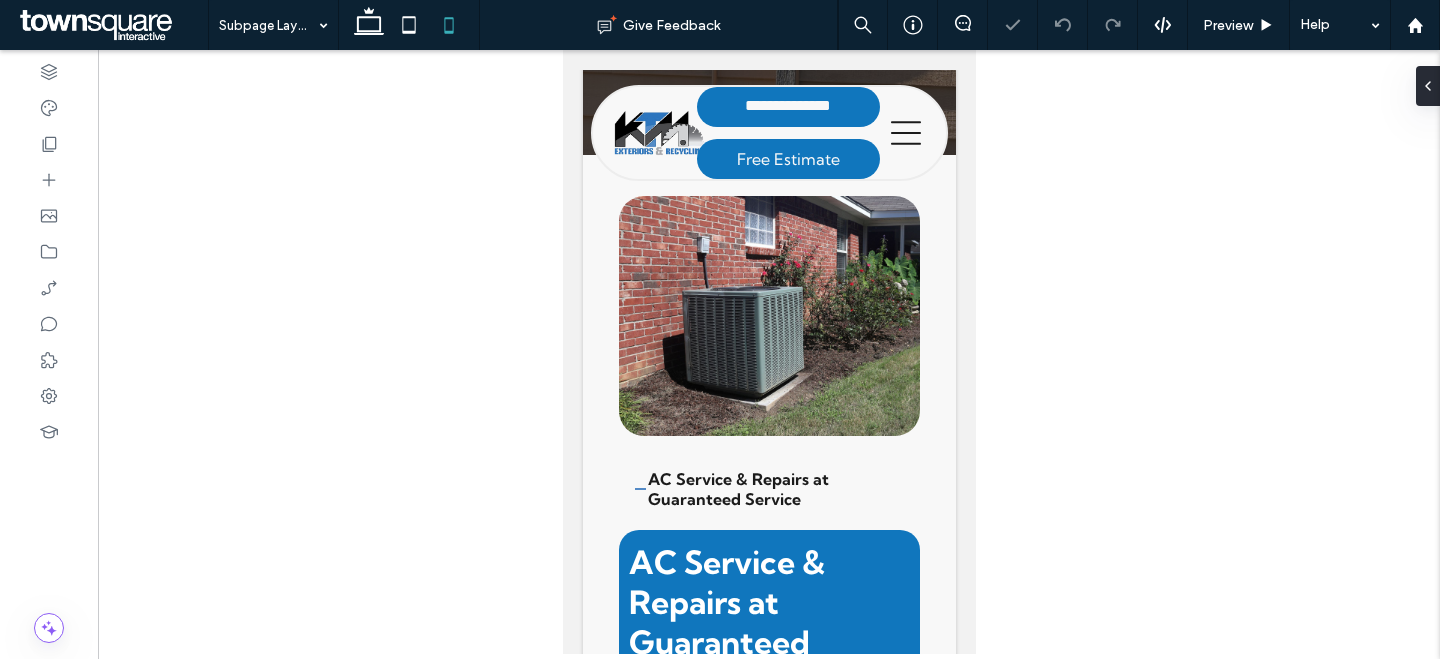 scroll, scrollTop: 205, scrollLeft: 0, axis: vertical 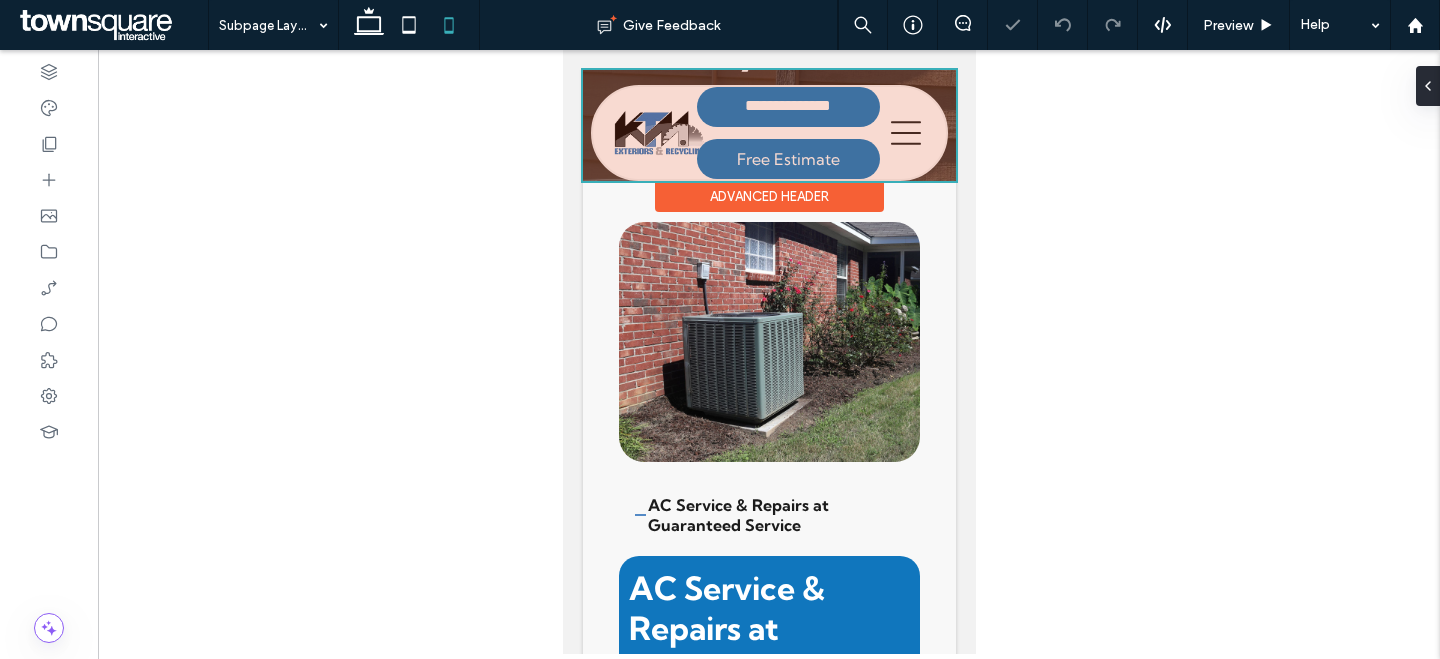 click at bounding box center (768, 125) 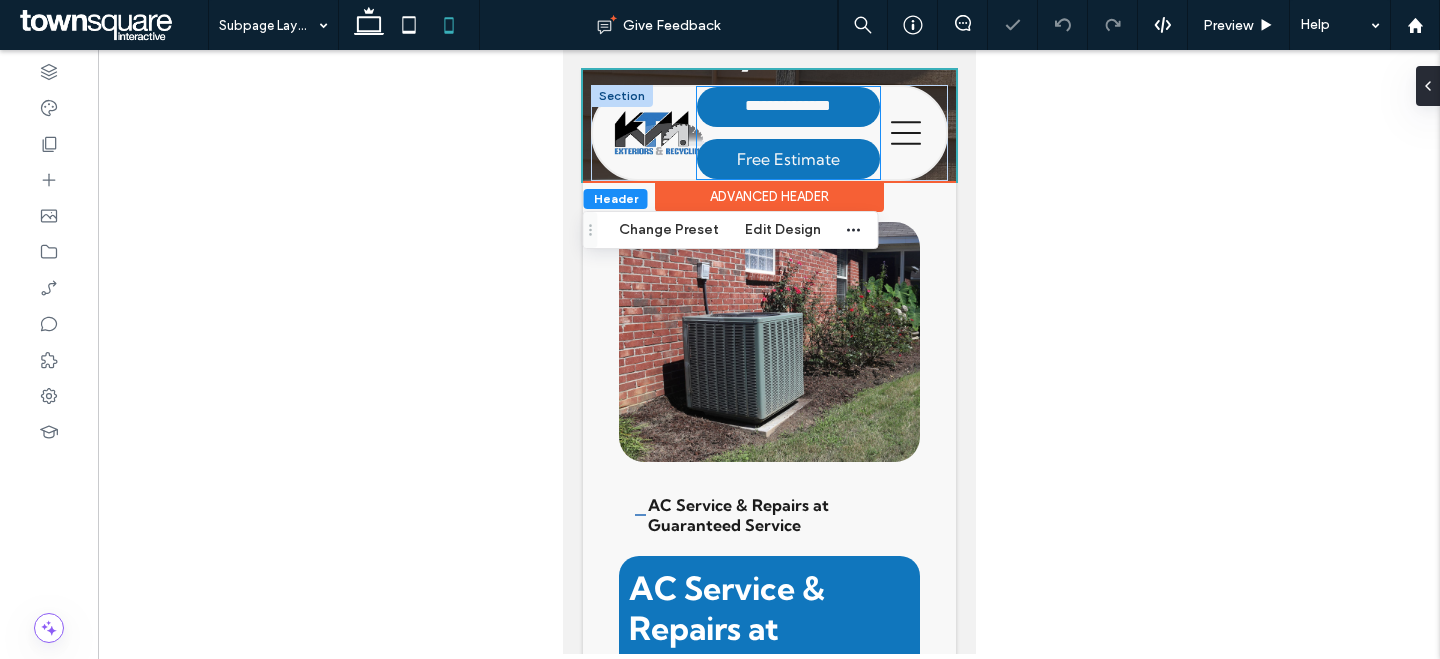 click on "**********" at bounding box center [787, 133] 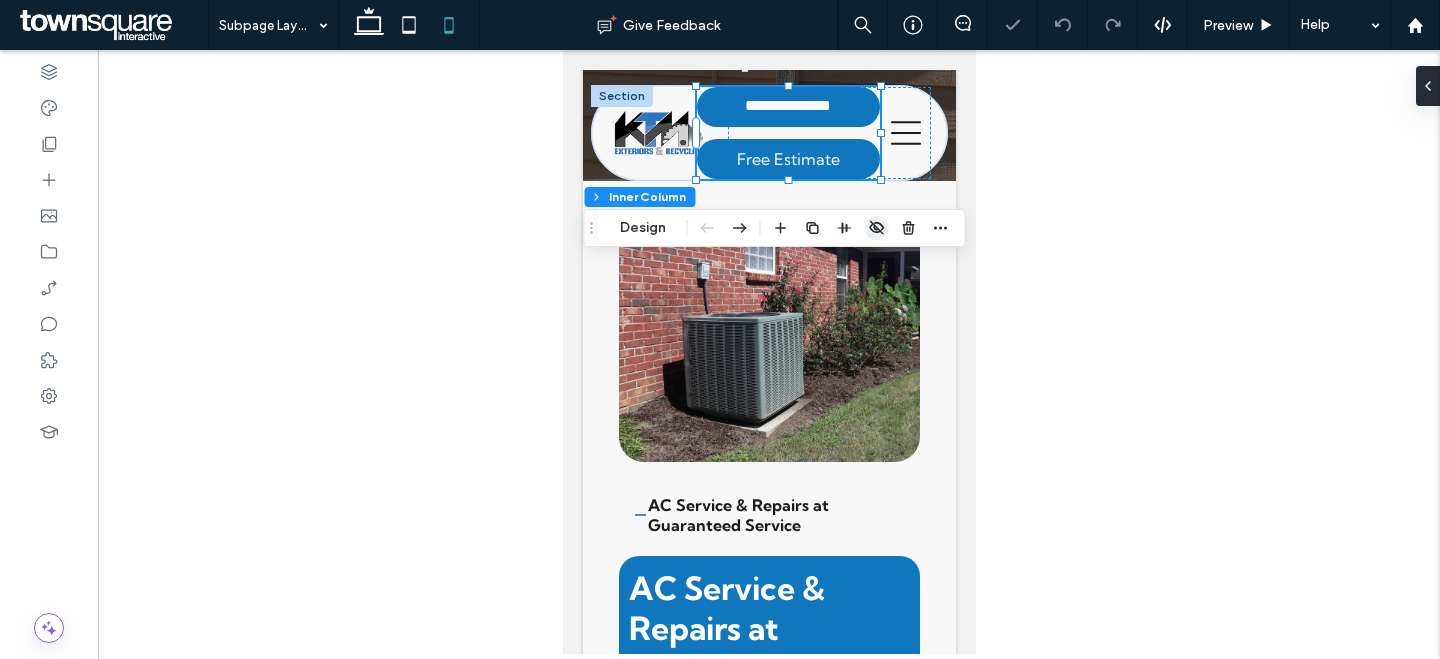 click 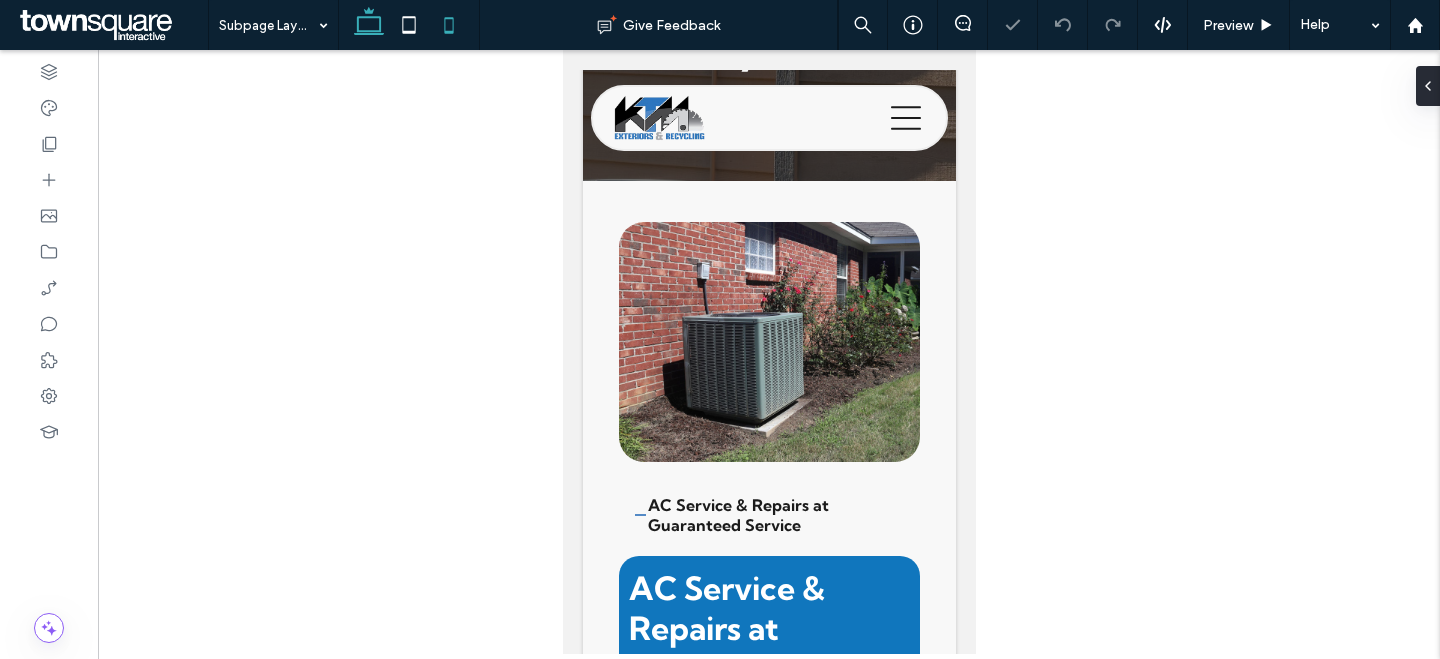 click 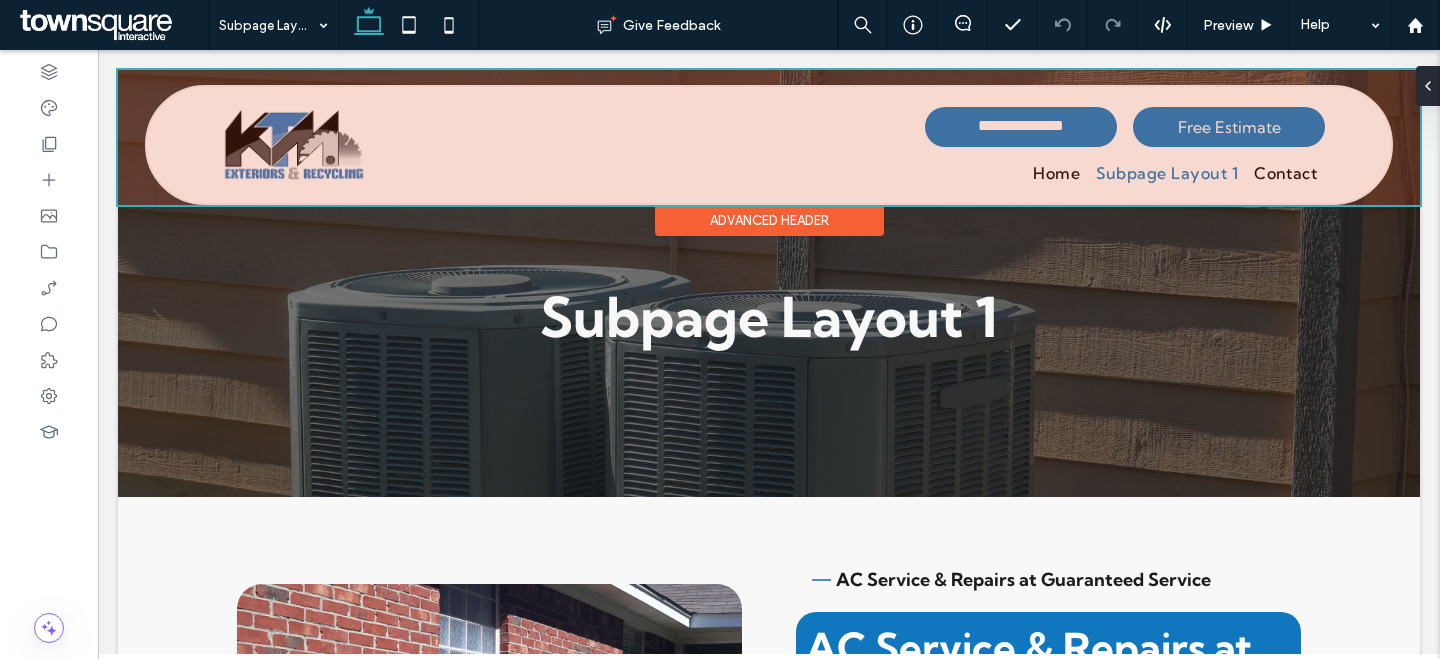 scroll, scrollTop: 4, scrollLeft: 0, axis: vertical 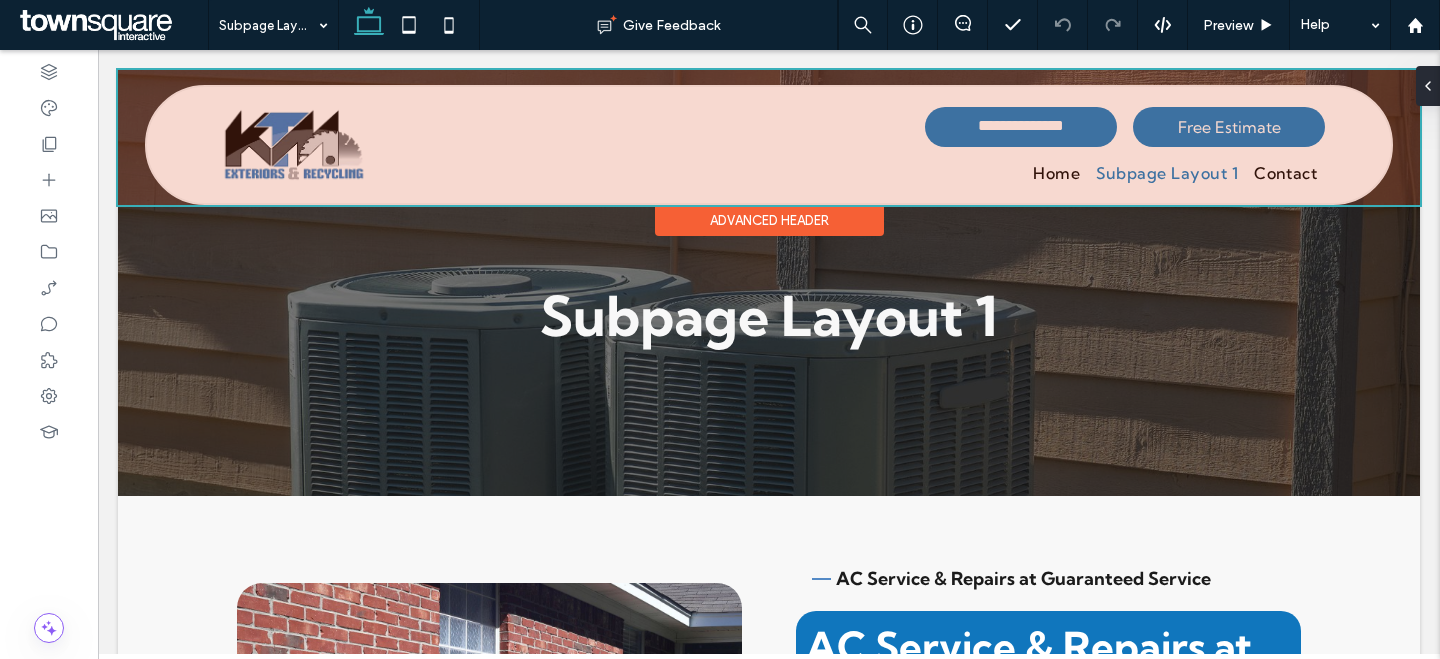 click at bounding box center [769, 137] 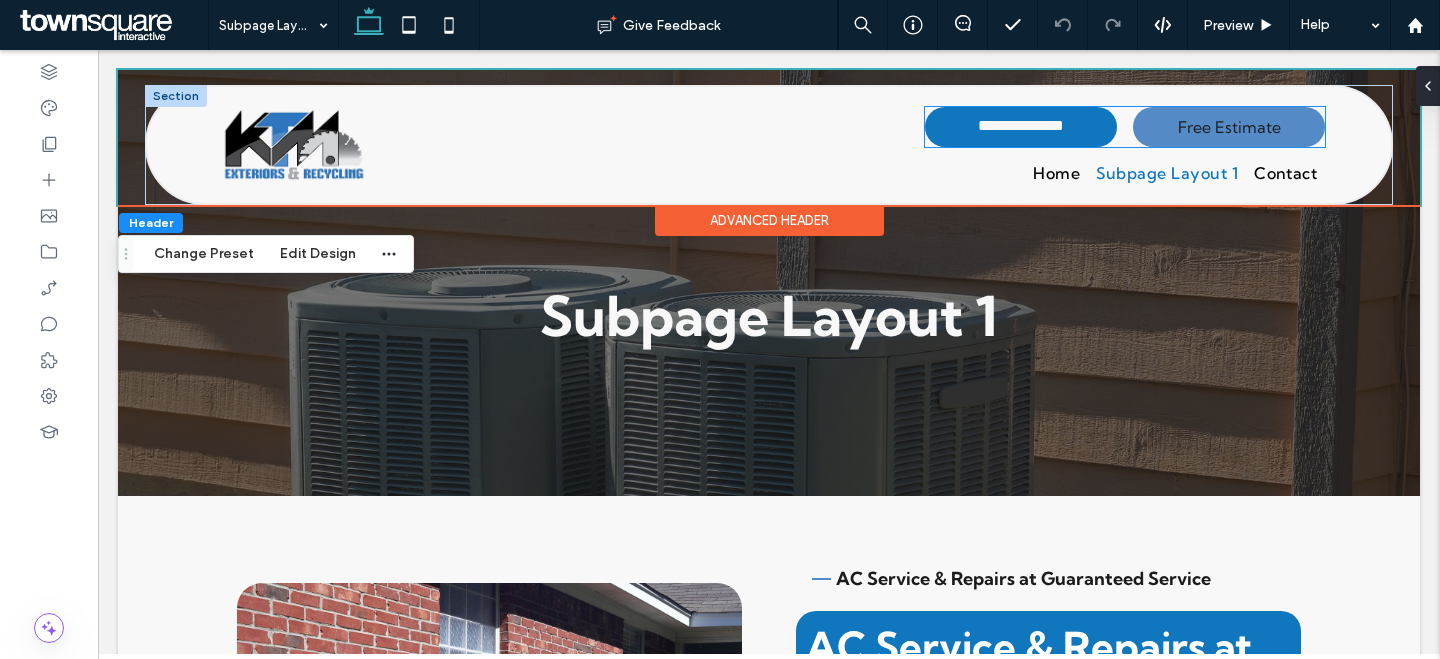 click on "Free Estimate" at bounding box center [1229, 127] 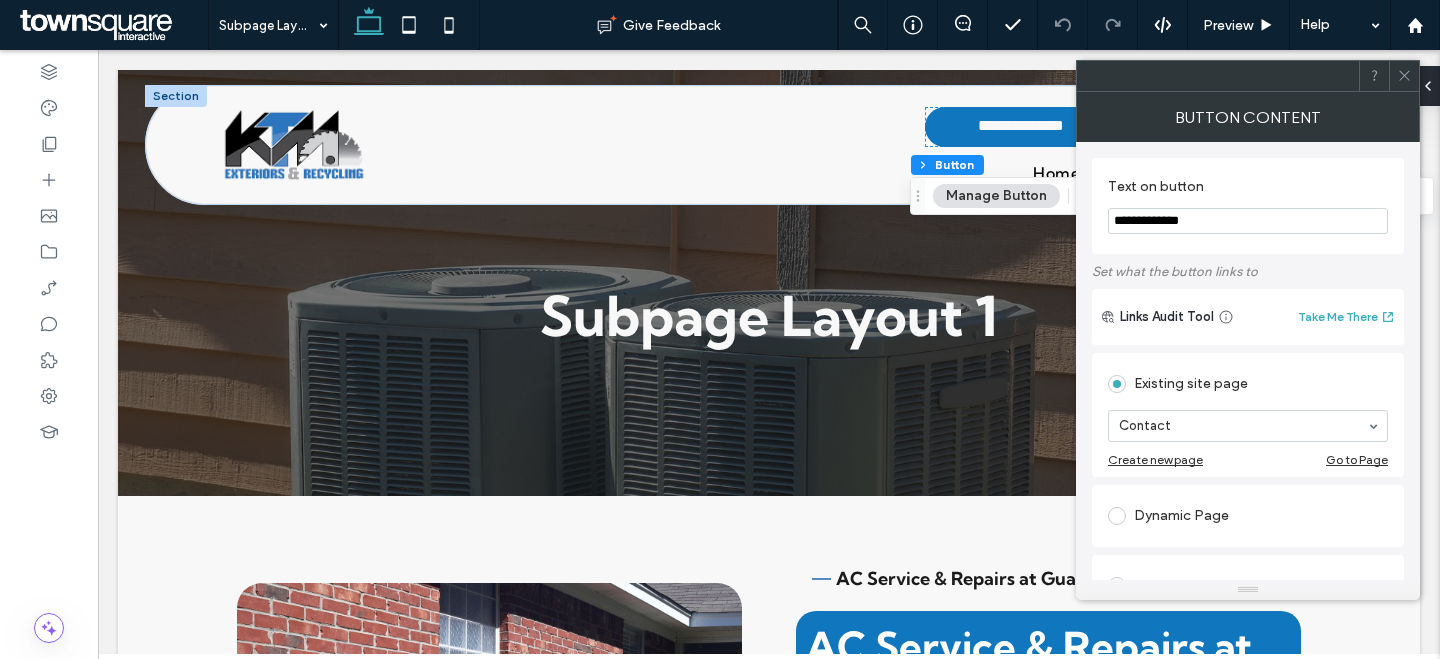 click 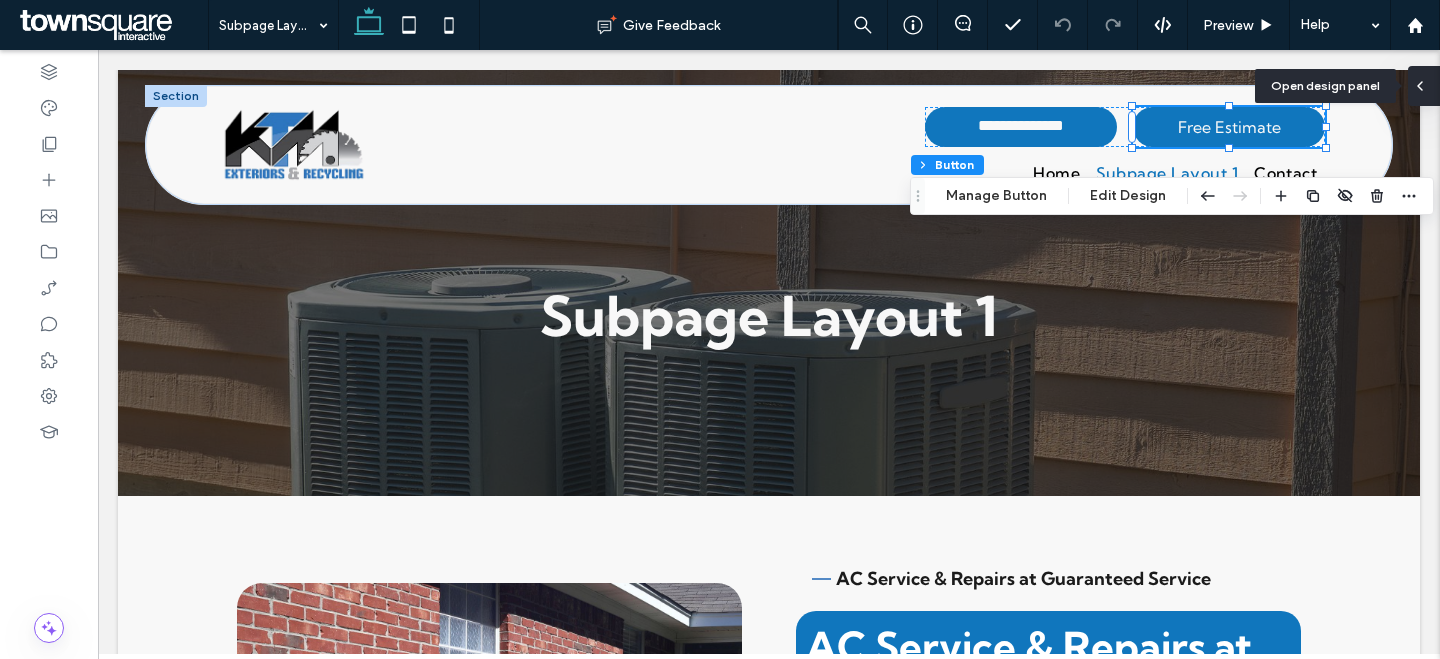 click 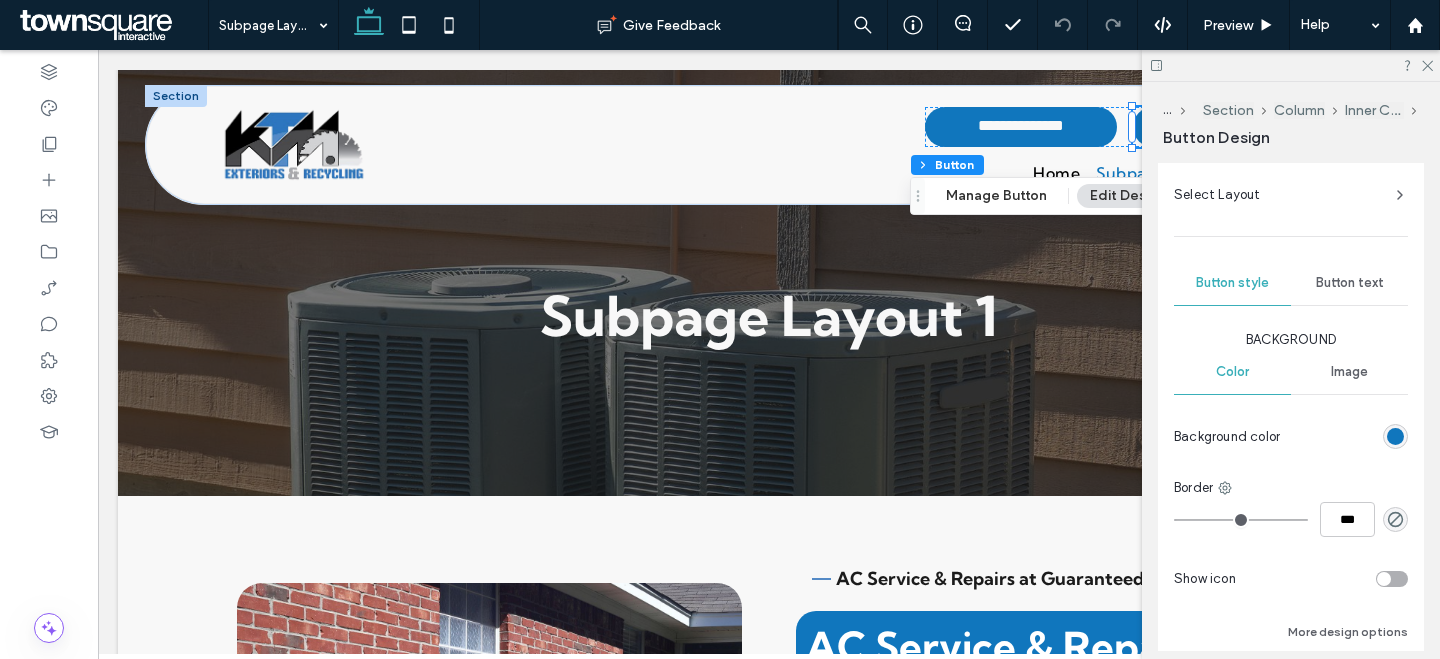 scroll, scrollTop: 367, scrollLeft: 0, axis: vertical 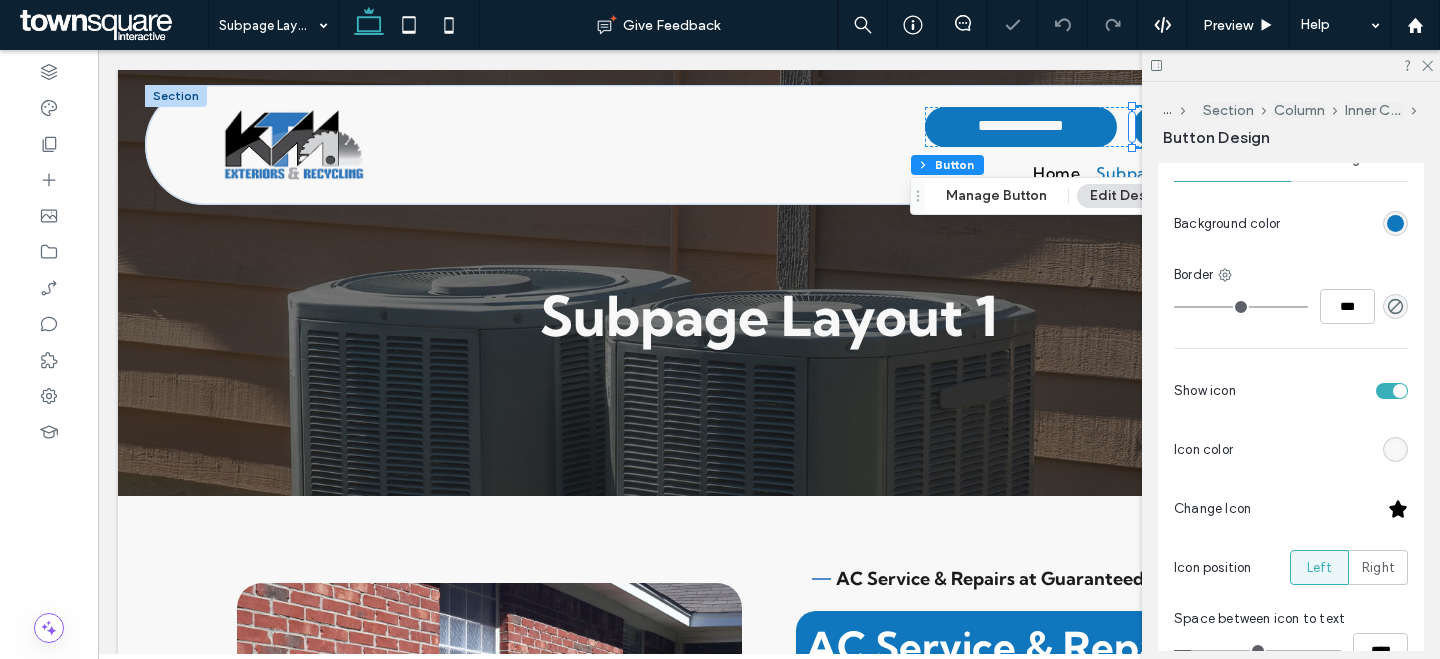 click at bounding box center (1398, 509) 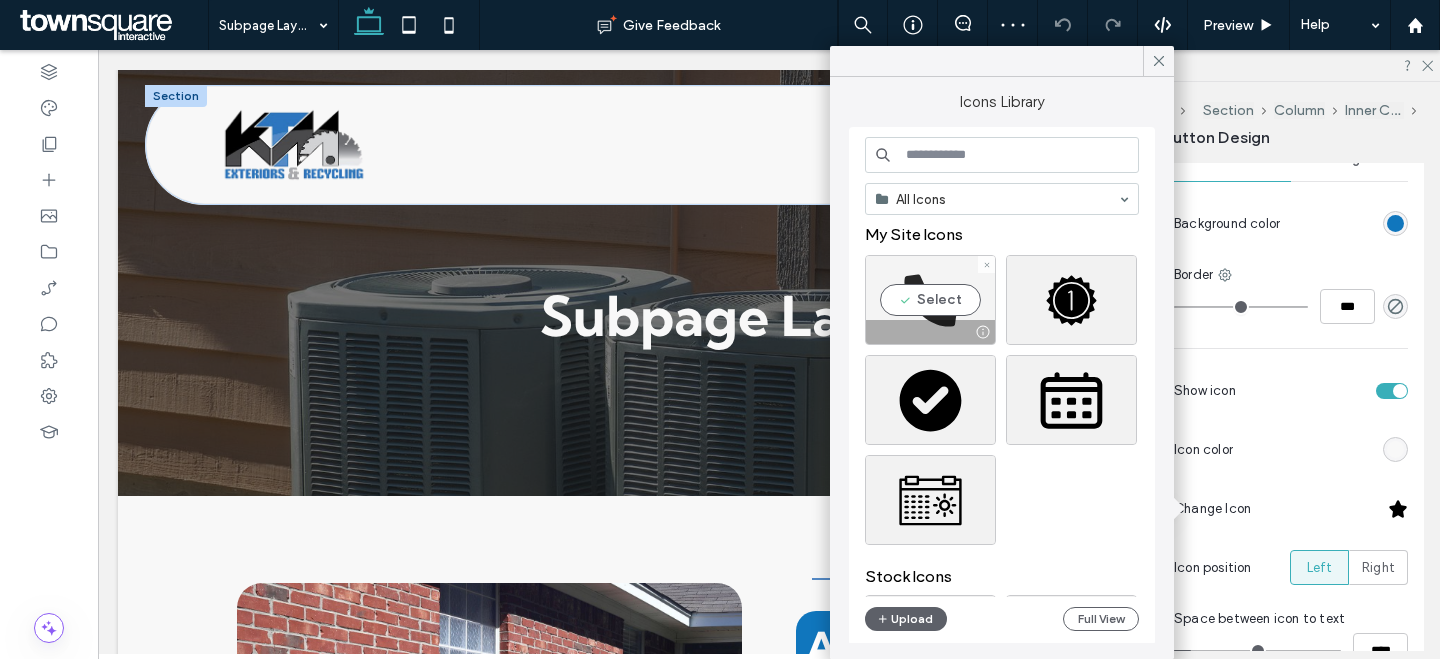 click on "Select" at bounding box center (930, 300) 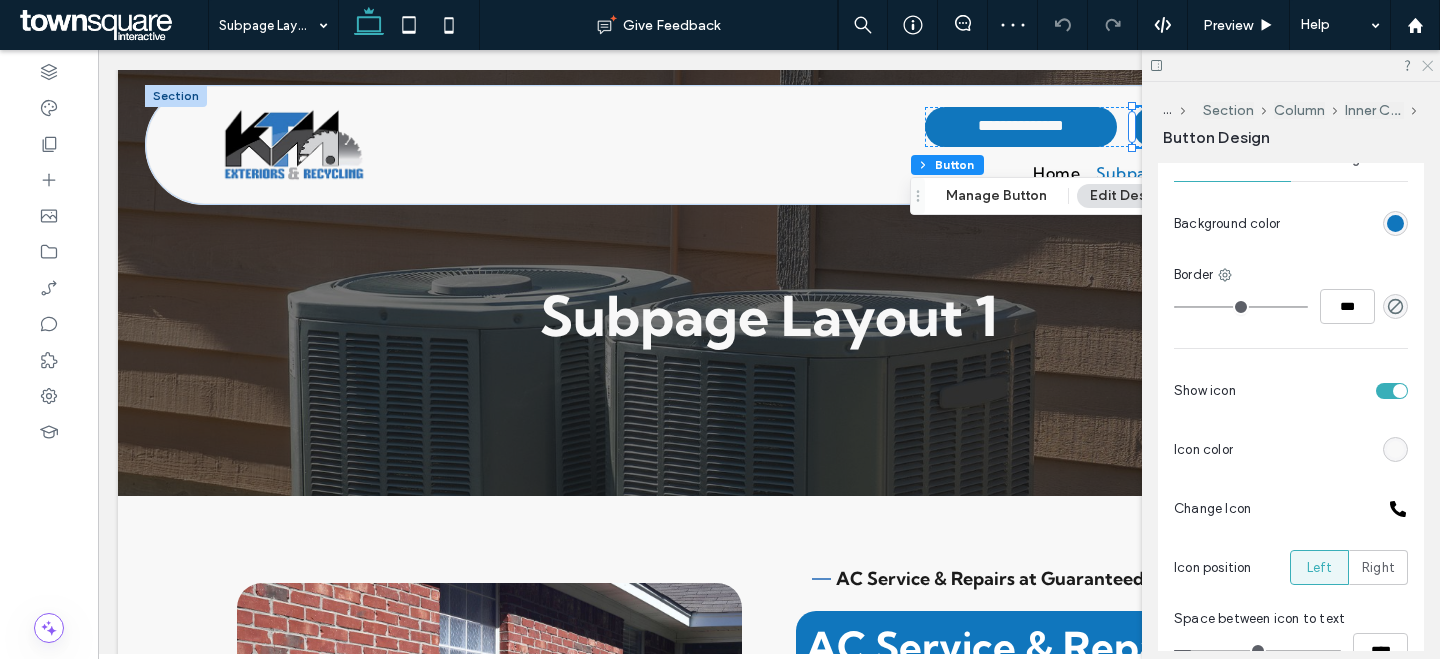 click 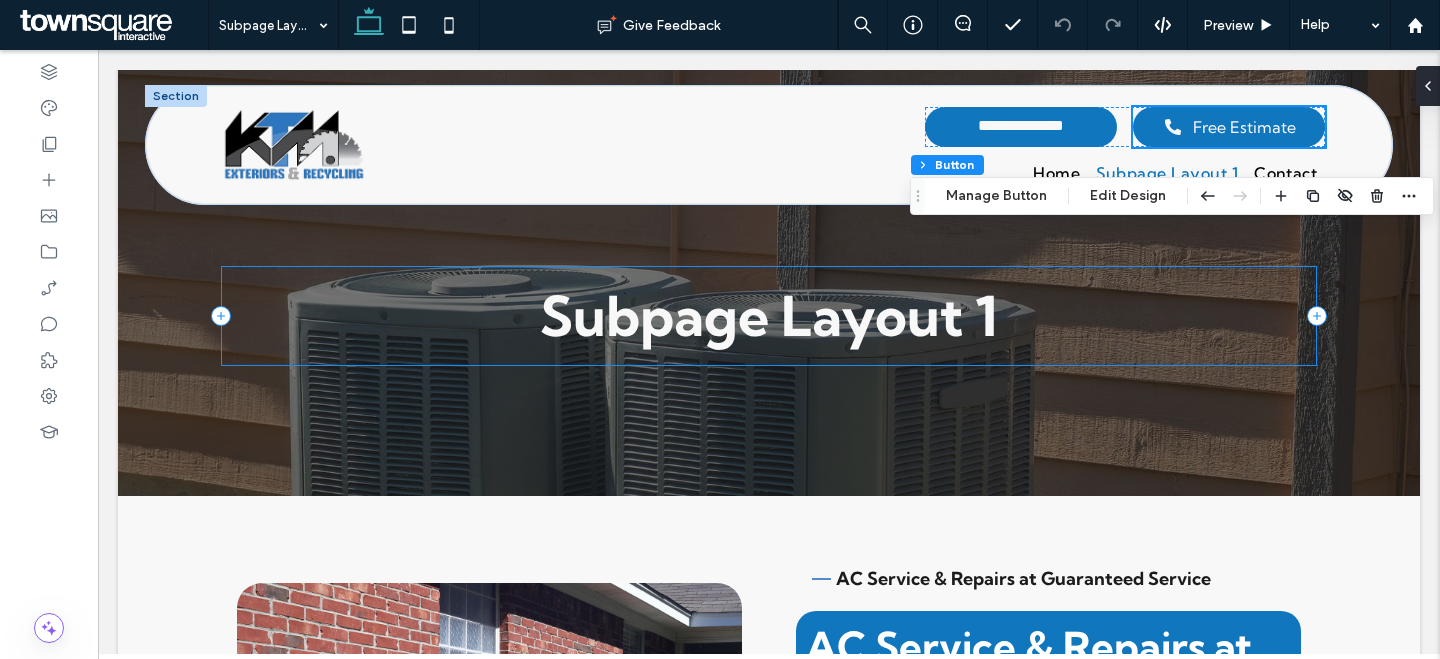 scroll, scrollTop: 351, scrollLeft: 0, axis: vertical 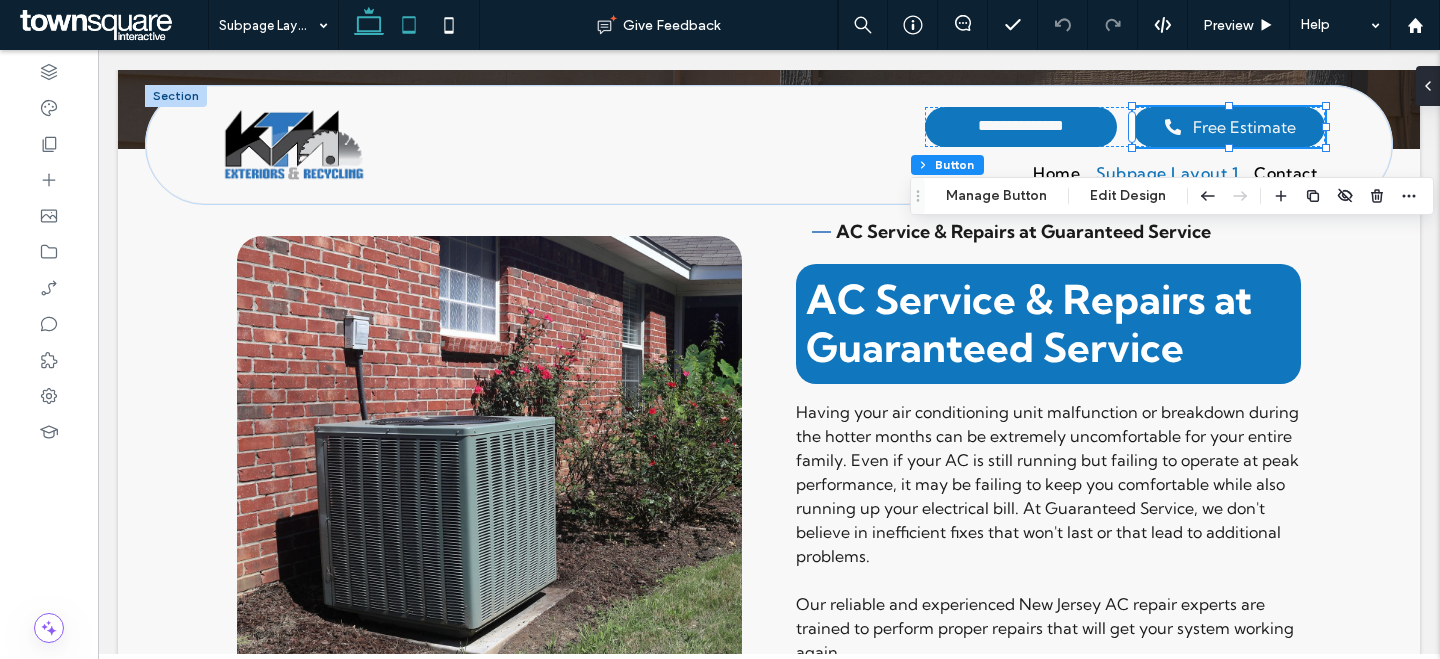 click 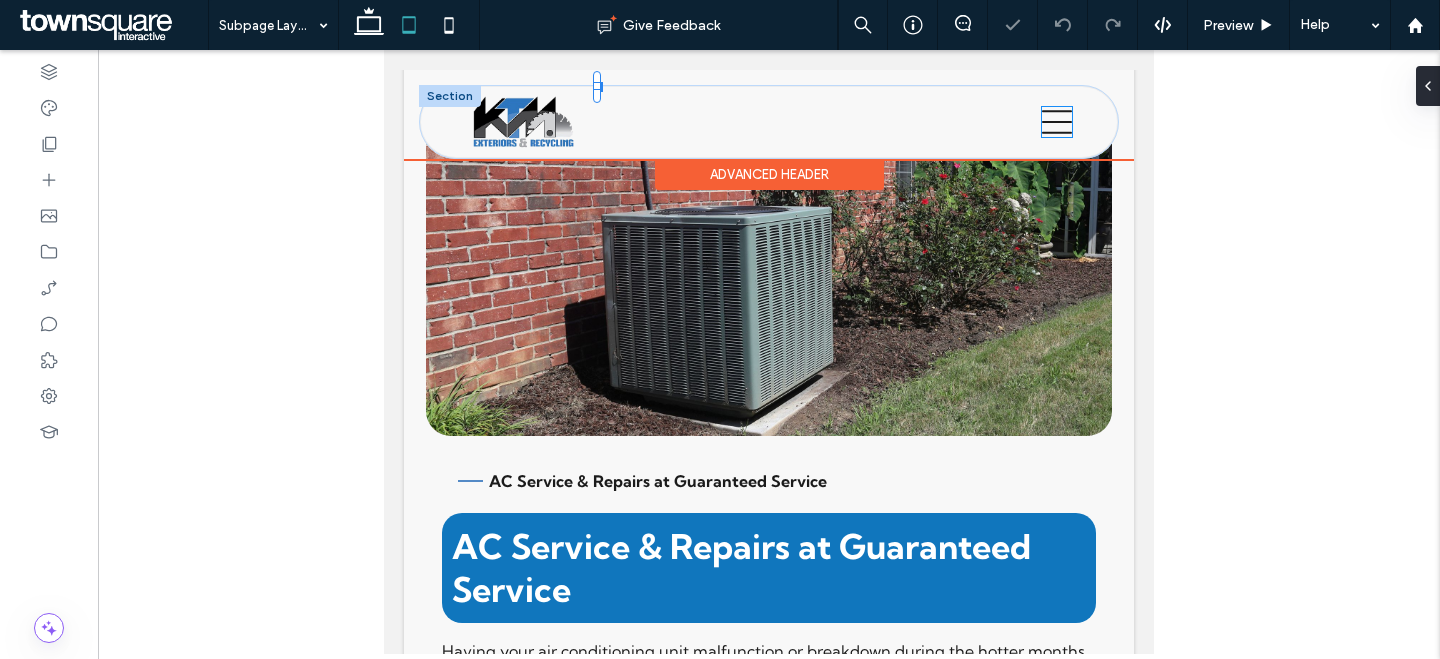 click 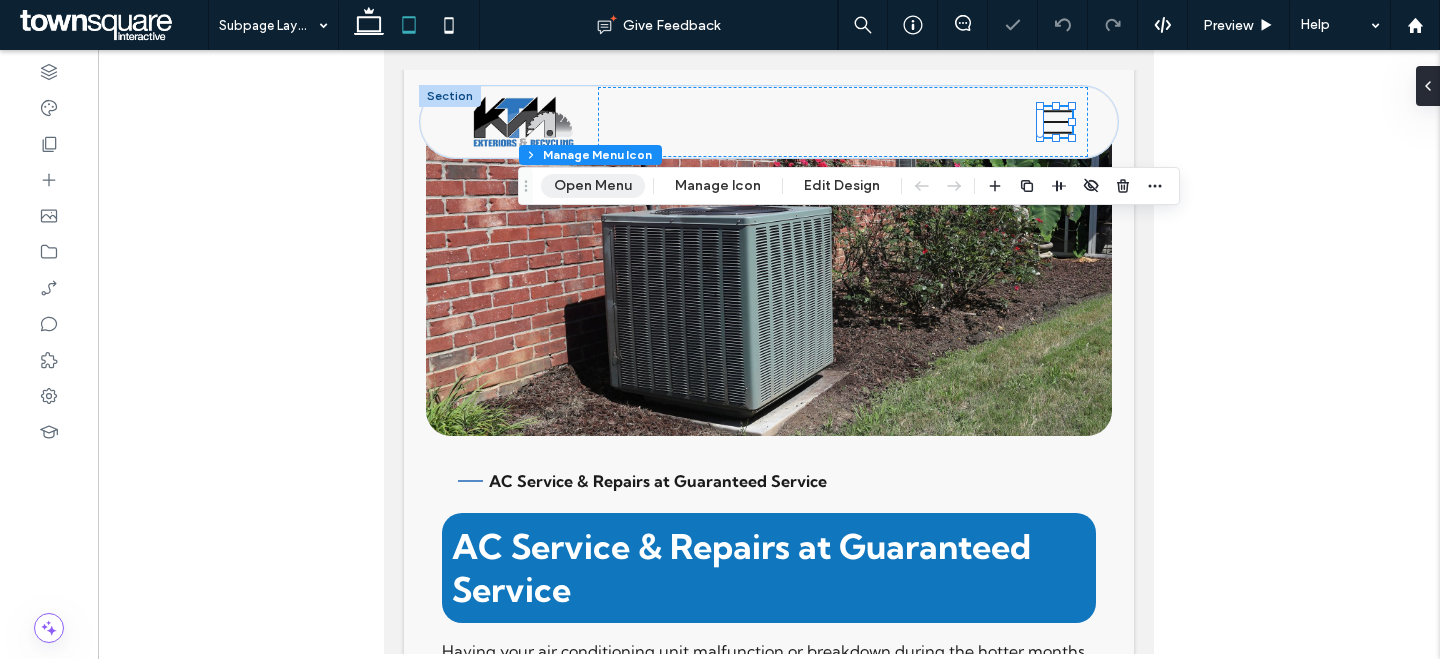 click on "Open Menu" at bounding box center [593, 186] 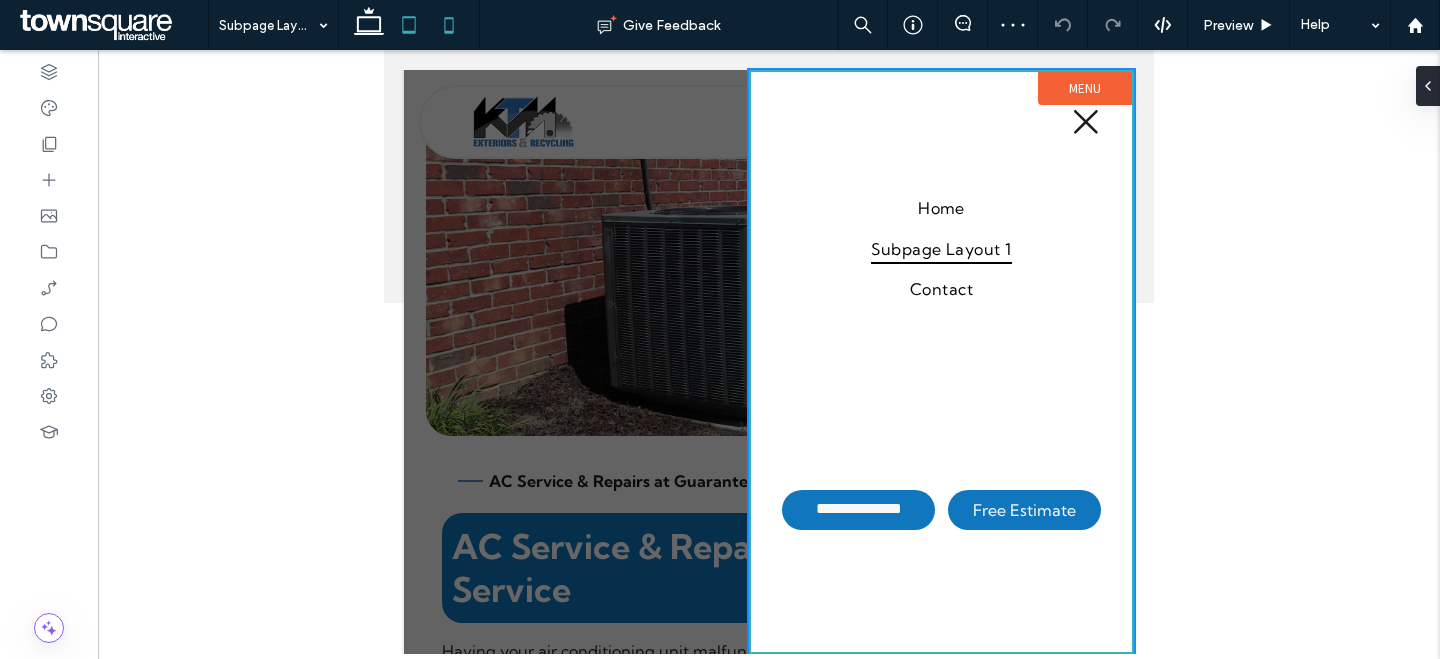 drag, startPoint x: 428, startPoint y: 19, endPoint x: 465, endPoint y: 19, distance: 37 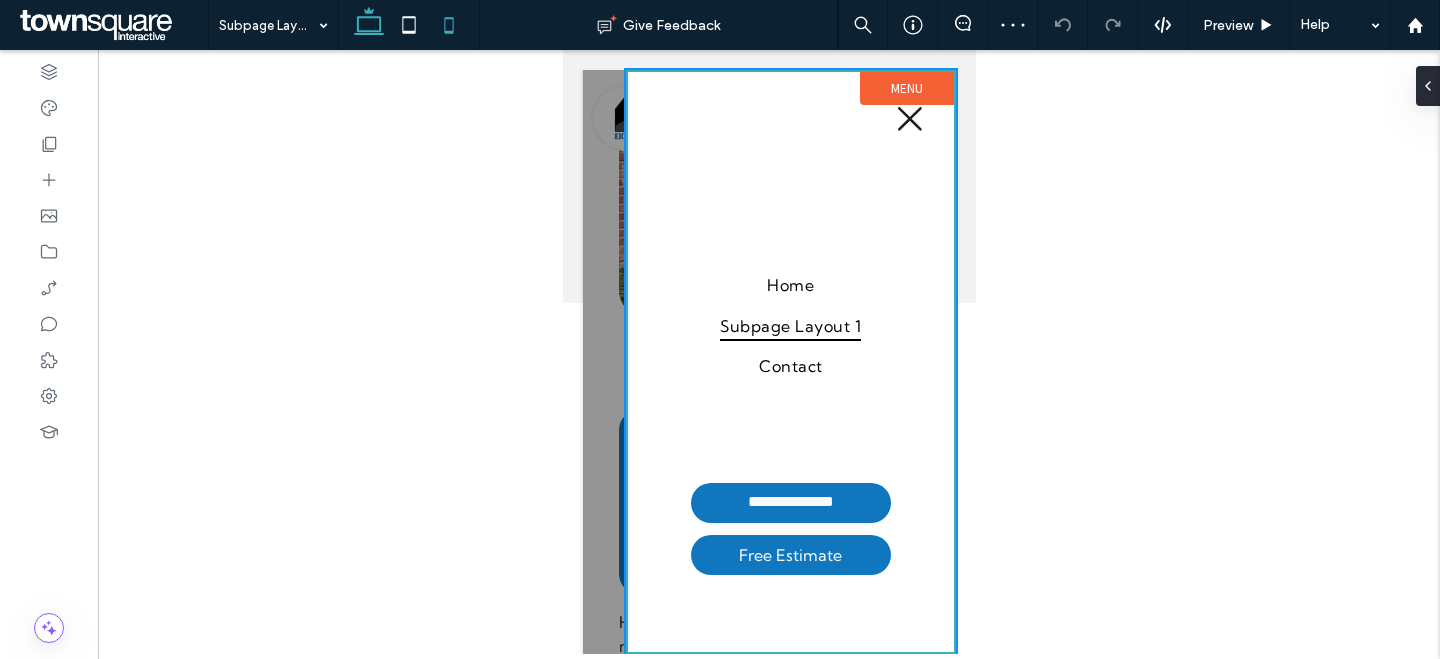 click 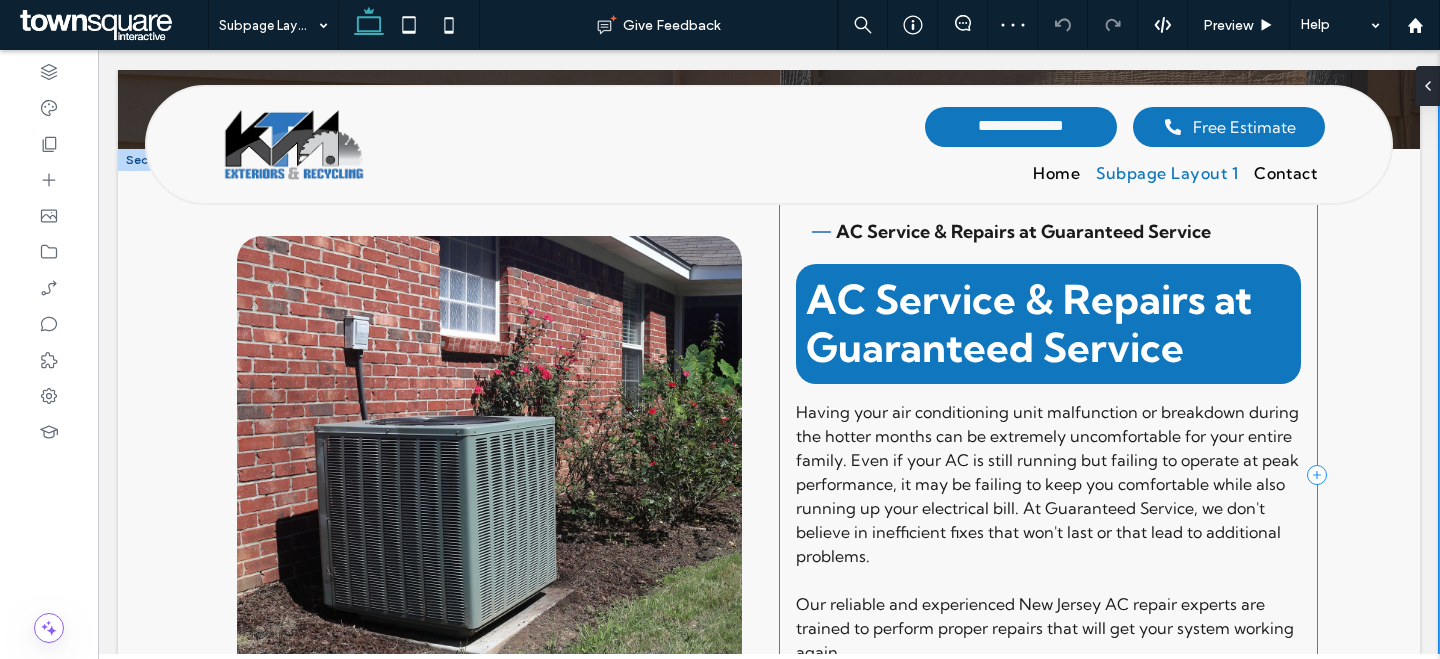 scroll, scrollTop: 0, scrollLeft: 0, axis: both 